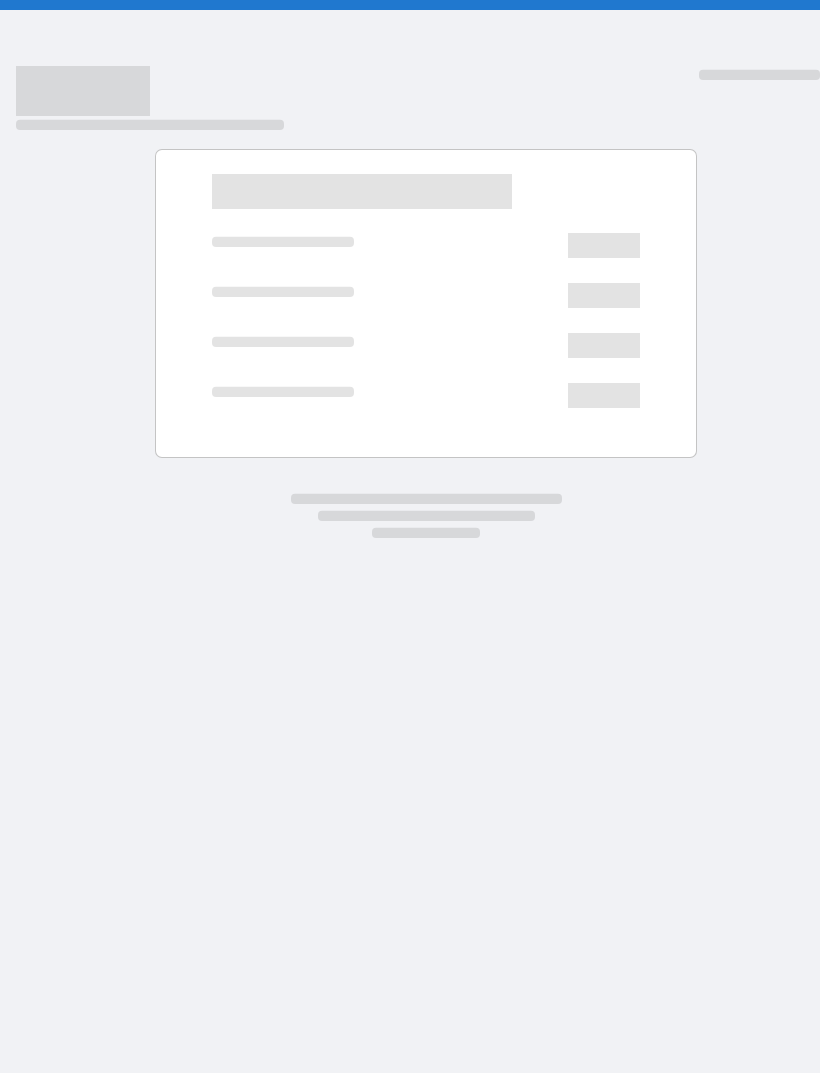 scroll, scrollTop: 0, scrollLeft: 0, axis: both 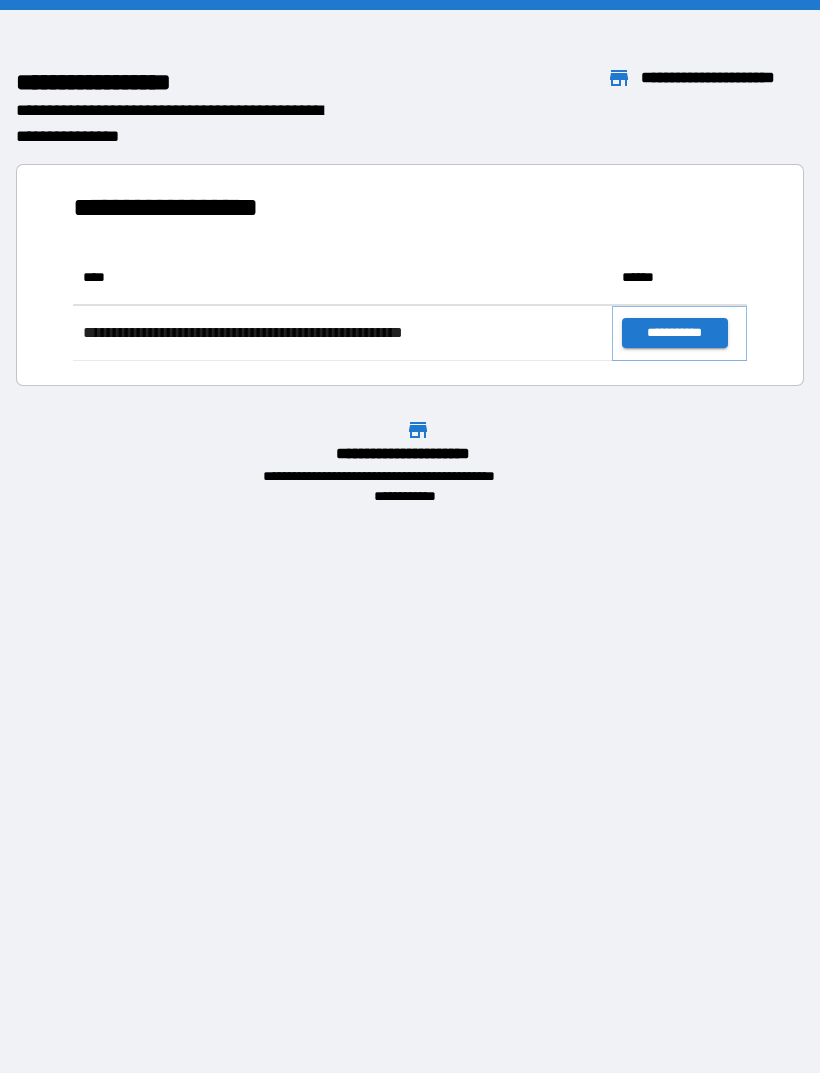 click on "**********" at bounding box center (674, 333) 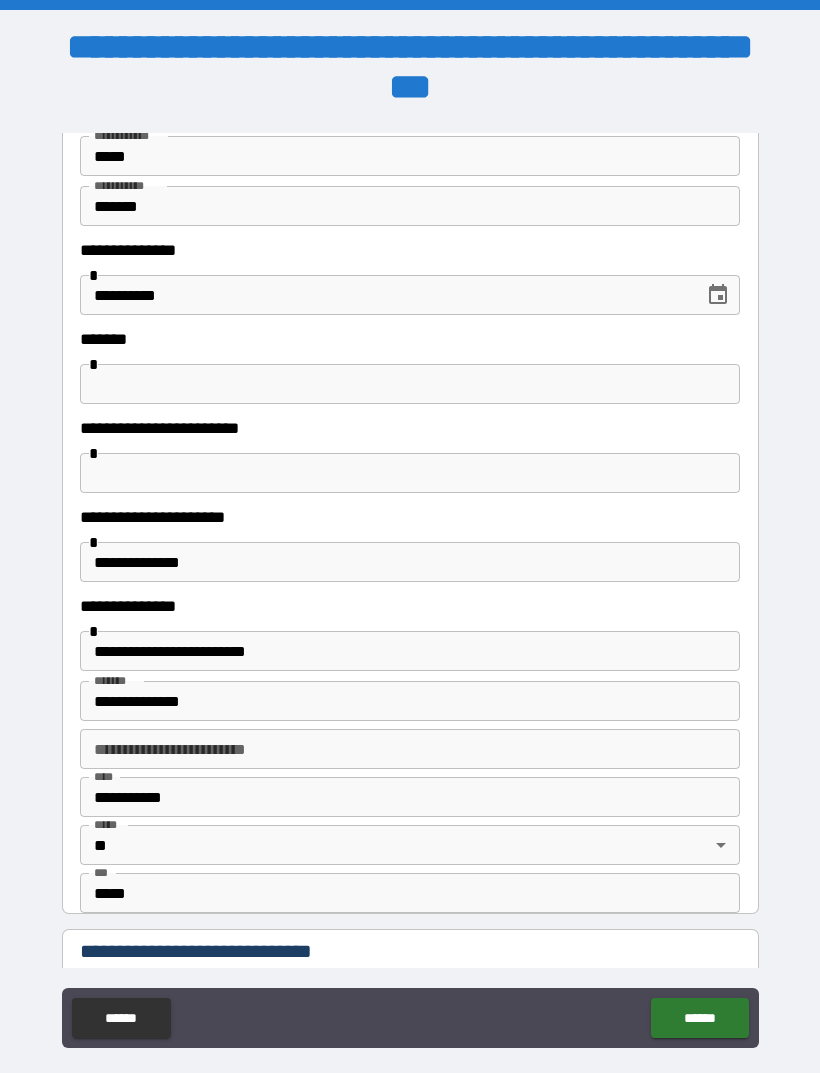 scroll, scrollTop: 185, scrollLeft: 0, axis: vertical 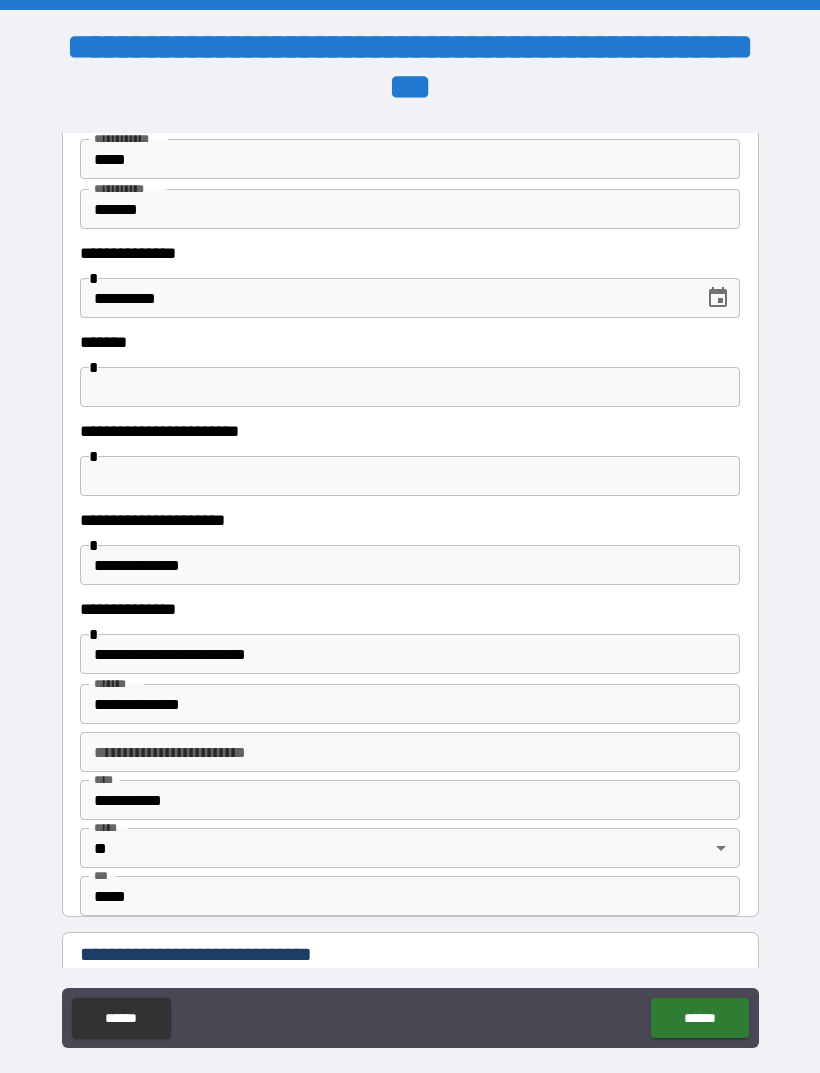 click at bounding box center (410, 476) 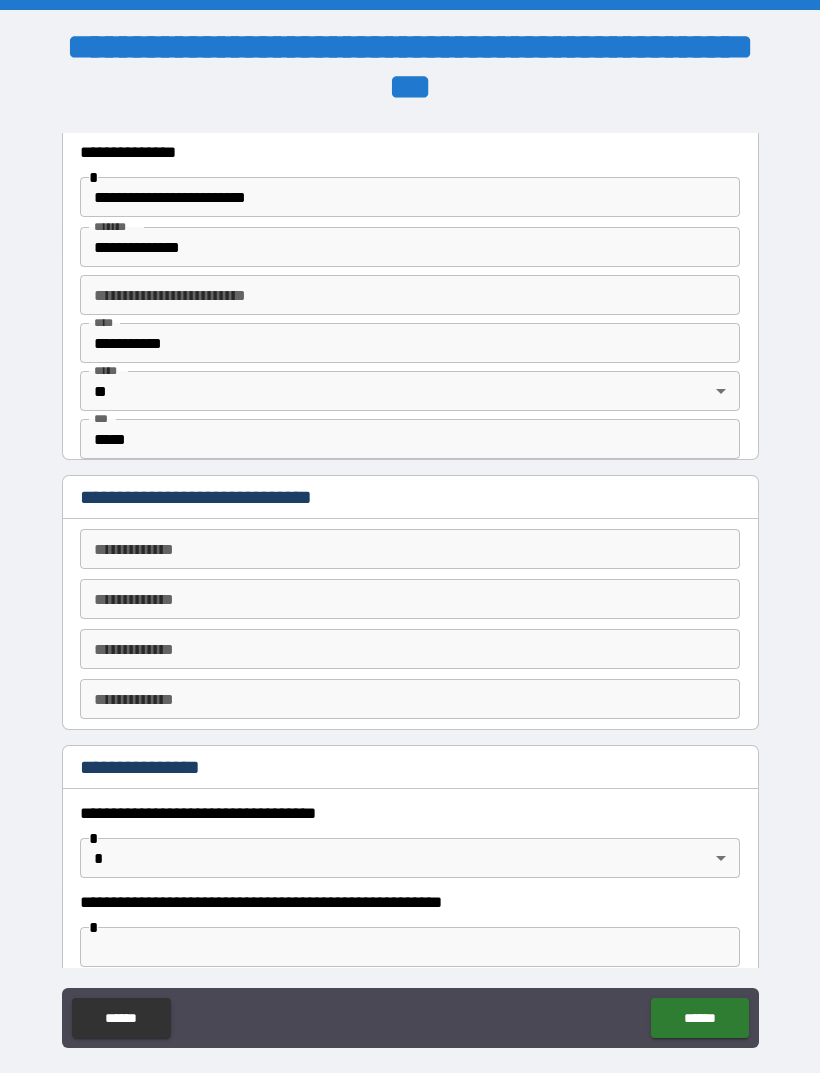 scroll, scrollTop: 640, scrollLeft: 0, axis: vertical 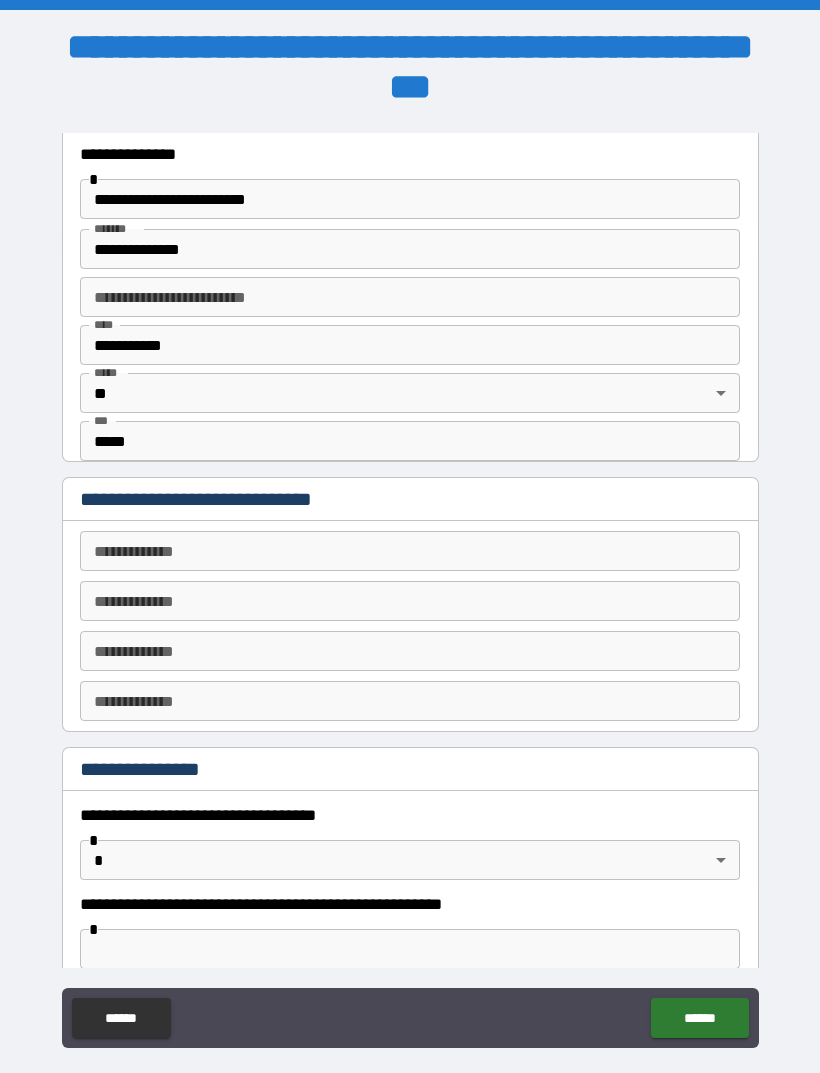 type on "**********" 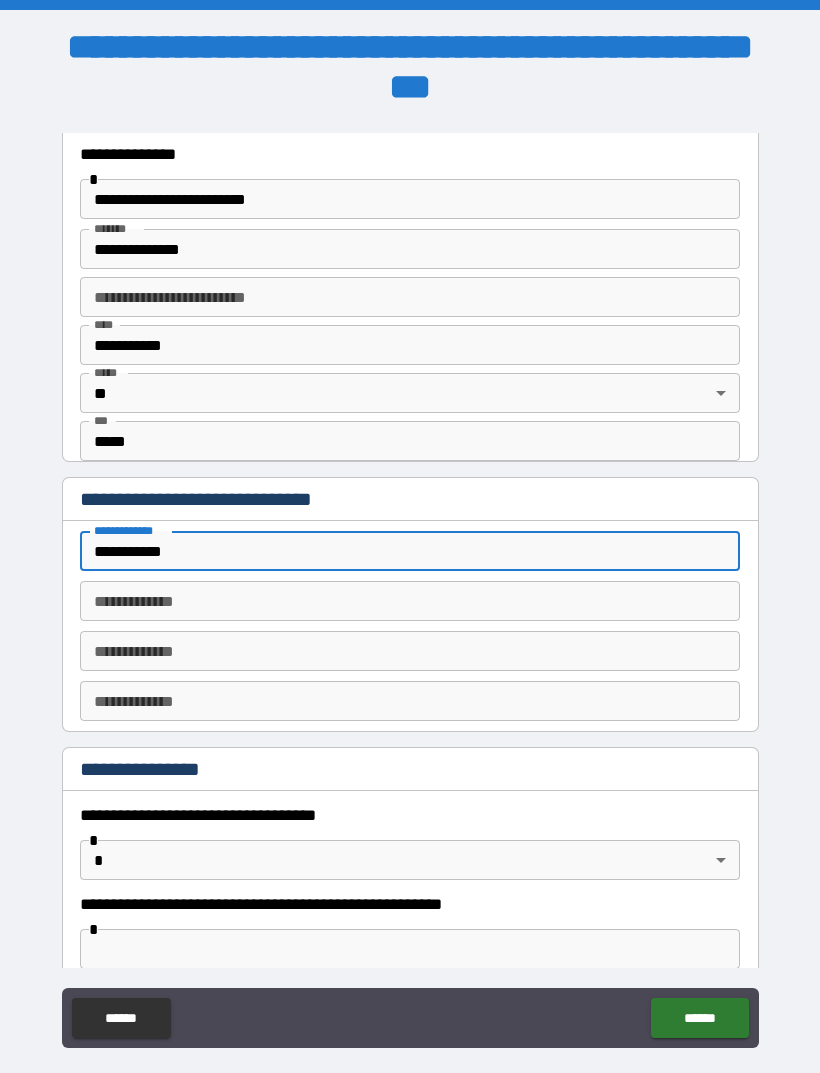 type on "**********" 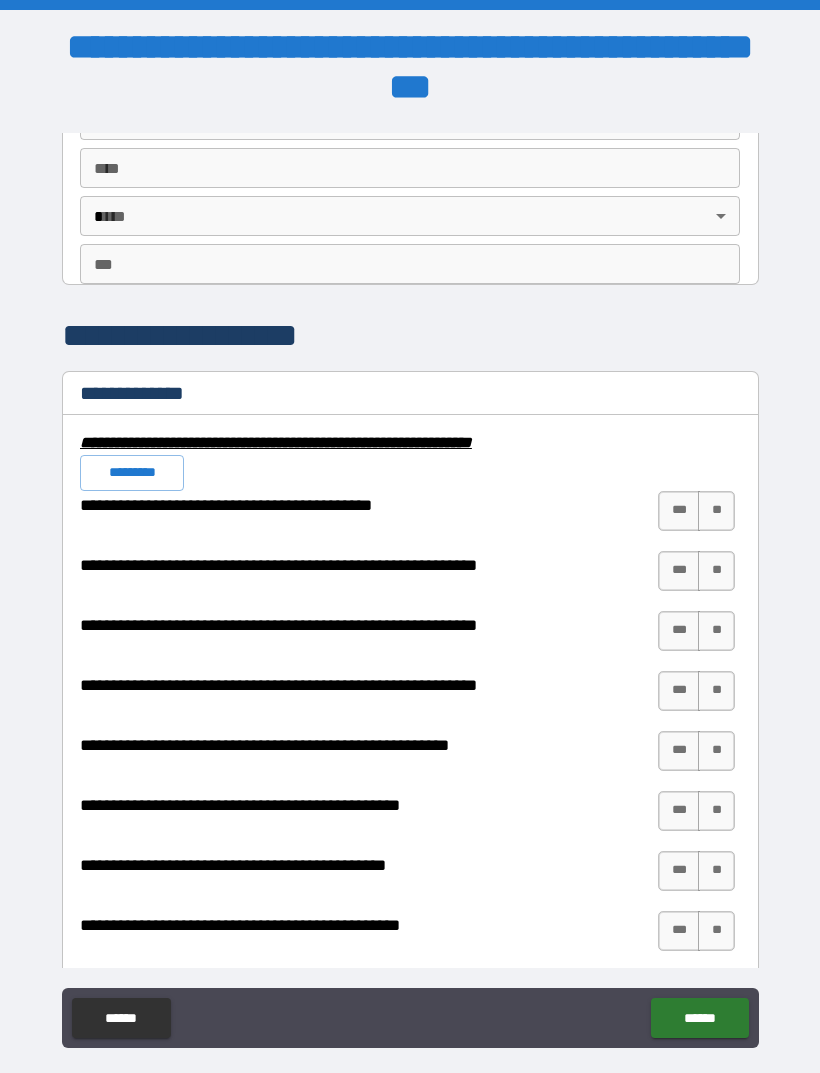 scroll, scrollTop: 1780, scrollLeft: 0, axis: vertical 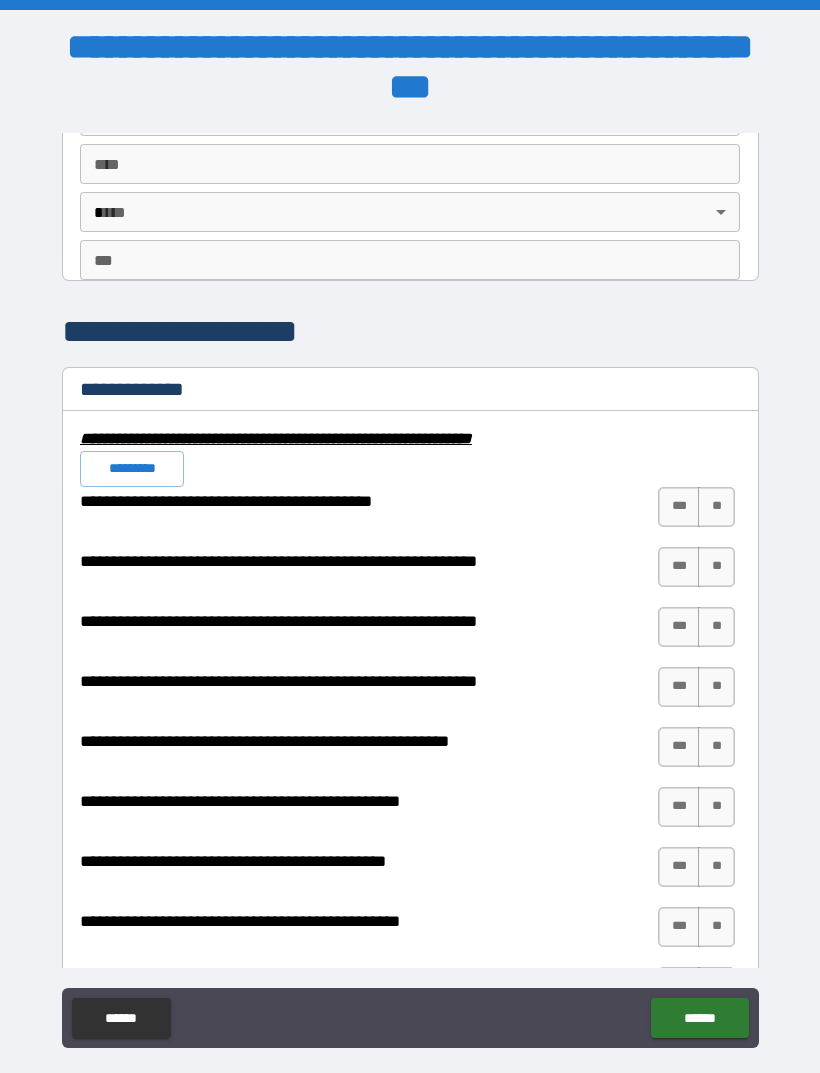 type on "**********" 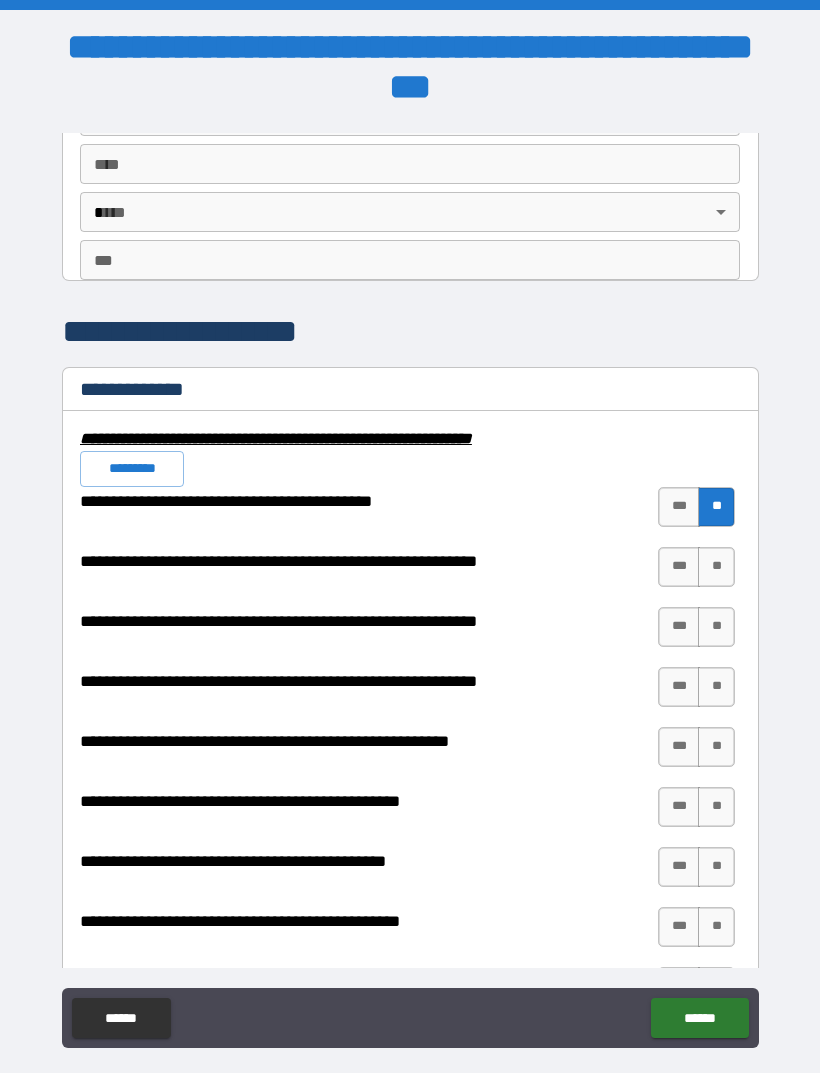 click on "**" at bounding box center [716, 567] 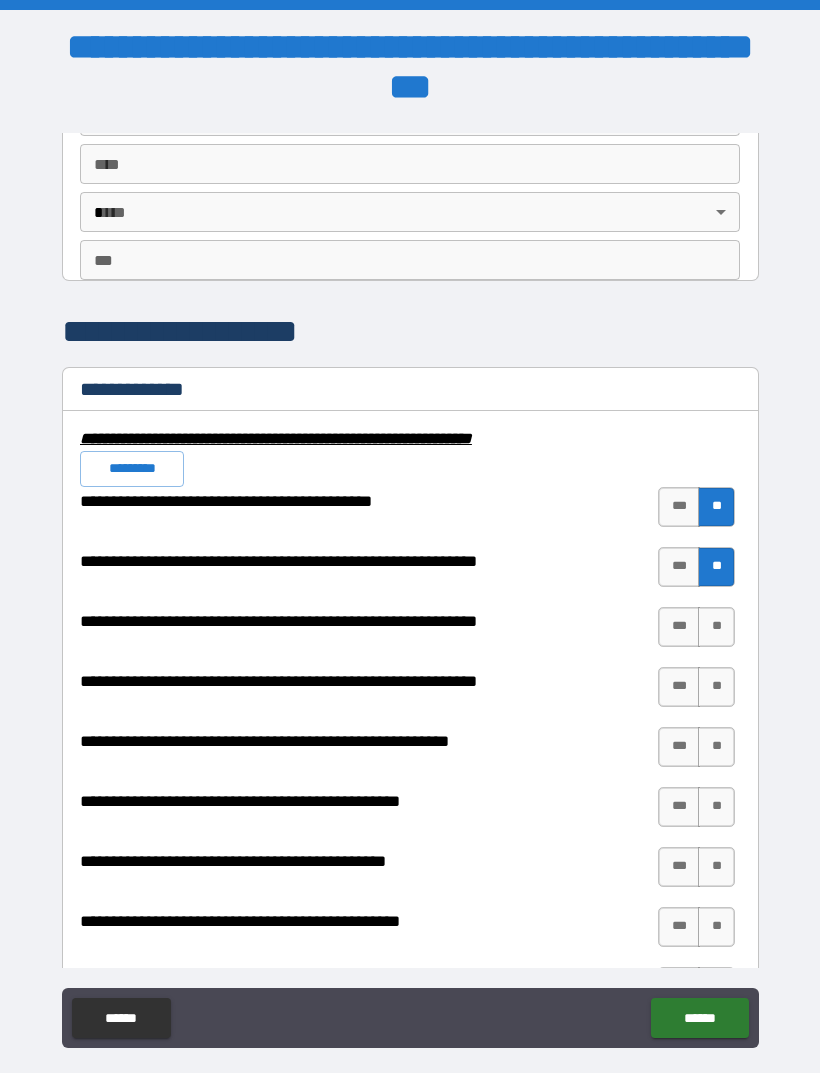 click on "**" at bounding box center (716, 627) 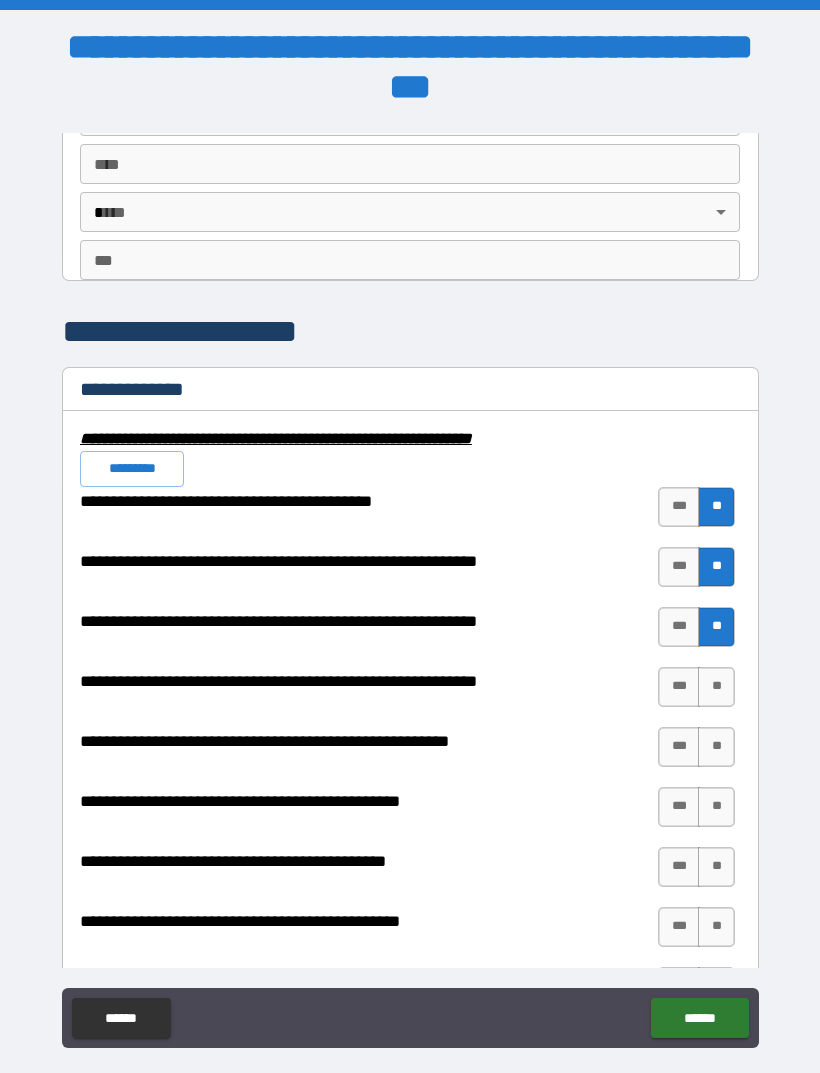 click on "**" at bounding box center (716, 687) 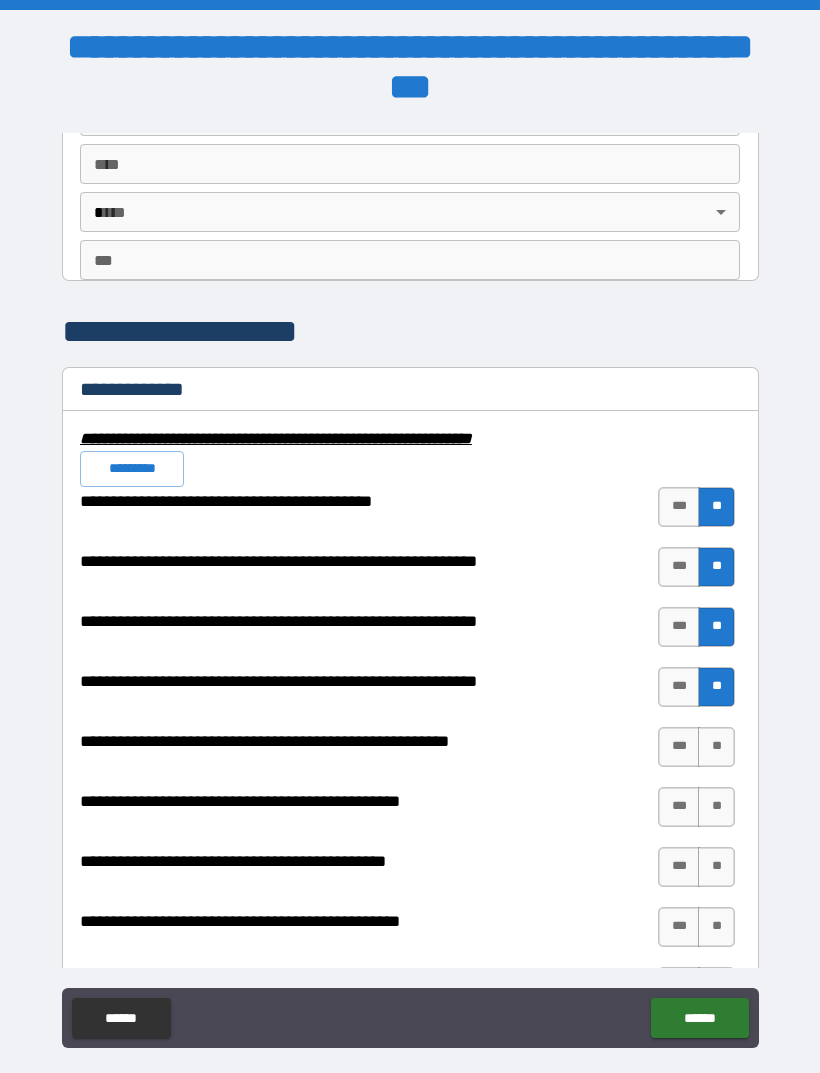 click on "**" at bounding box center (716, 747) 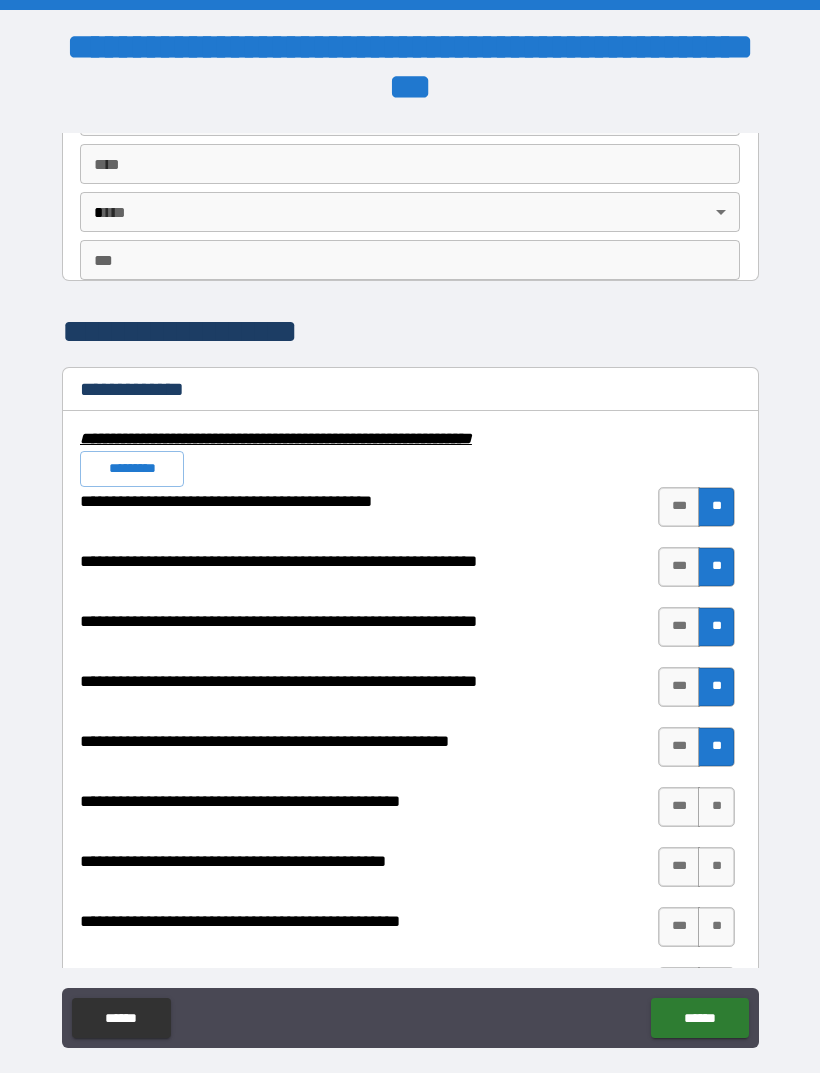 click on "**" at bounding box center (716, 807) 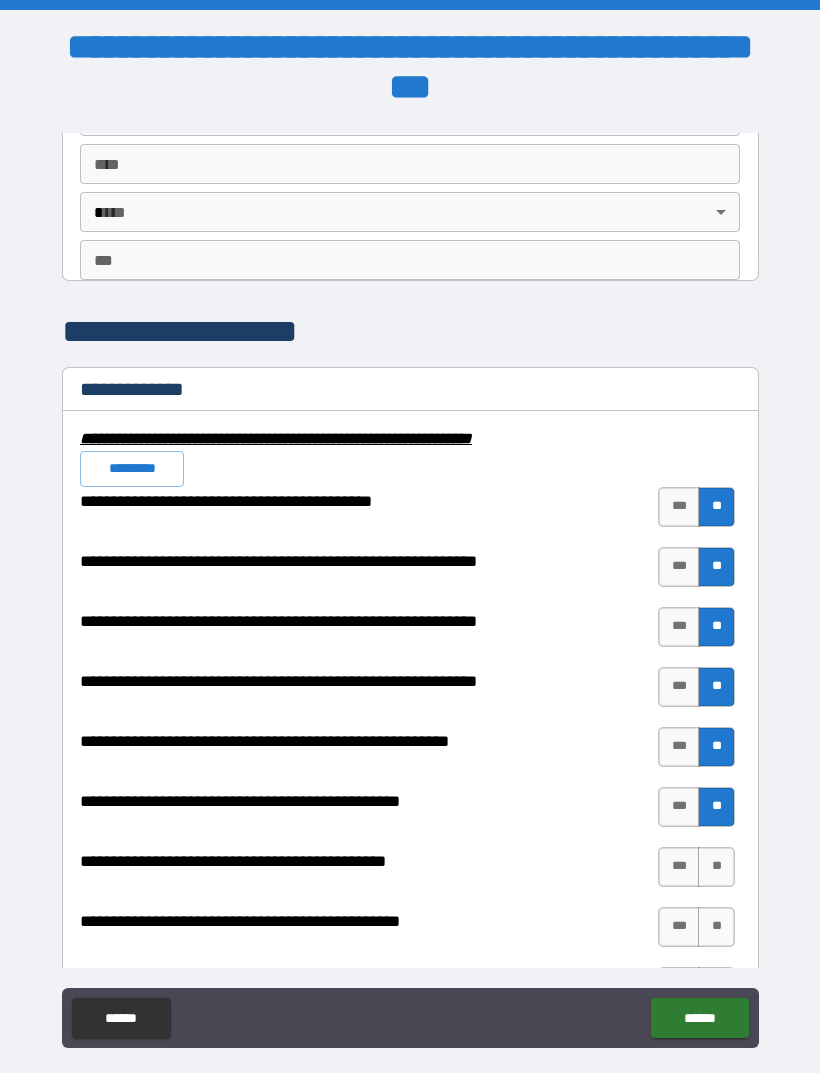 click on "**" at bounding box center [716, 867] 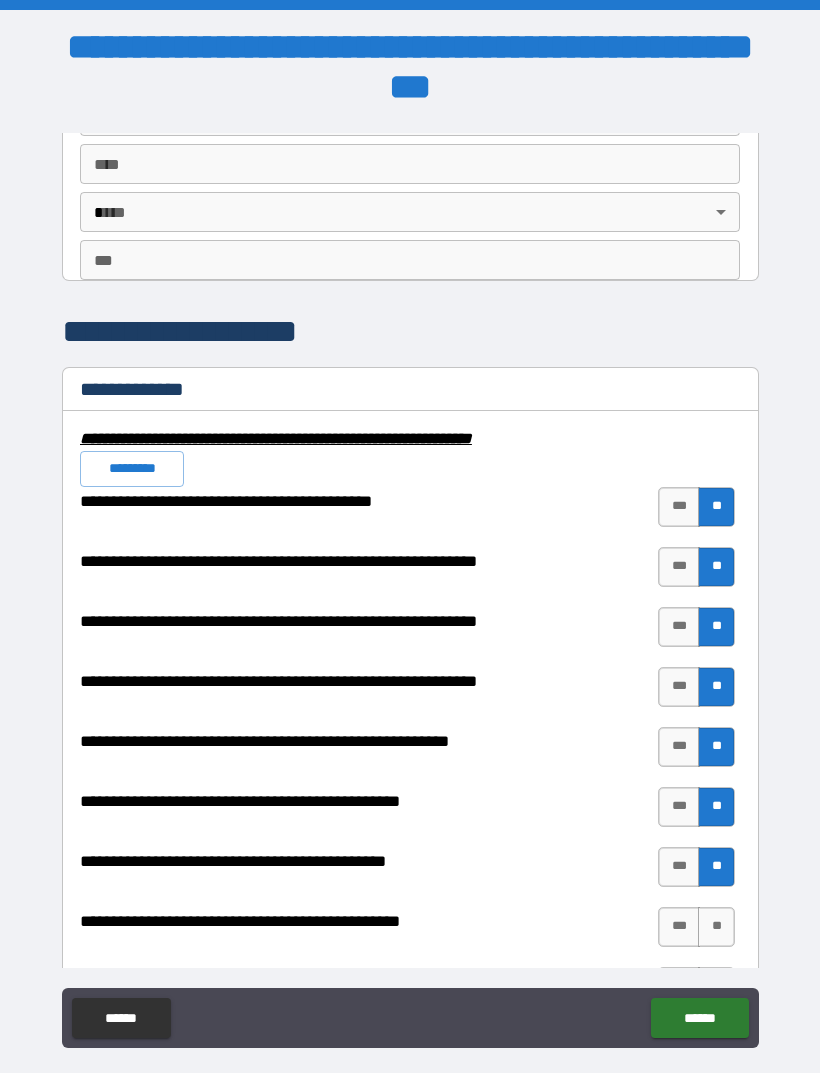 click on "**" at bounding box center (716, 927) 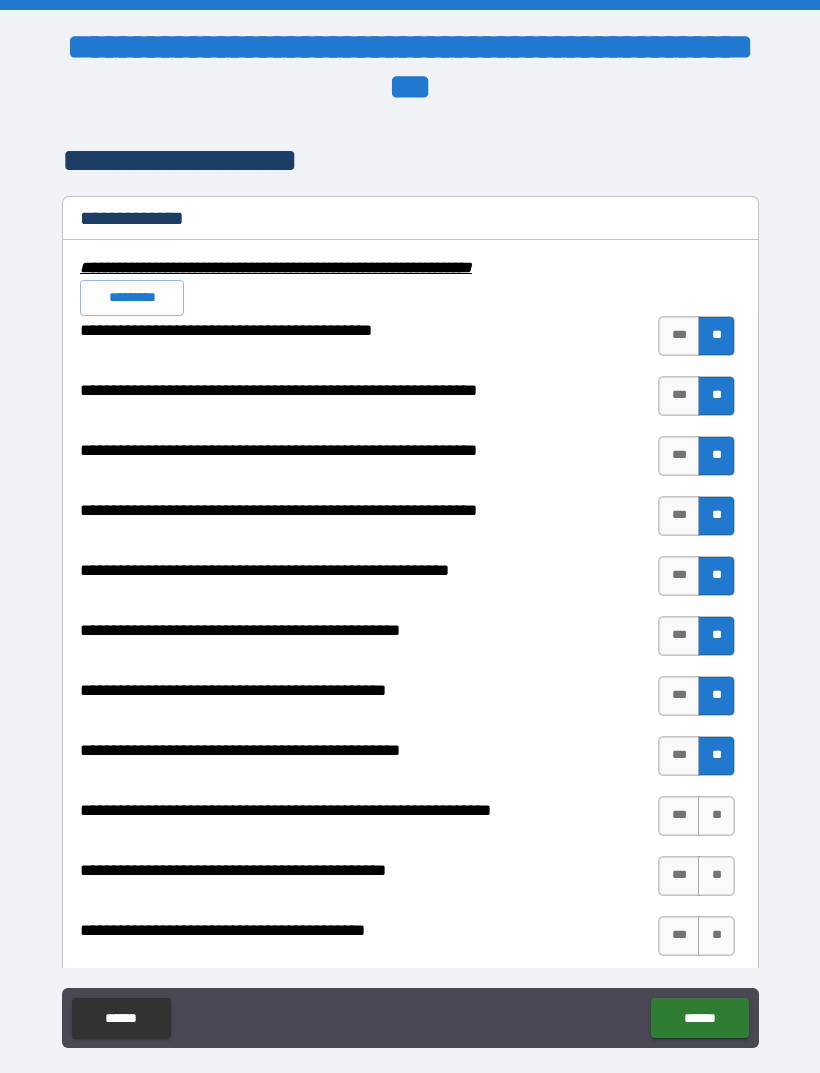 scroll, scrollTop: 1958, scrollLeft: 0, axis: vertical 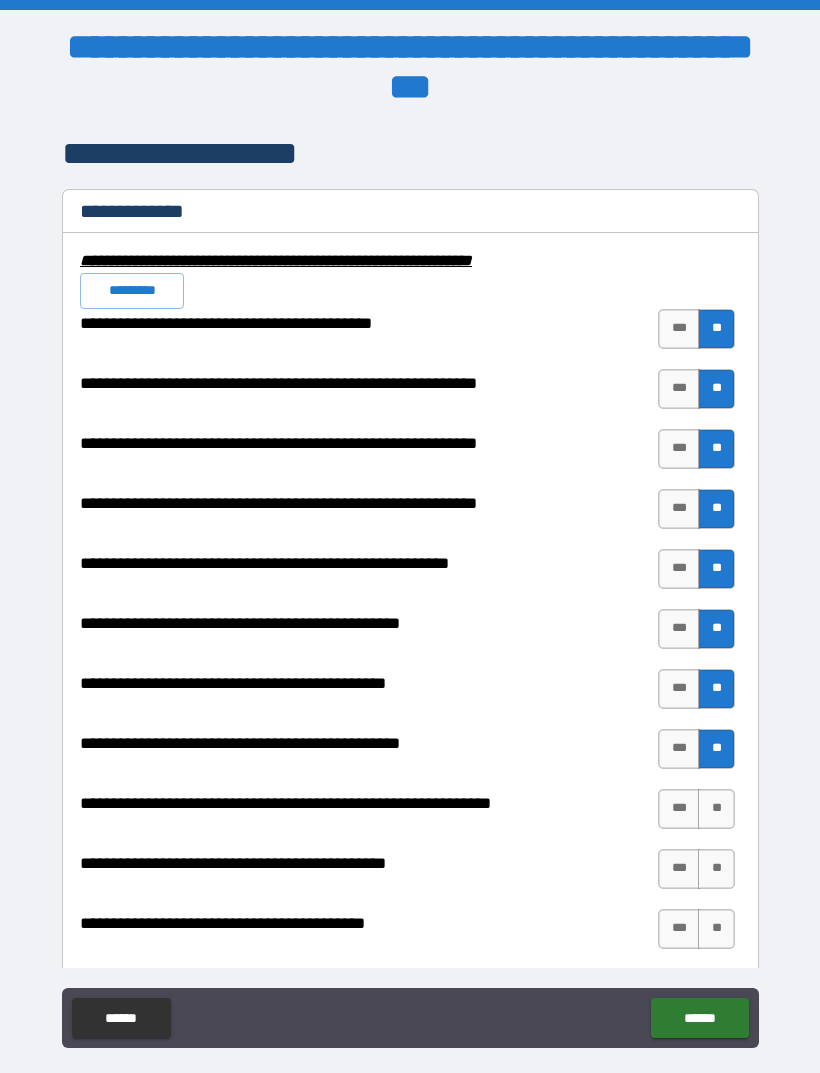 click on "**" at bounding box center [716, 809] 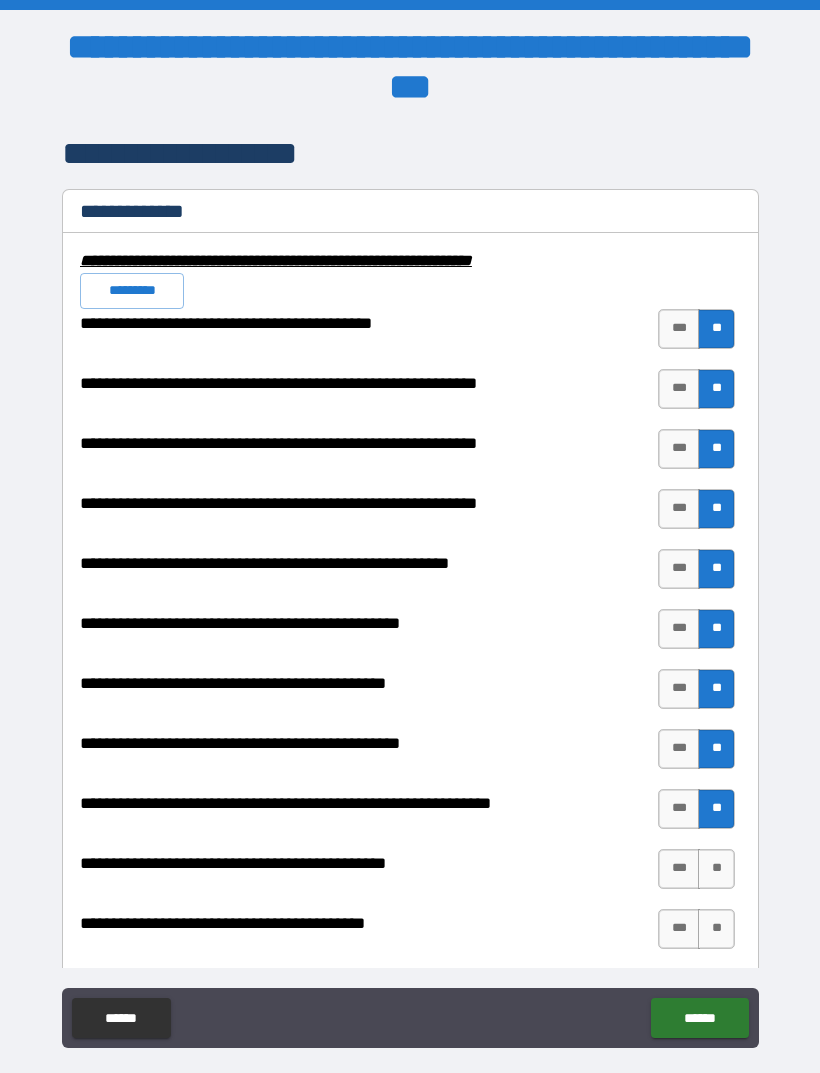 click on "**" at bounding box center (716, 809) 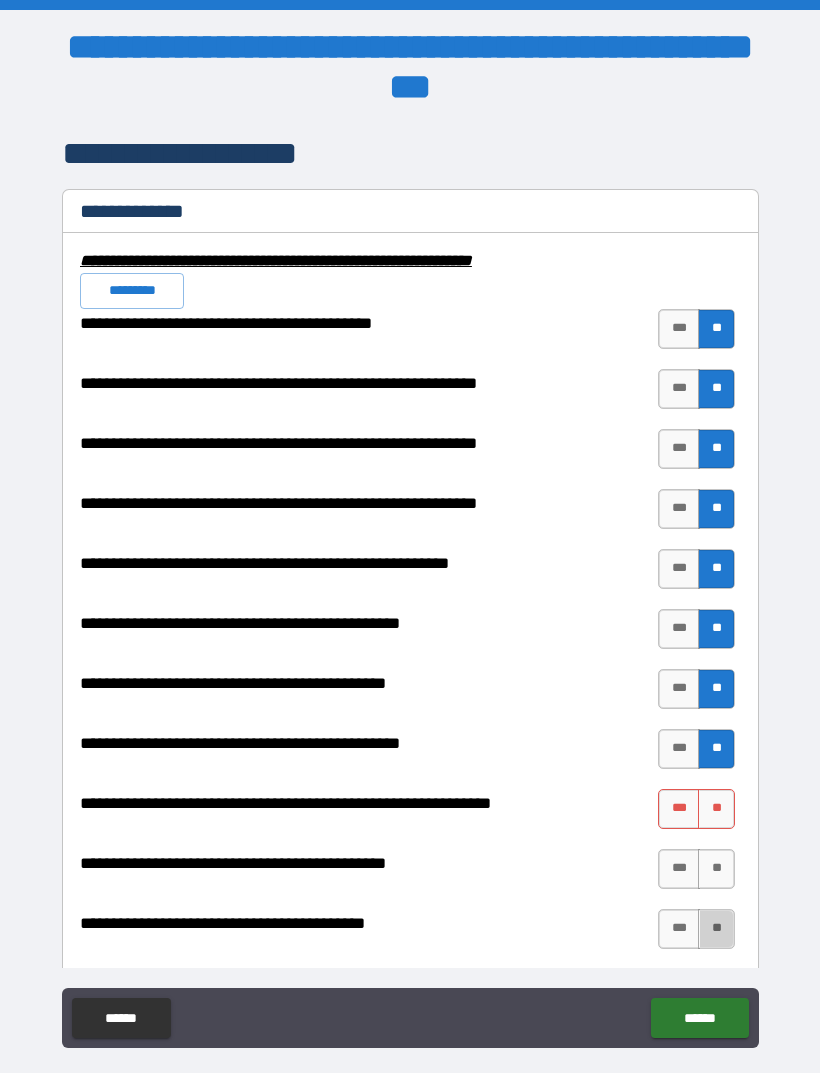 click on "**" at bounding box center [716, 929] 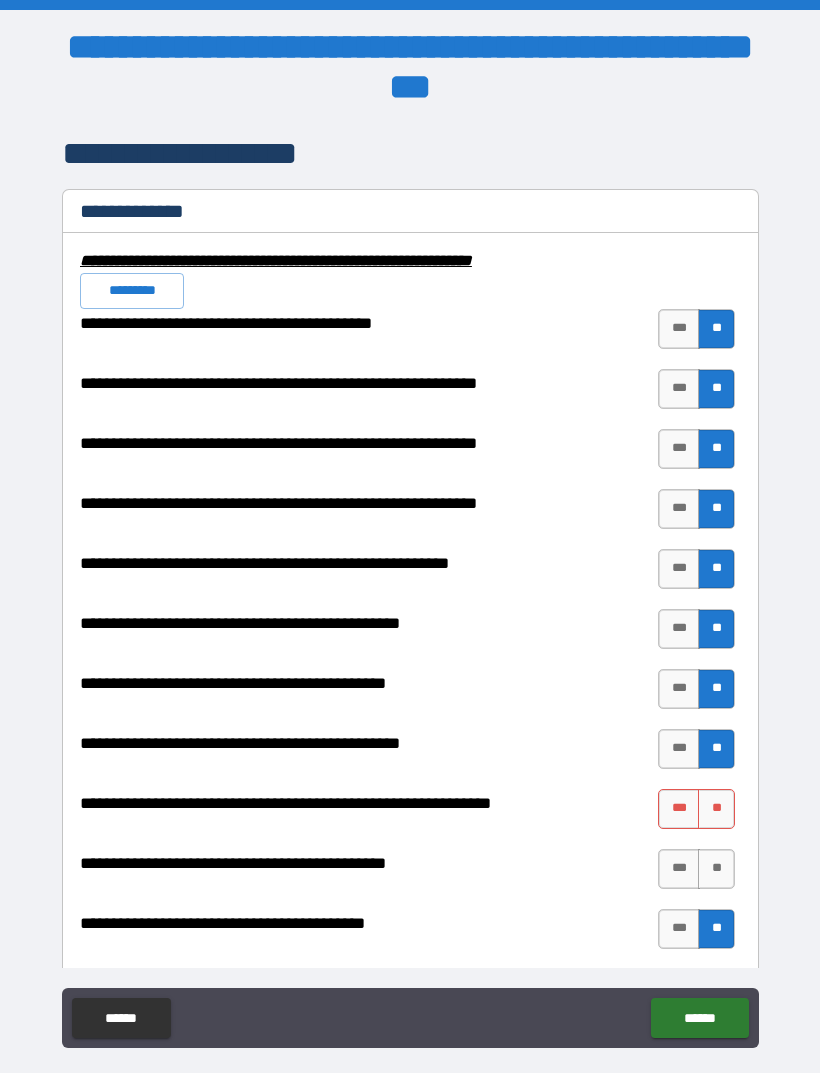 click on "**" at bounding box center [716, 869] 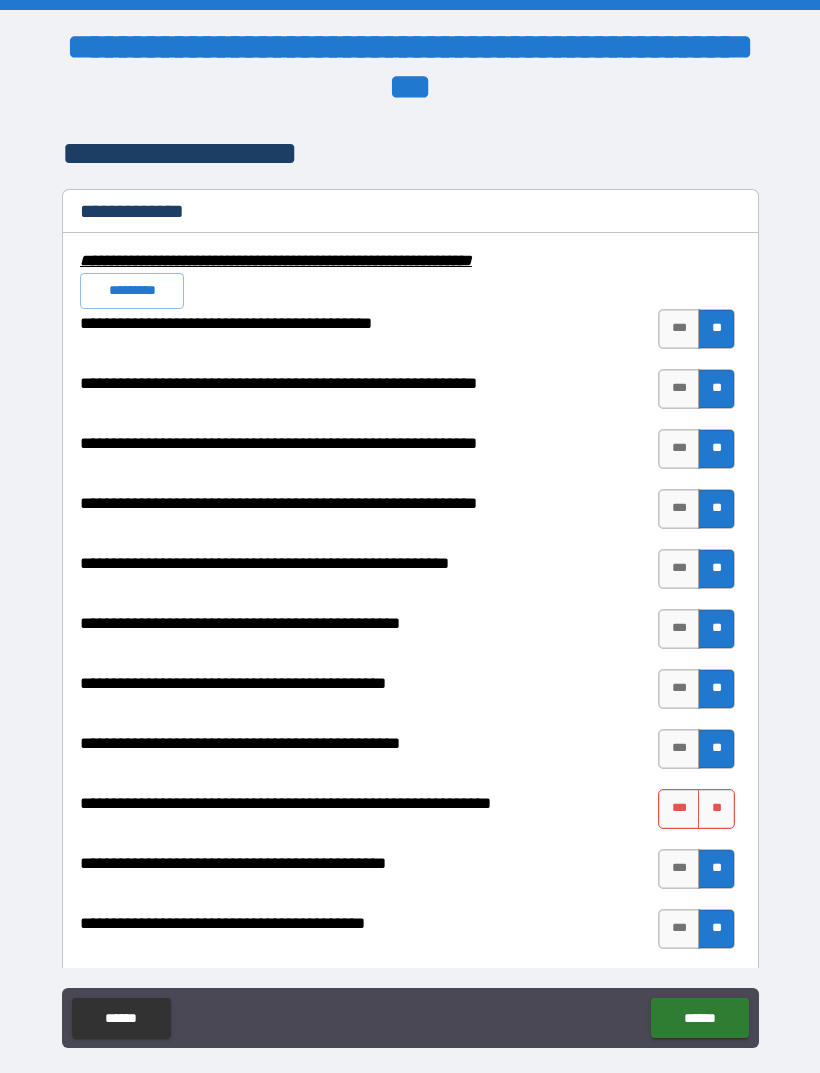 click on "**" at bounding box center [716, 809] 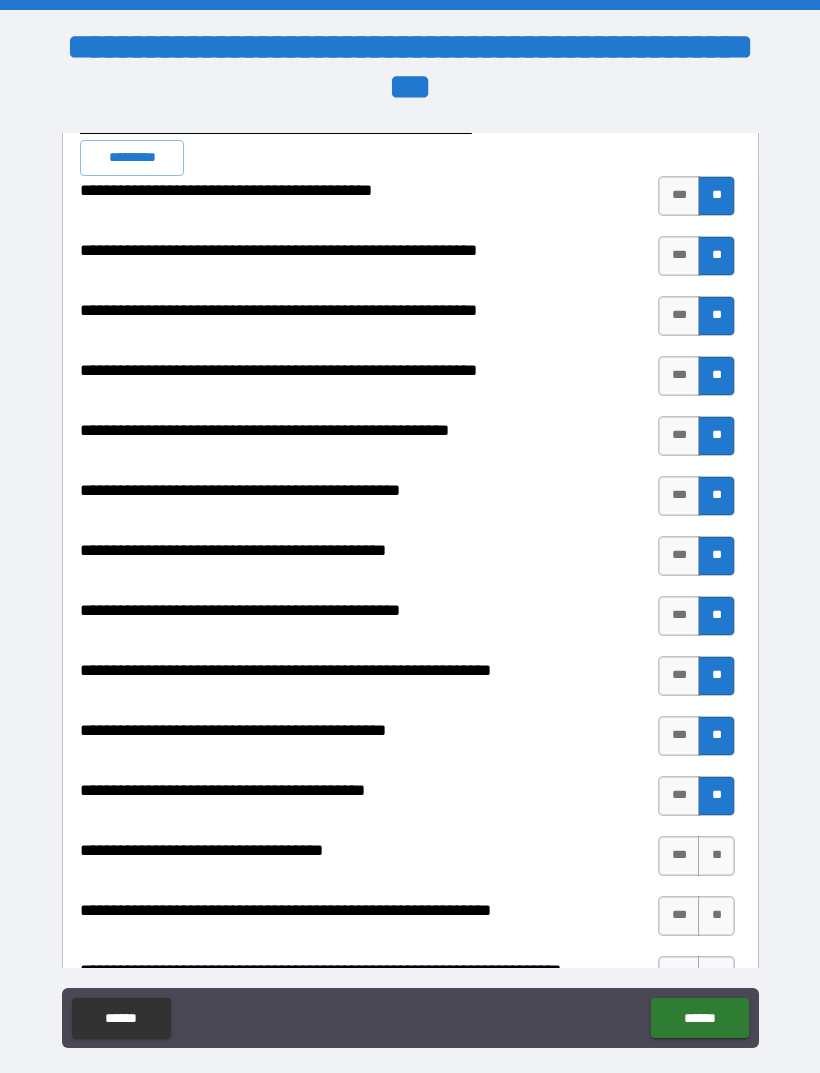 scroll, scrollTop: 2080, scrollLeft: 0, axis: vertical 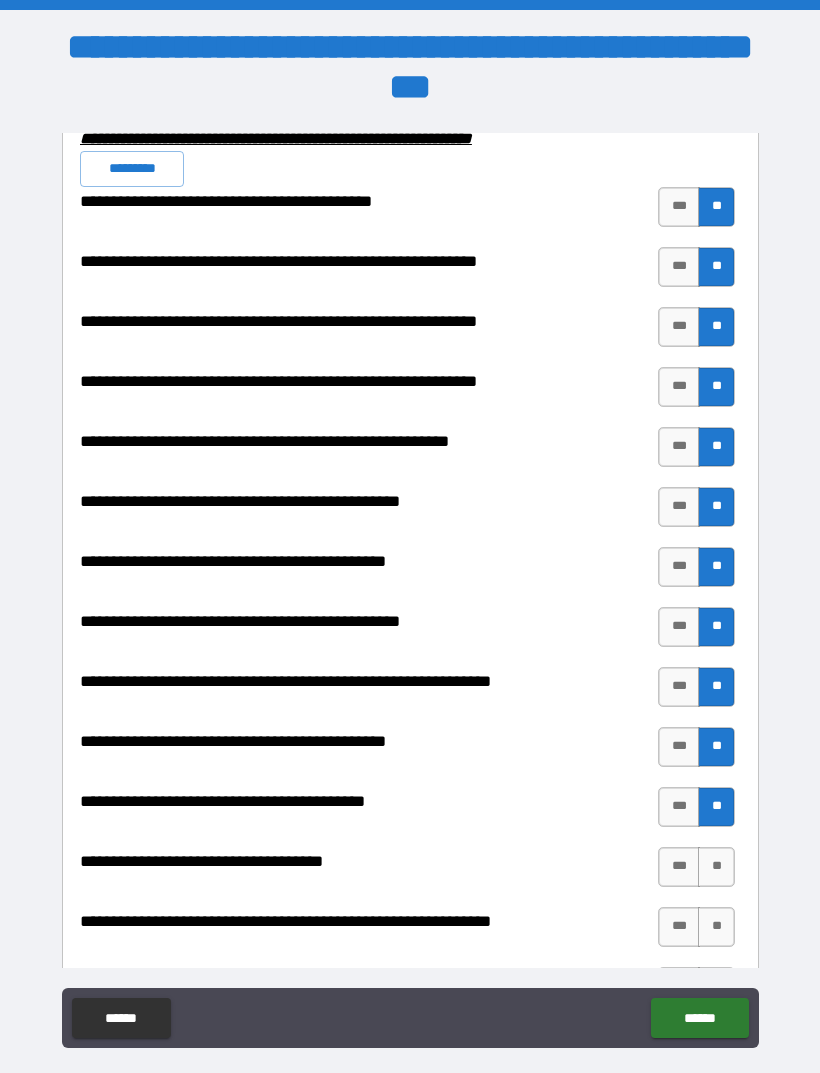 click on "**" at bounding box center (716, 867) 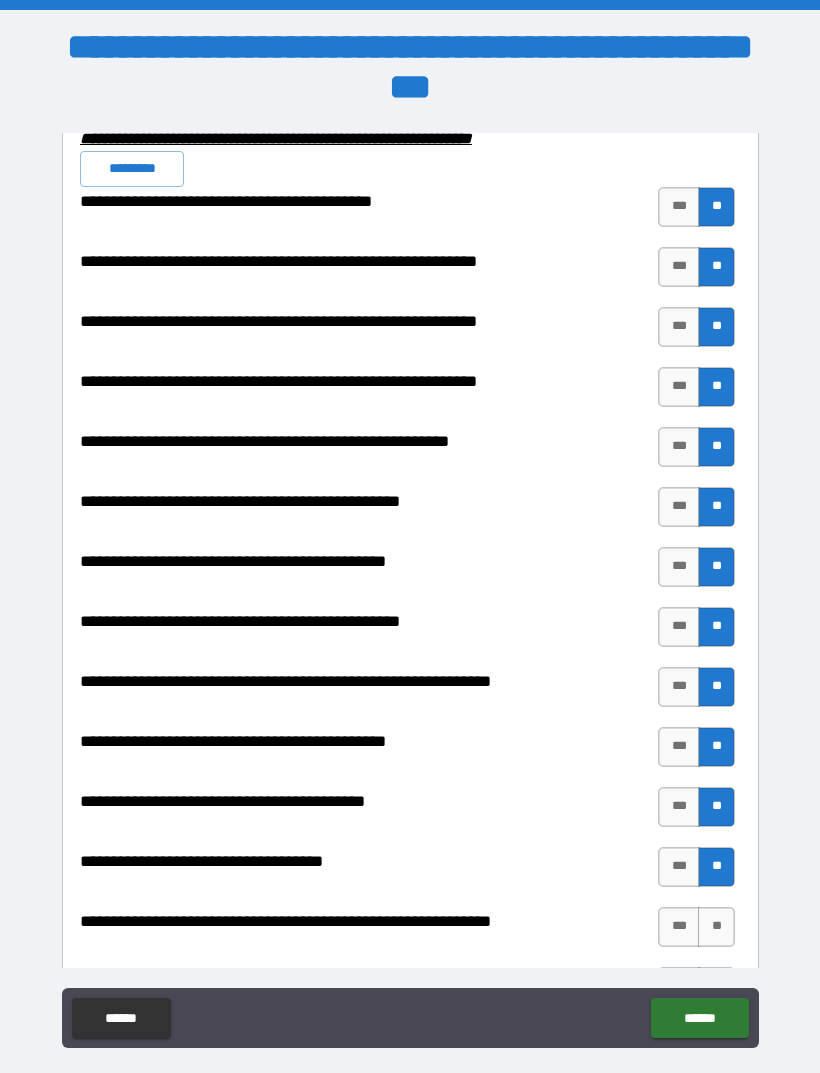 click on "**" at bounding box center [716, 927] 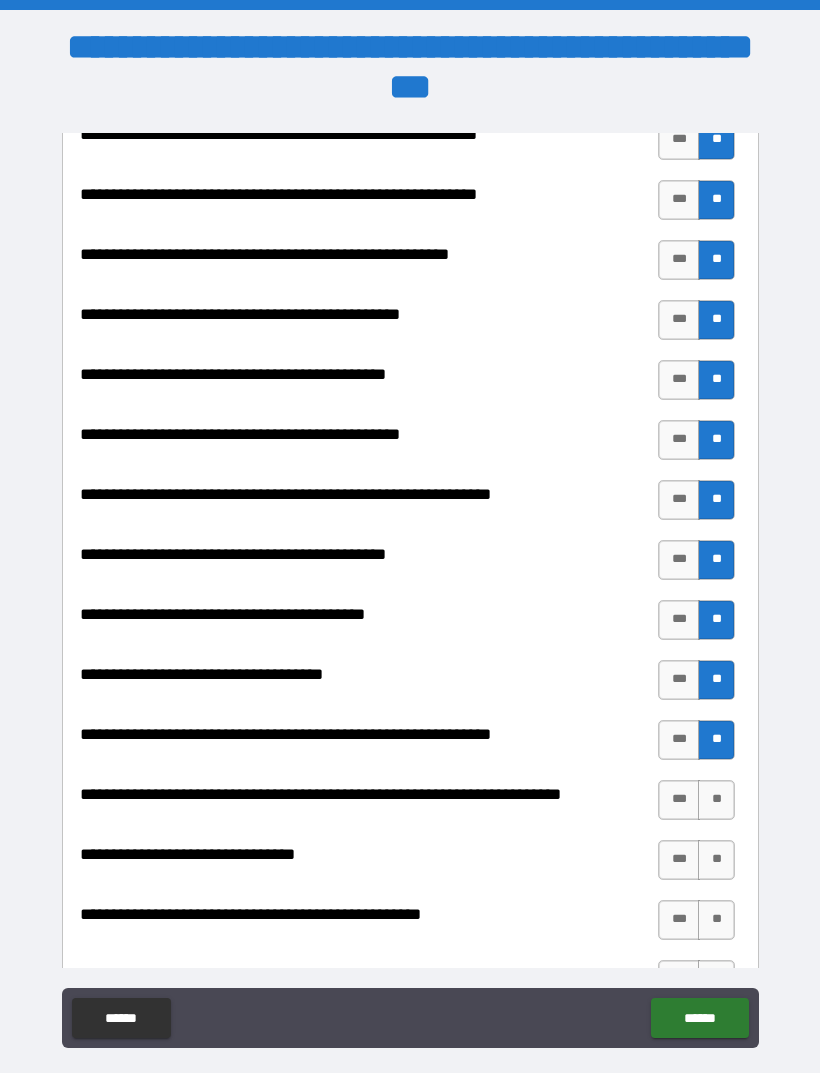 scroll, scrollTop: 2266, scrollLeft: 0, axis: vertical 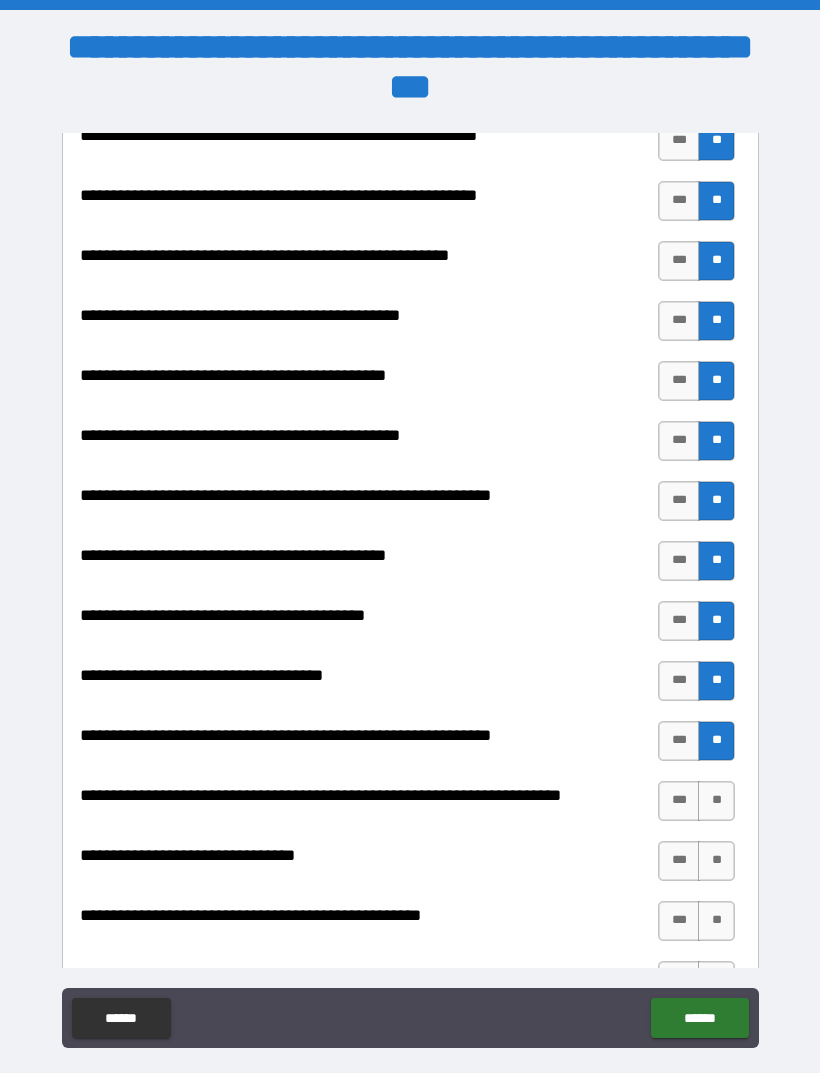 click on "**" at bounding box center [716, 801] 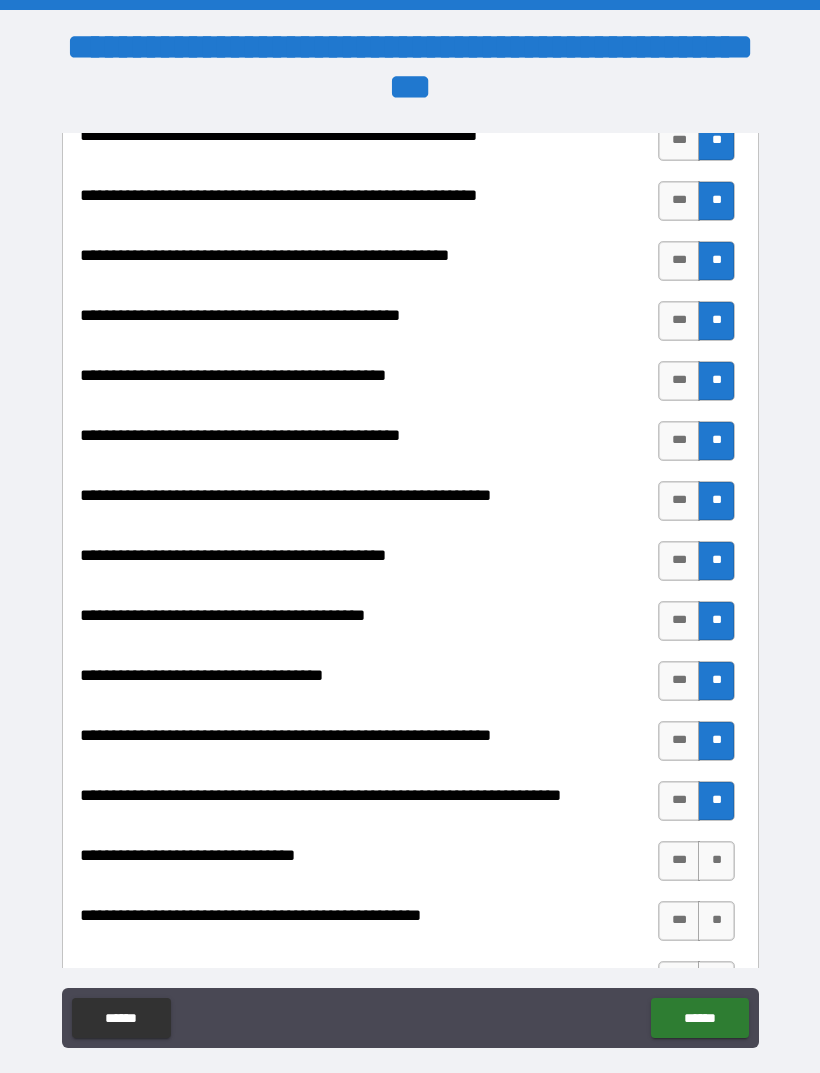 click on "**" at bounding box center (716, 861) 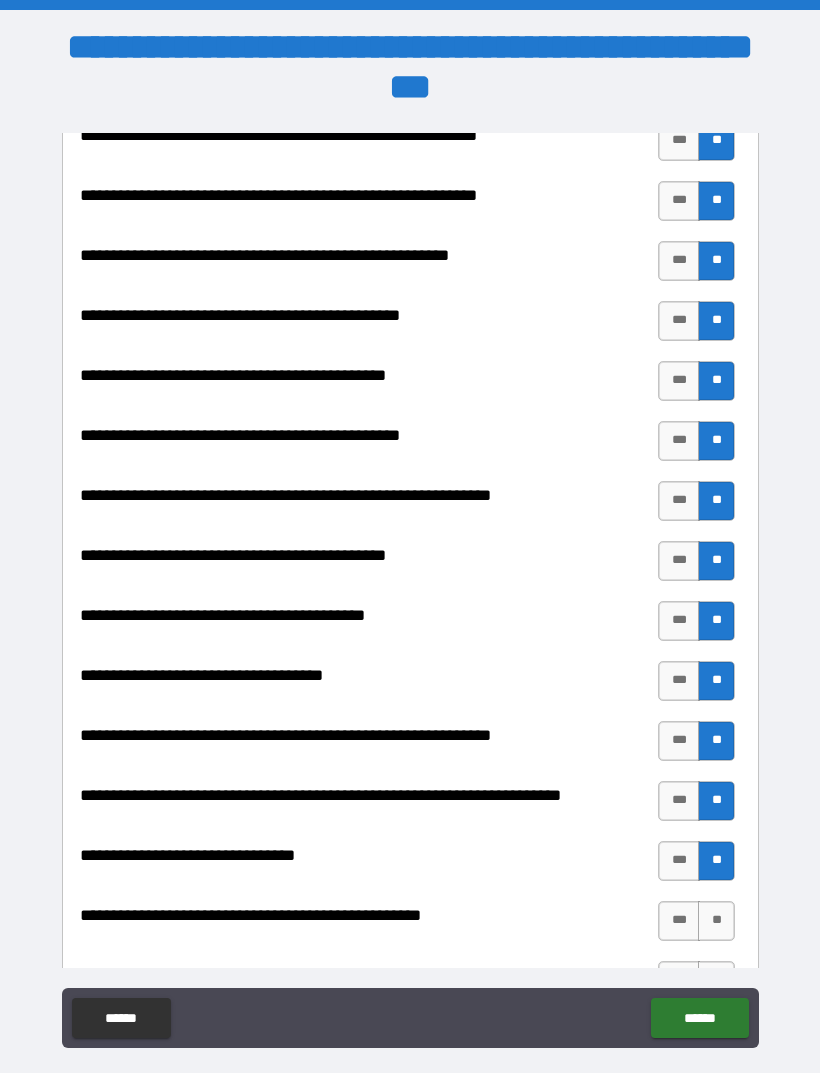 click on "**" at bounding box center [716, 921] 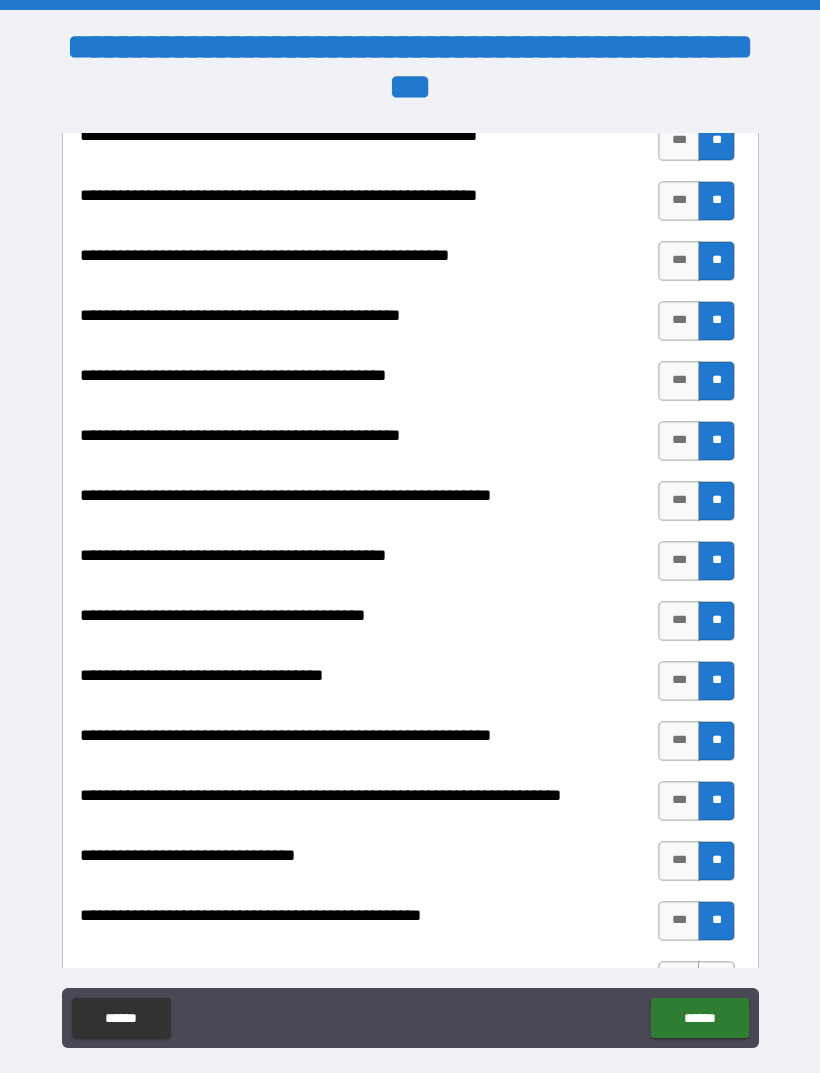 scroll, scrollTop: 2467, scrollLeft: 0, axis: vertical 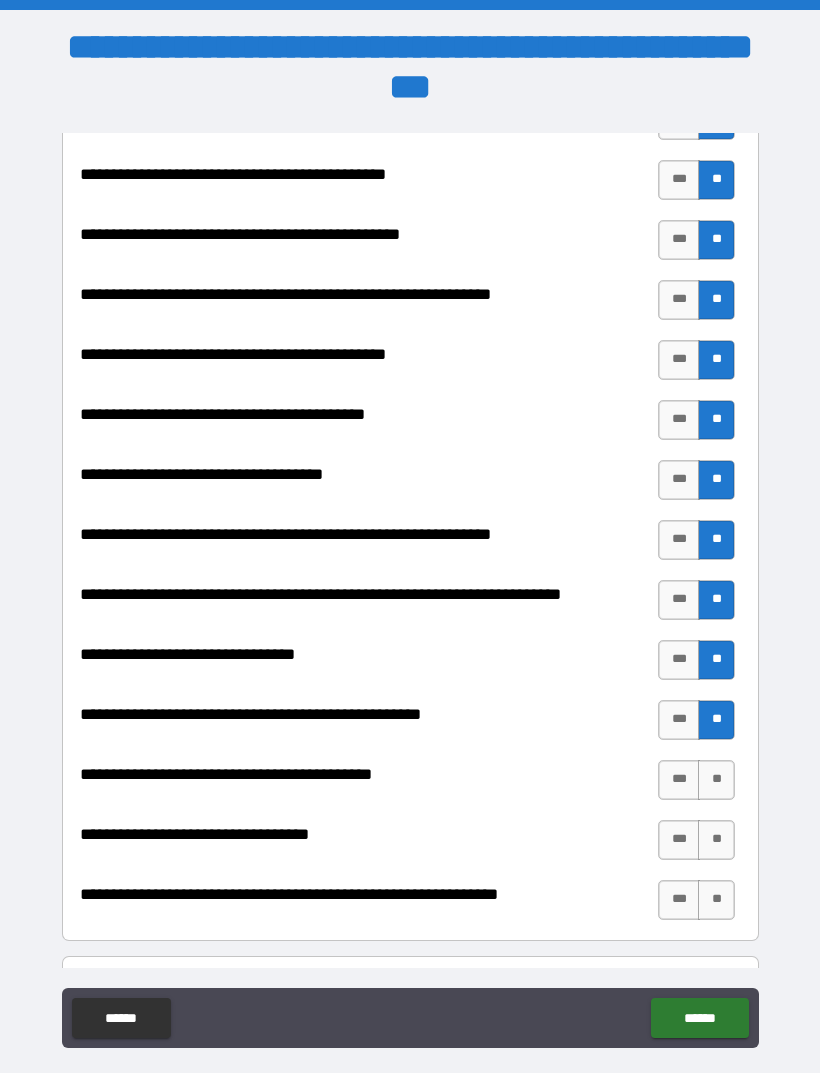 click on "**" at bounding box center [716, 780] 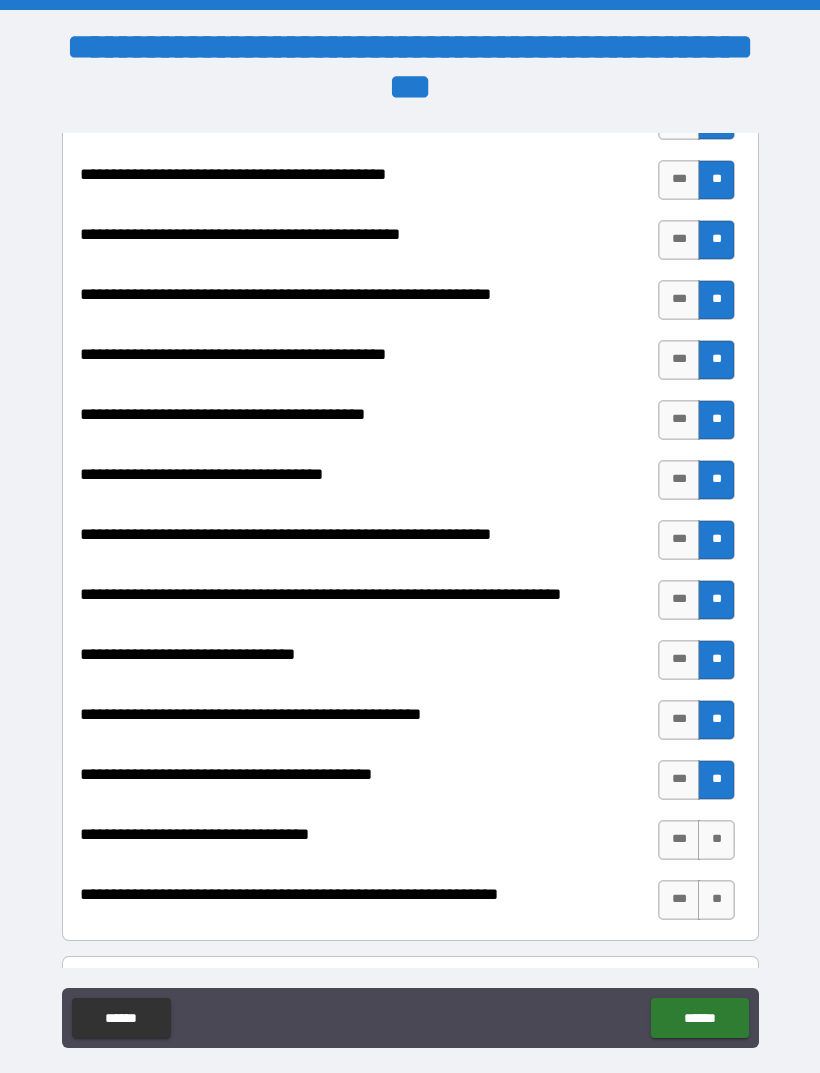 click on "**" at bounding box center (716, 840) 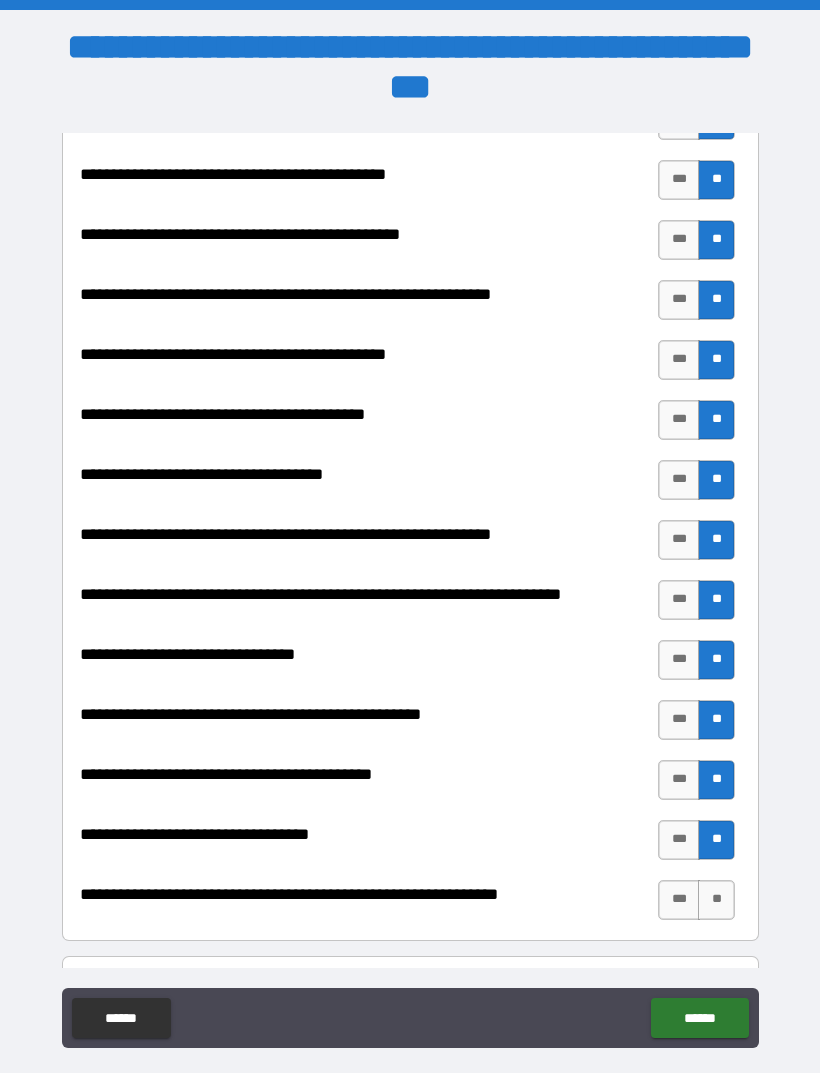 click on "**" at bounding box center (716, 900) 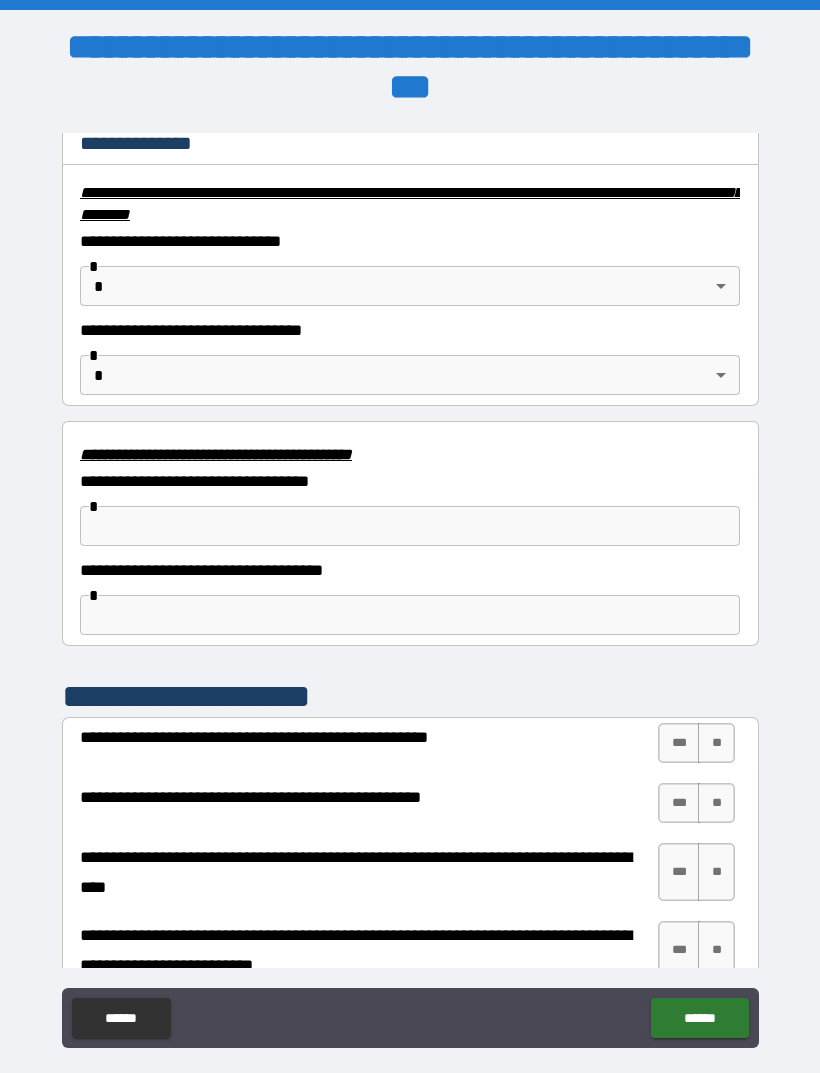 scroll, scrollTop: 3300, scrollLeft: 0, axis: vertical 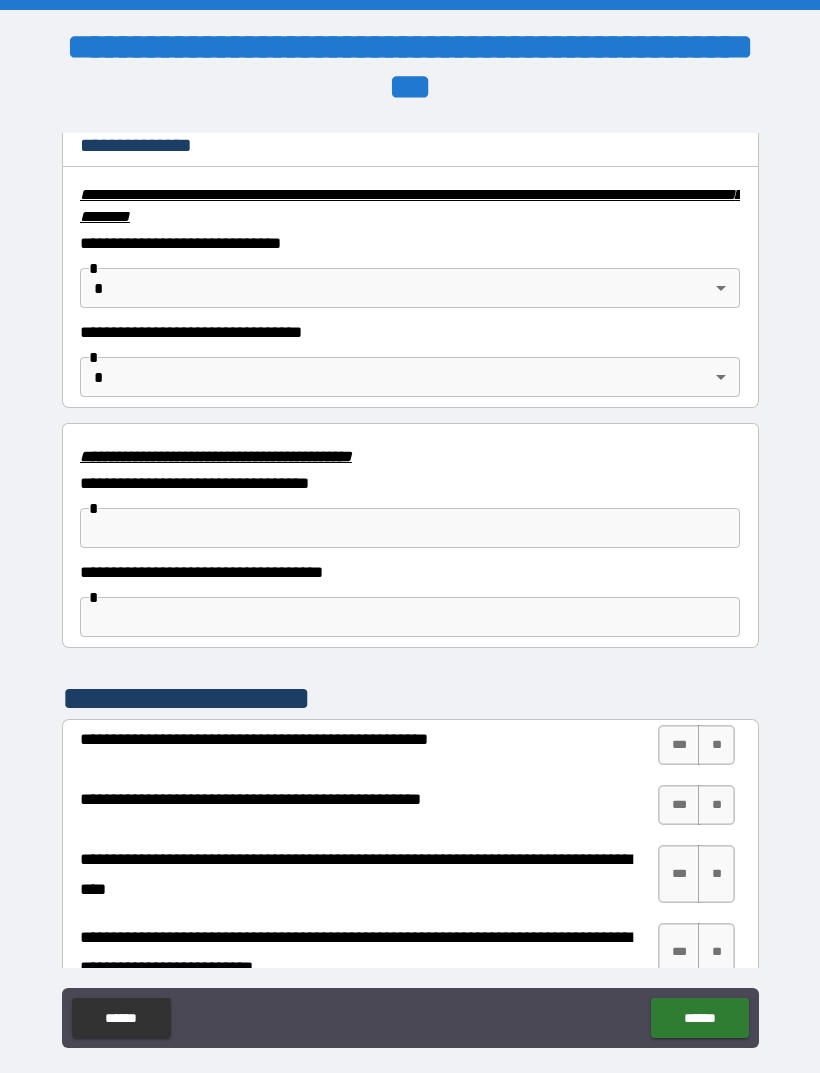 click on "**" at bounding box center [716, 745] 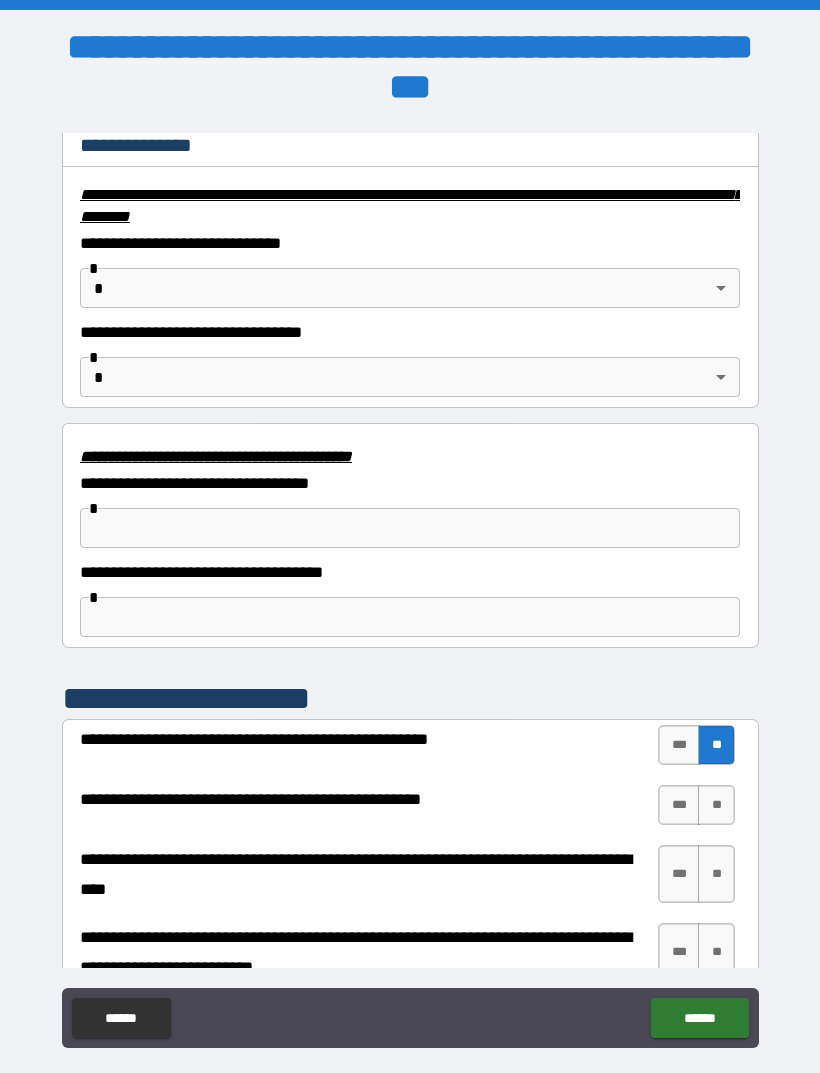 click on "**" at bounding box center [716, 805] 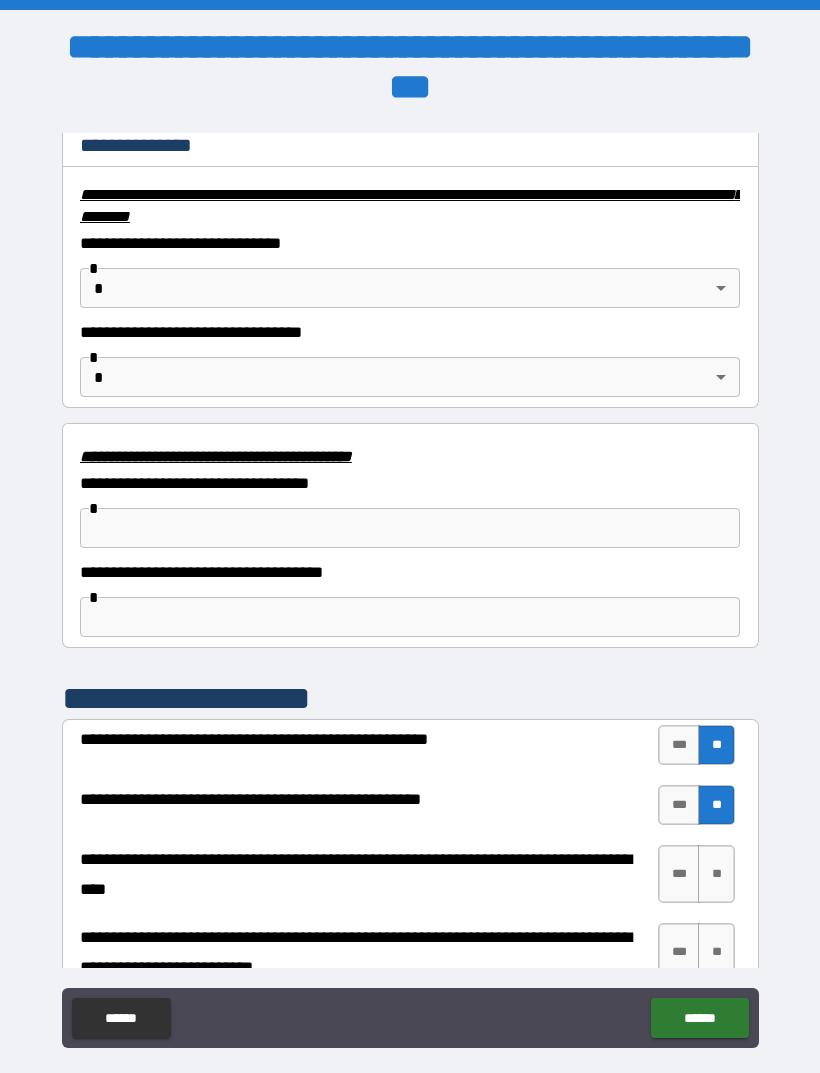 click on "**" at bounding box center [716, 874] 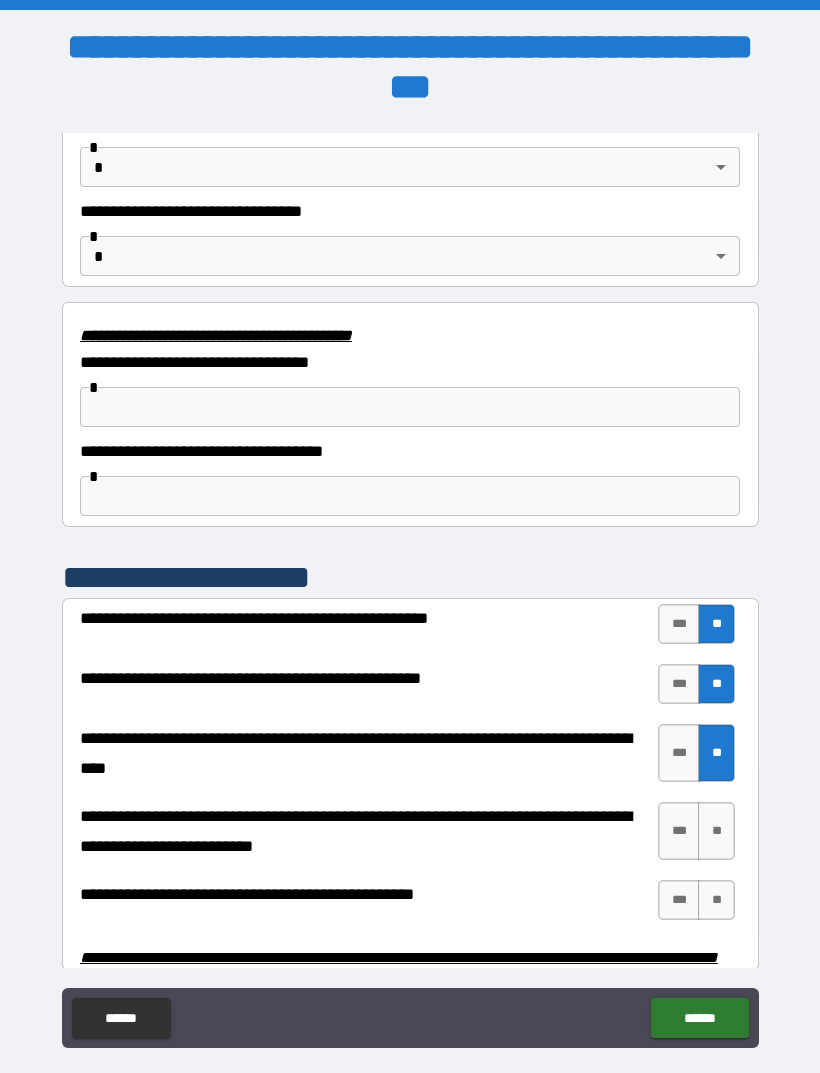 scroll, scrollTop: 3443, scrollLeft: 0, axis: vertical 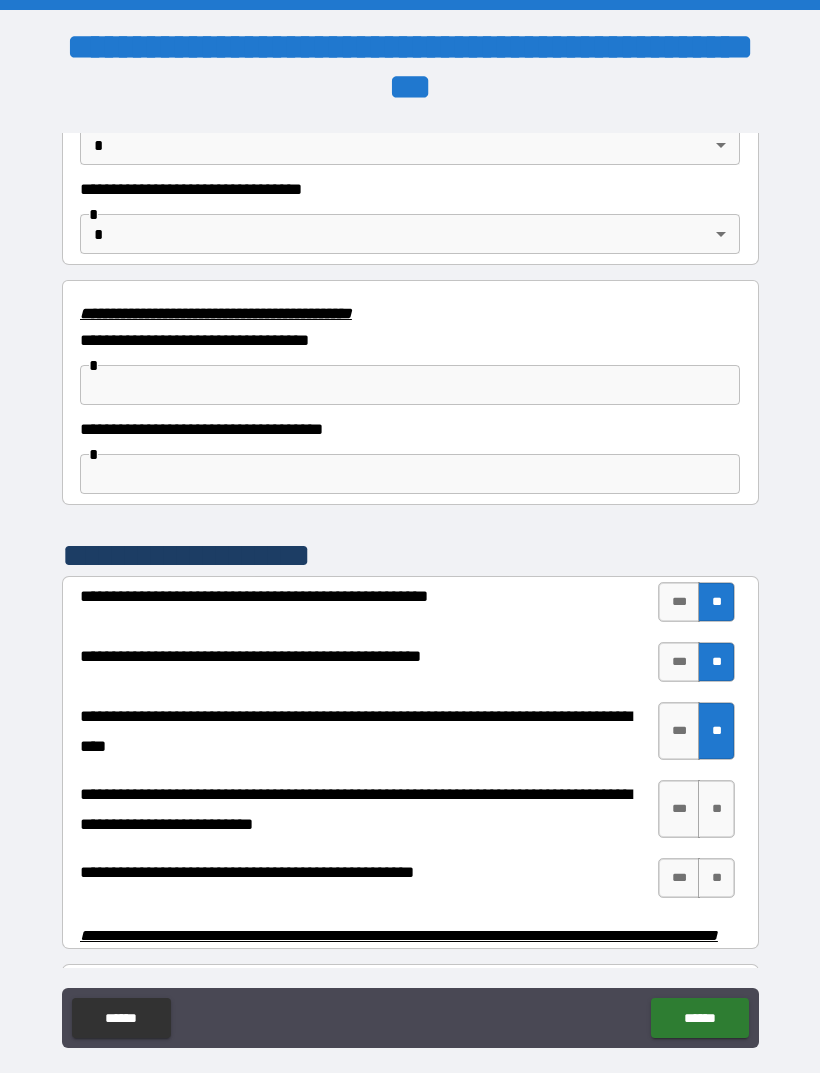click on "**" at bounding box center [716, 809] 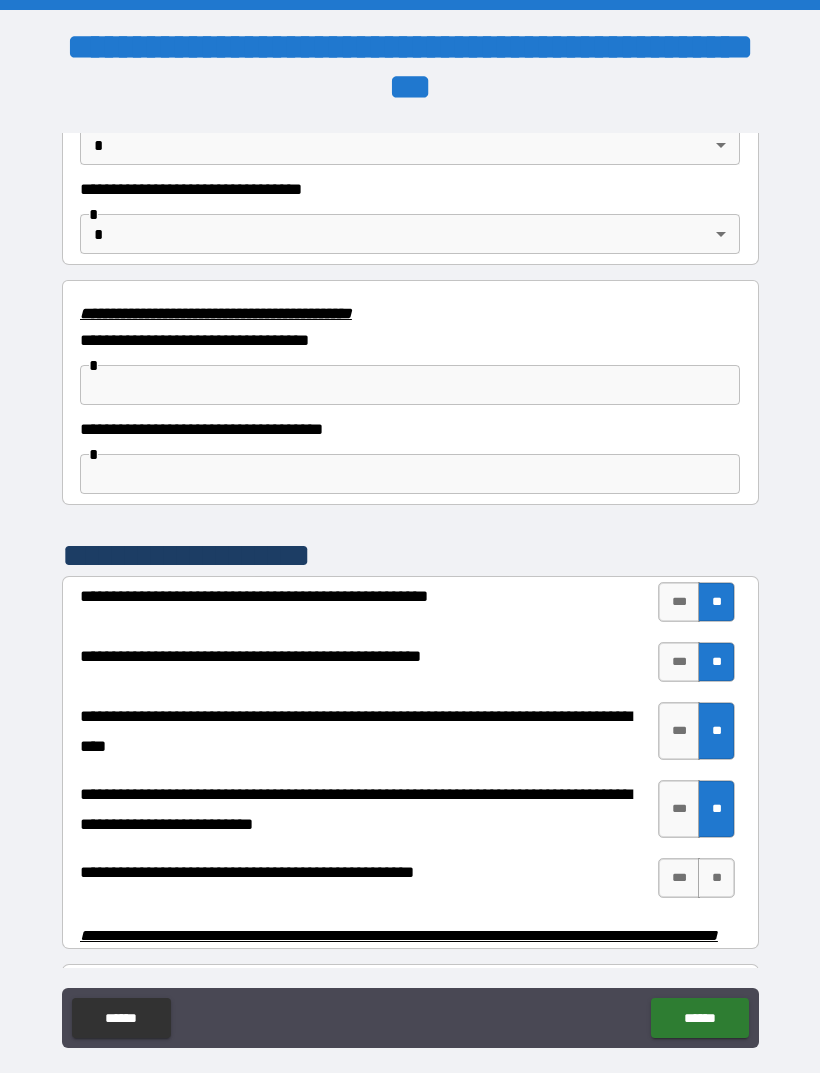 click on "**" at bounding box center (716, 878) 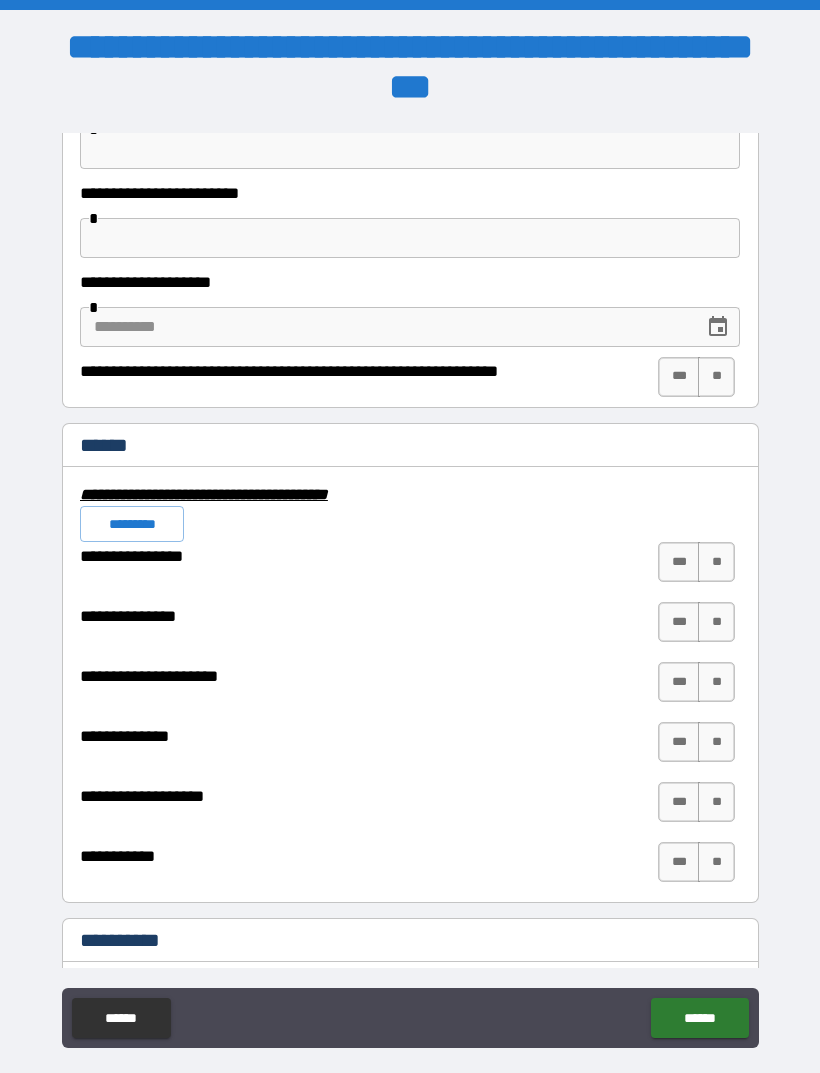 scroll, scrollTop: 4377, scrollLeft: 0, axis: vertical 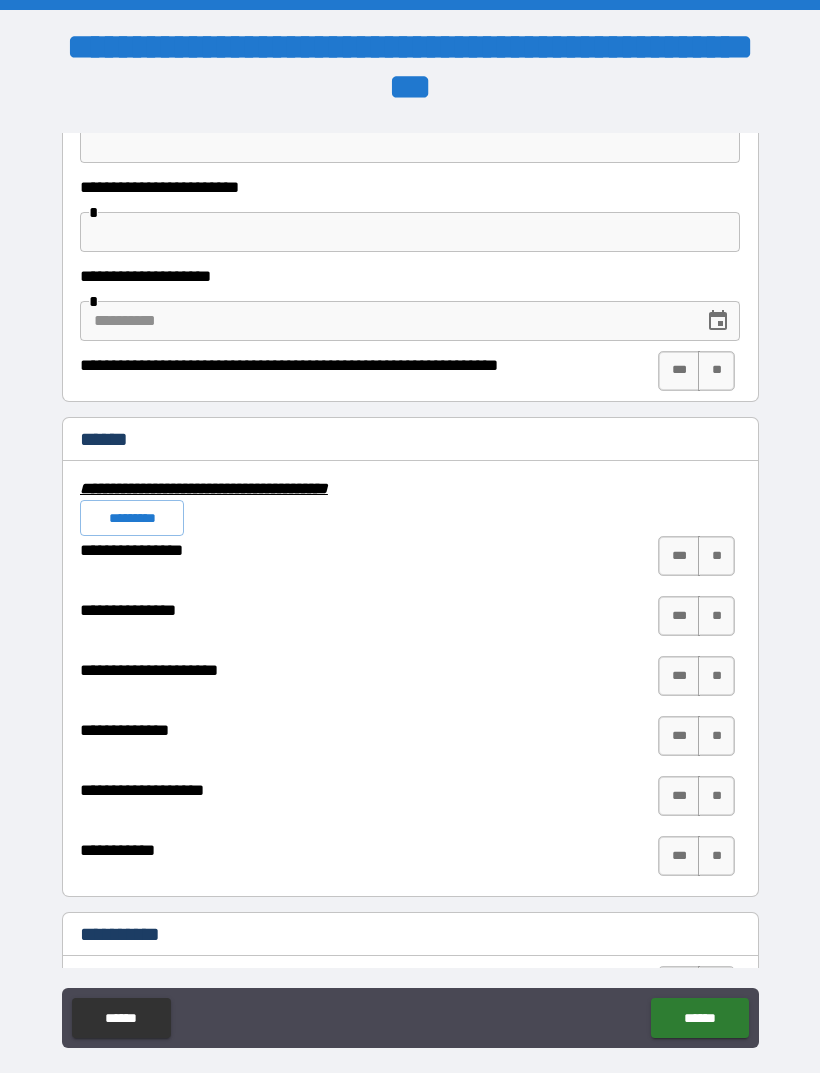 click on "**" at bounding box center (716, 556) 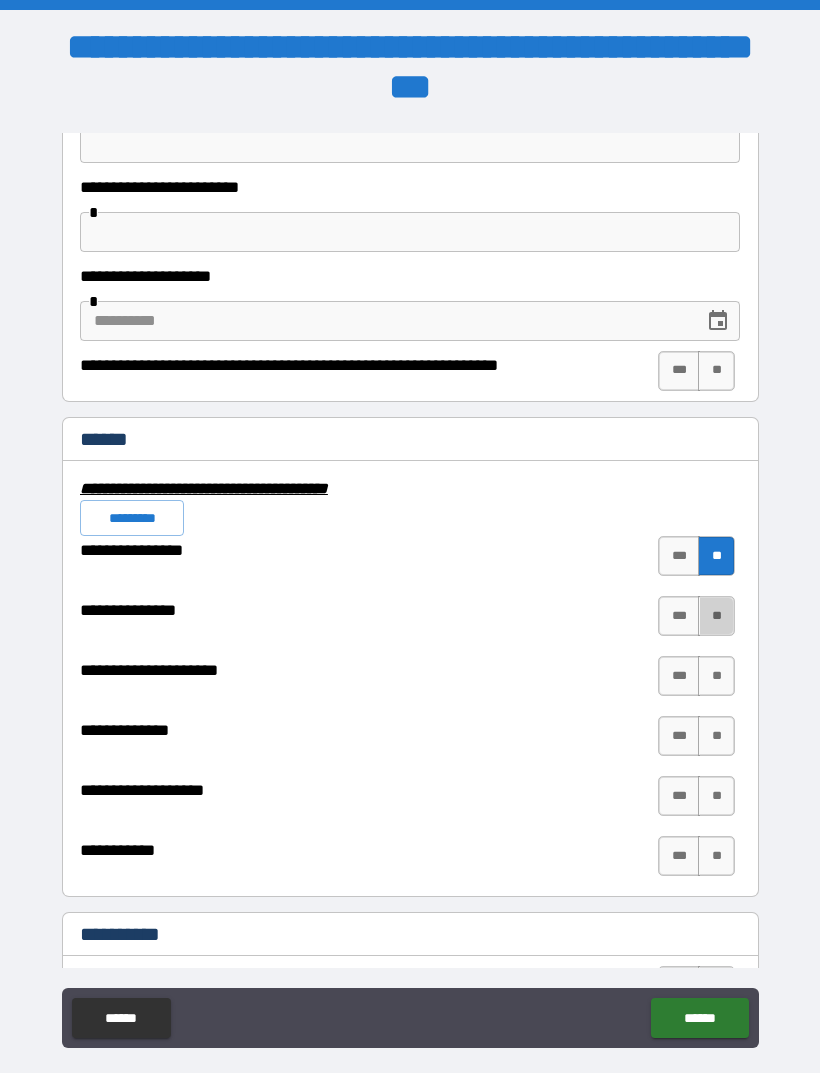click on "**" at bounding box center (716, 616) 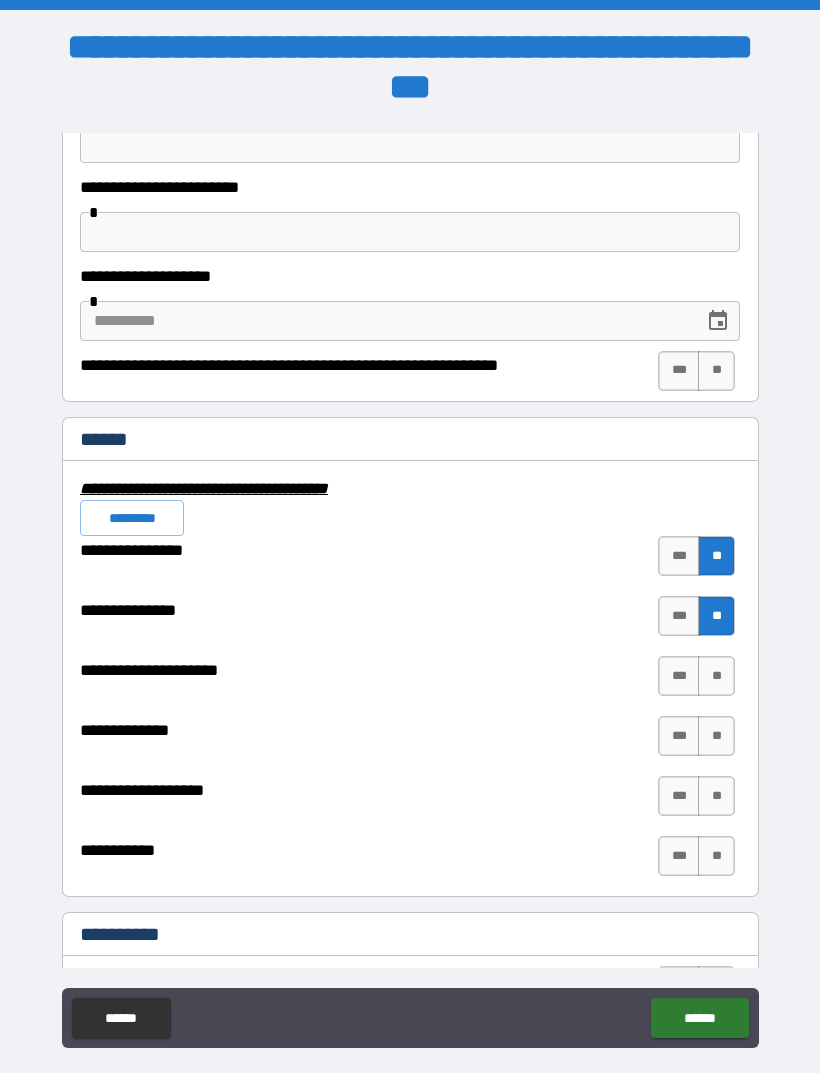 click on "**" at bounding box center (716, 676) 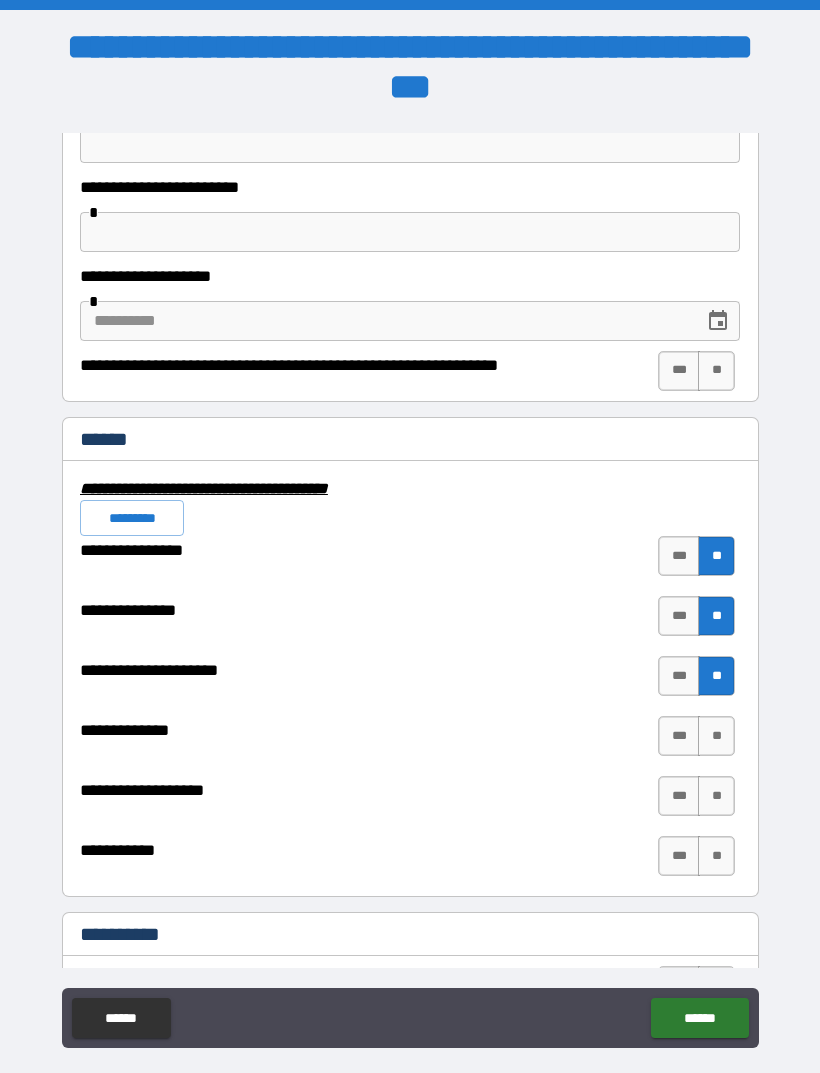 click on "**" at bounding box center [716, 676] 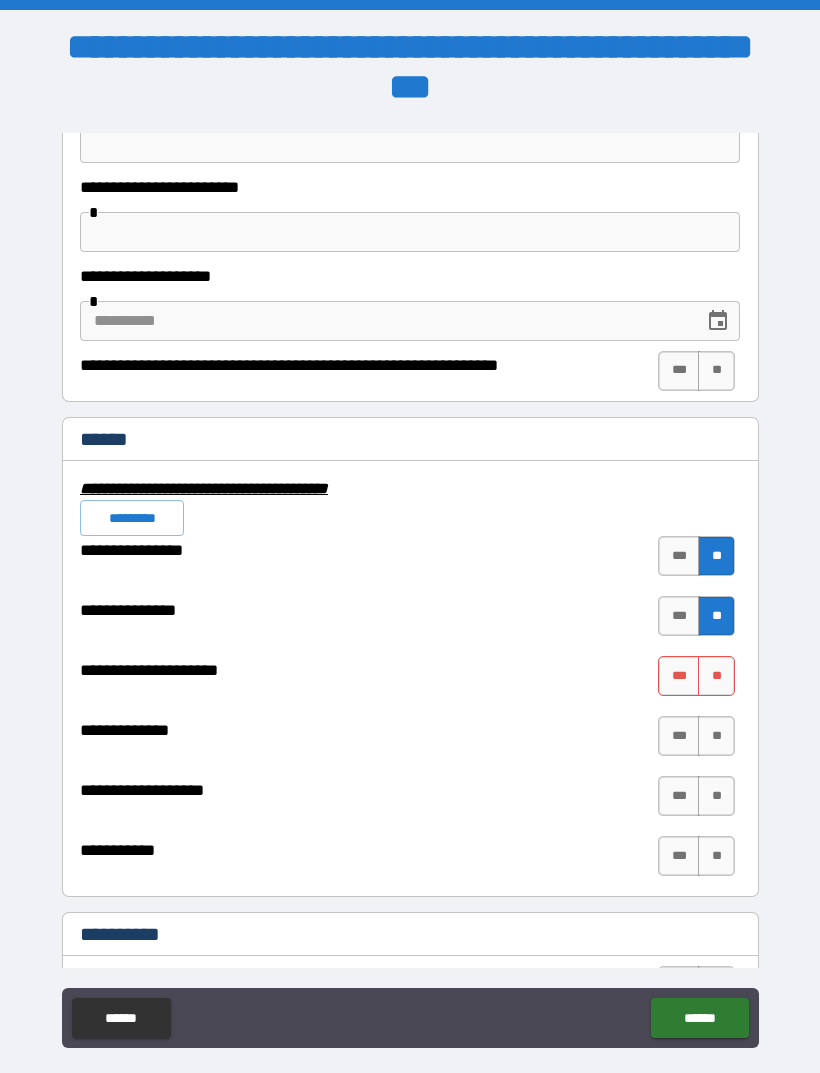 click on "**********" at bounding box center [410, 716] 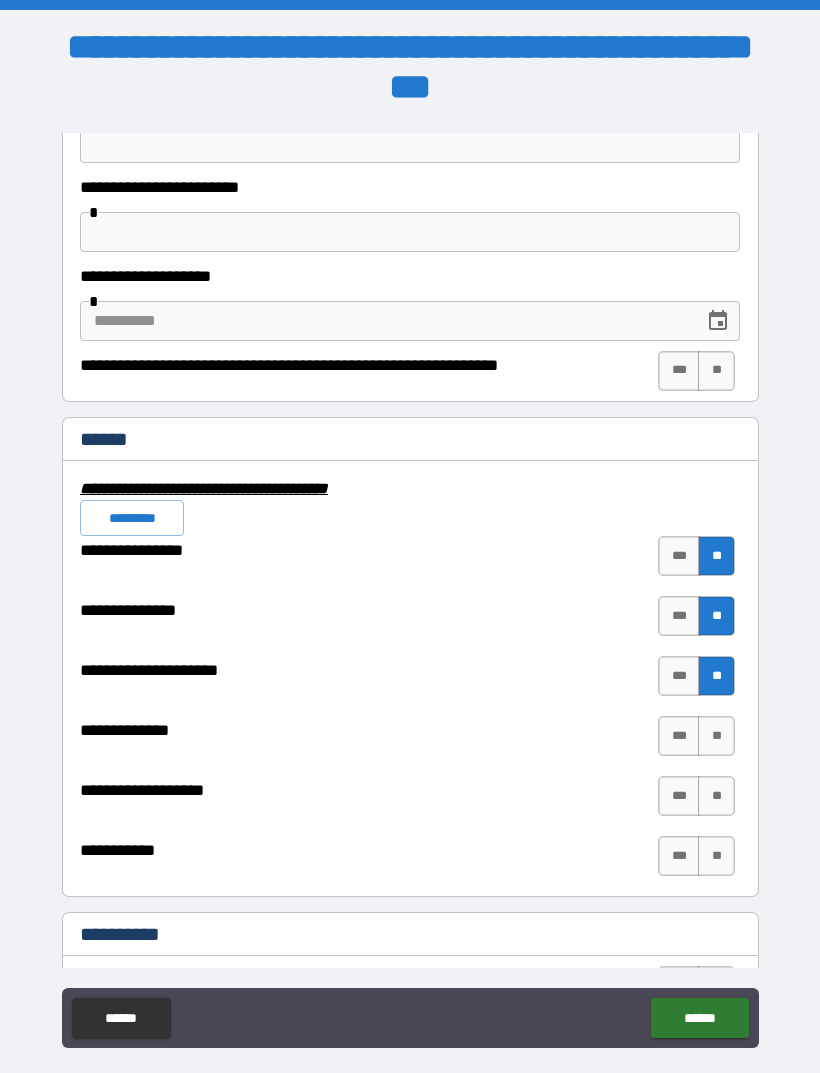 click on "**" at bounding box center [716, 736] 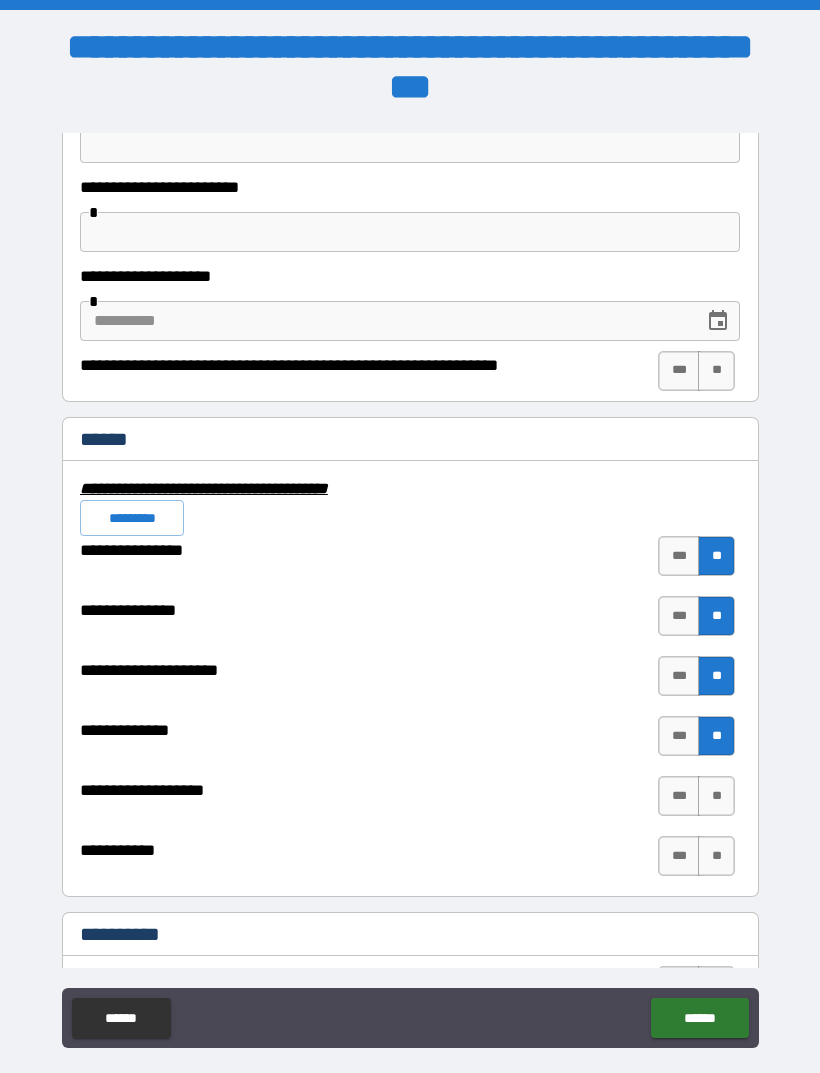 click on "**" at bounding box center (716, 796) 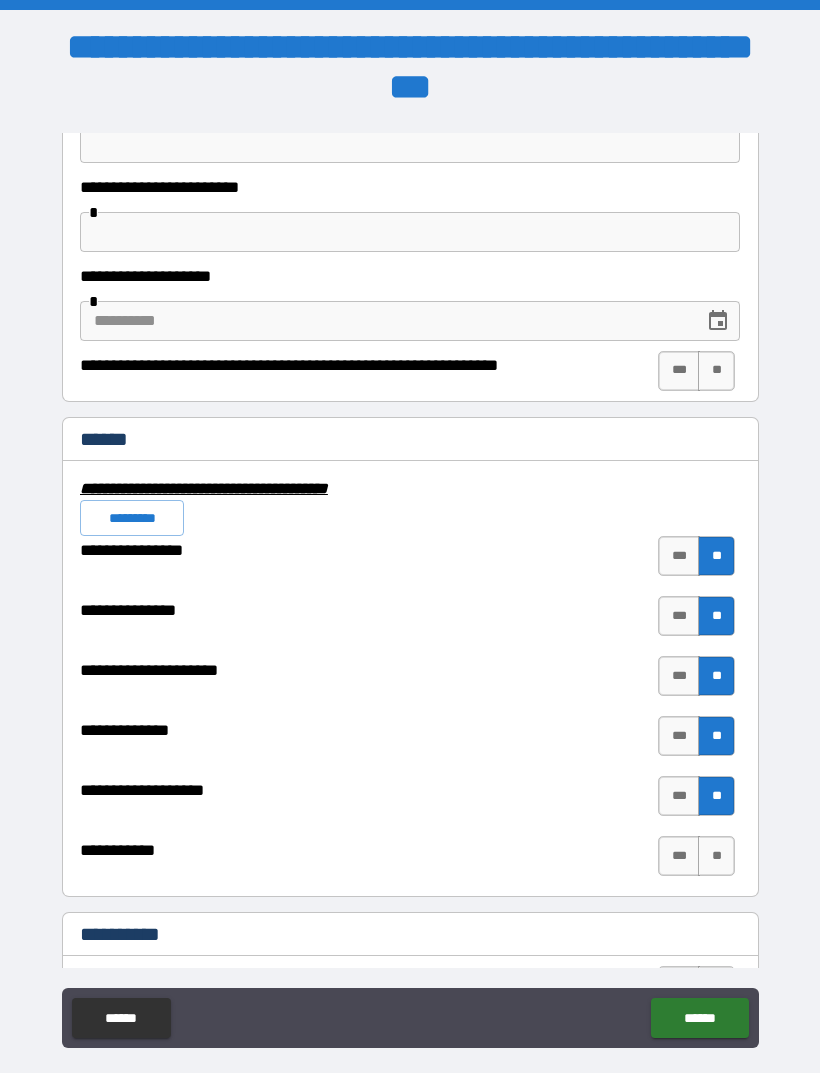 click on "**" at bounding box center (716, 856) 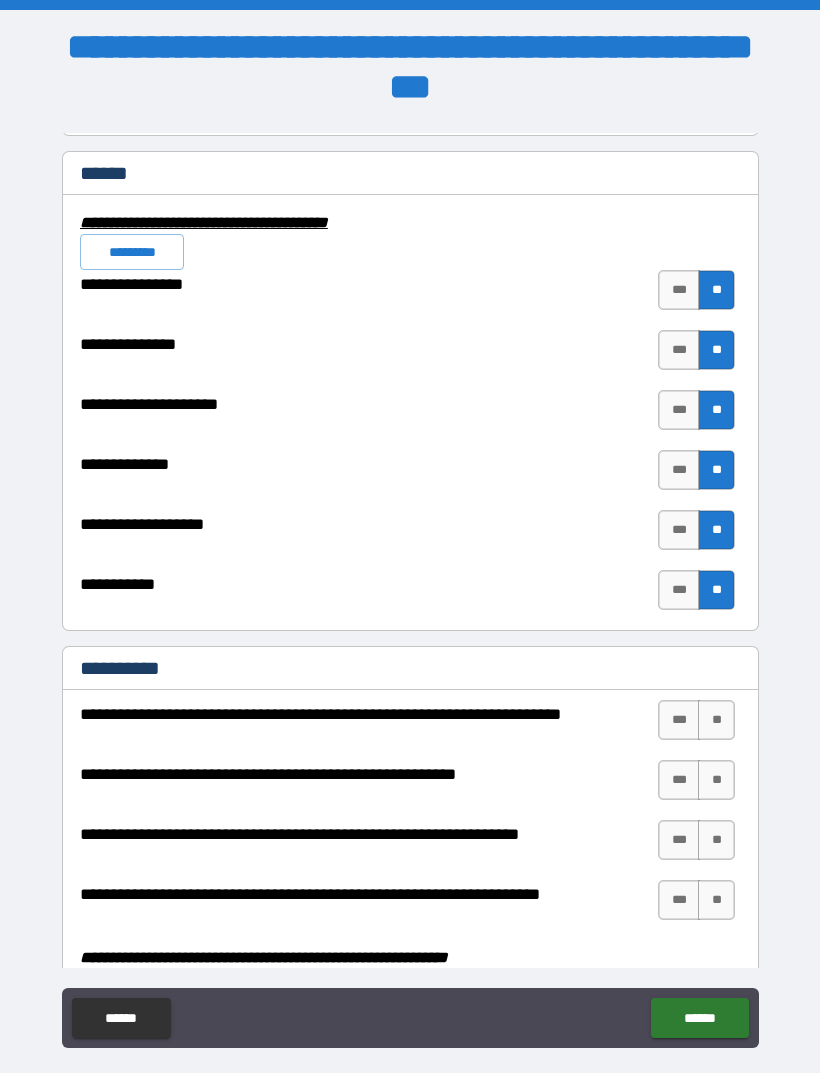 scroll, scrollTop: 4747, scrollLeft: 0, axis: vertical 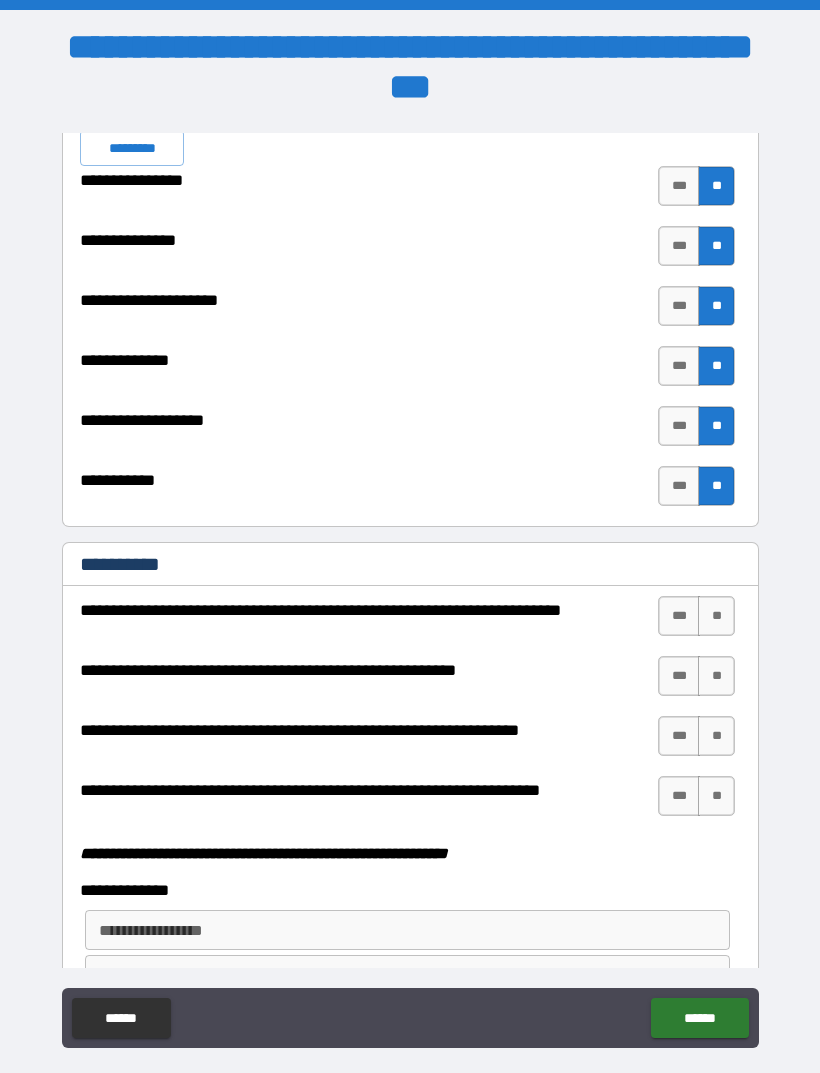 click on "**" at bounding box center [716, 616] 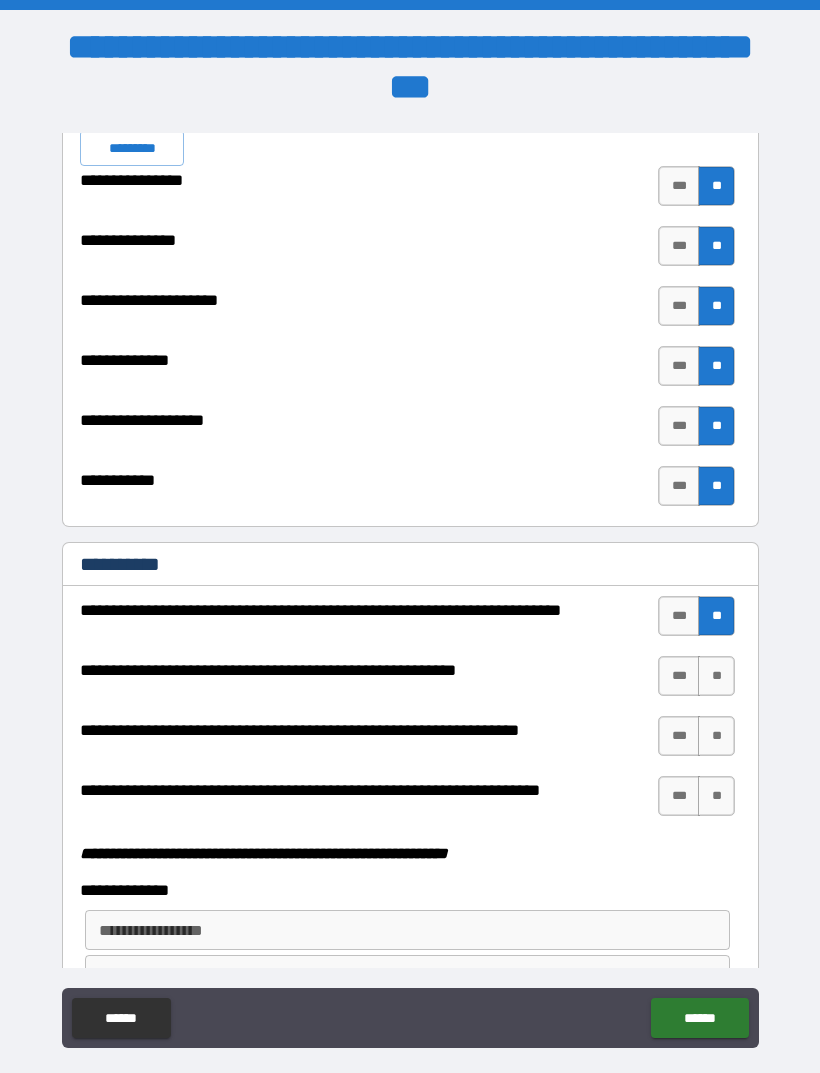 click on "**" at bounding box center (716, 676) 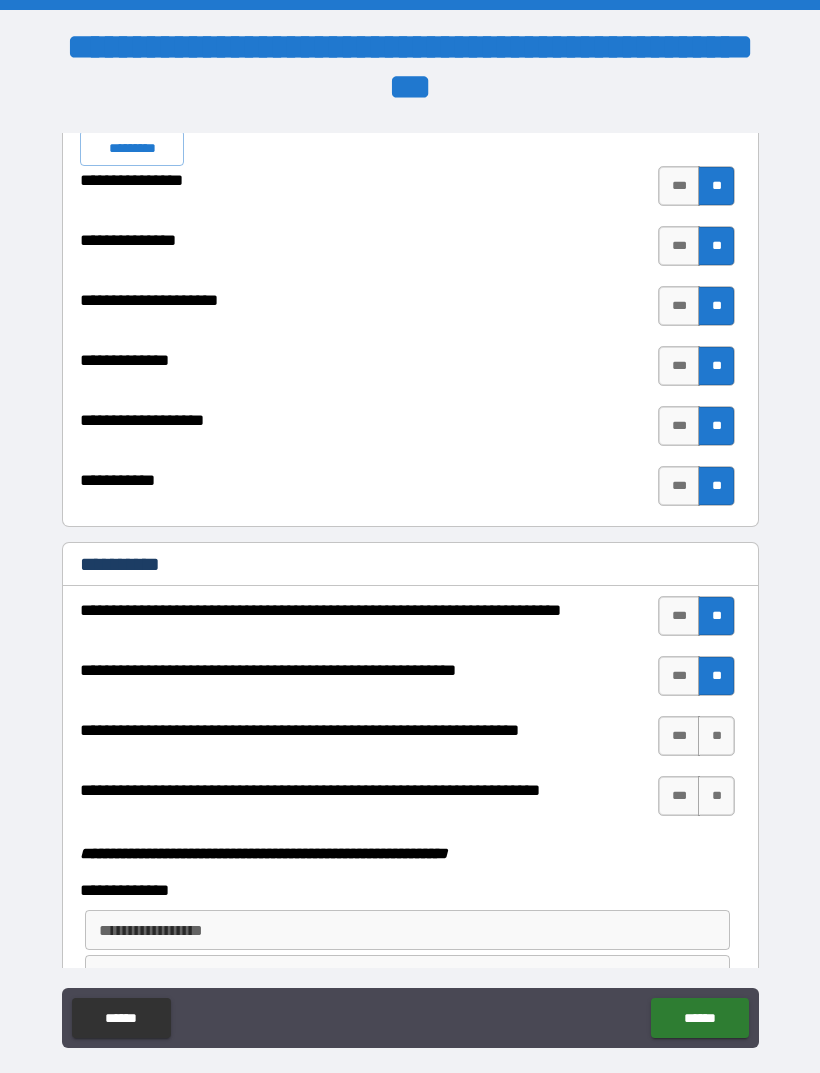 click on "**" at bounding box center (716, 736) 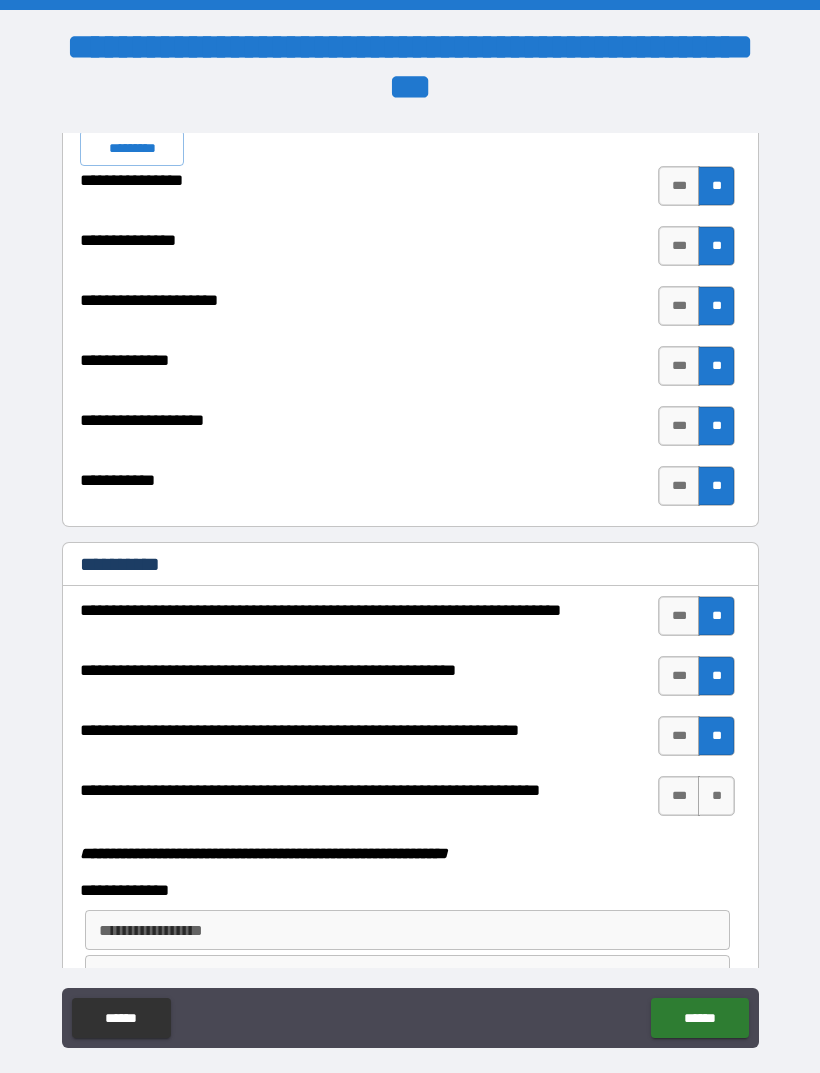 click on "**" at bounding box center [716, 796] 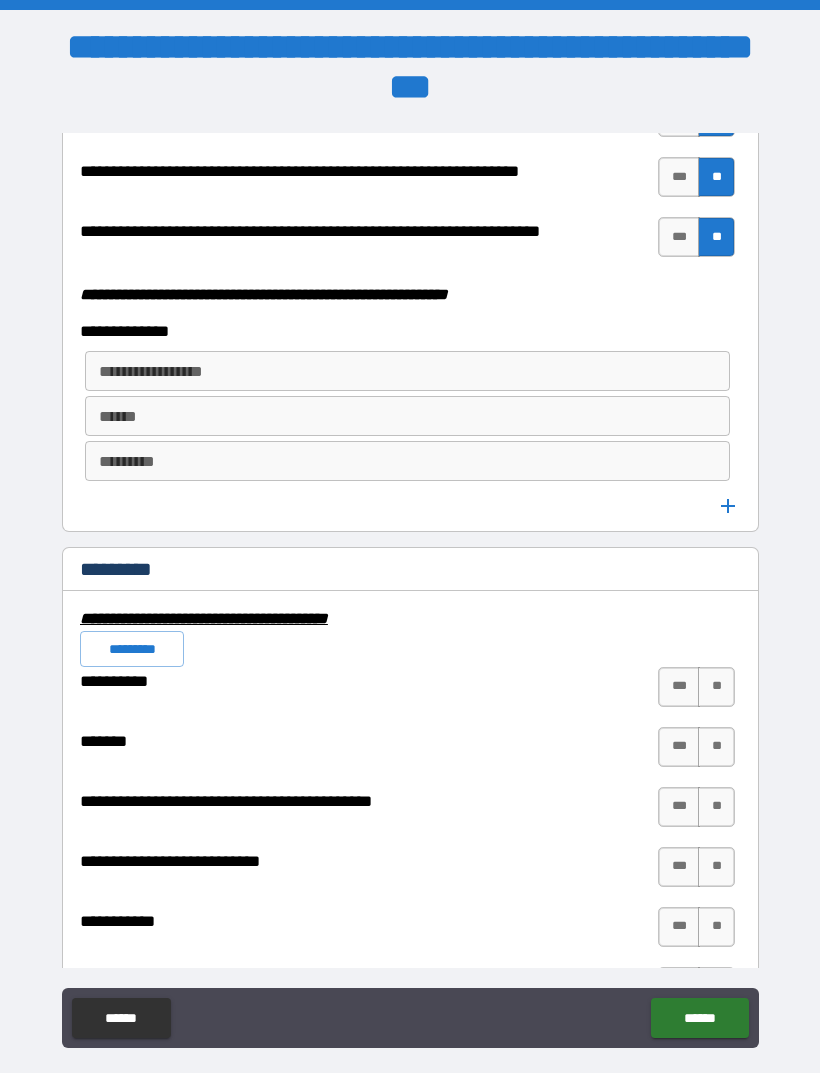 scroll, scrollTop: 5308, scrollLeft: 0, axis: vertical 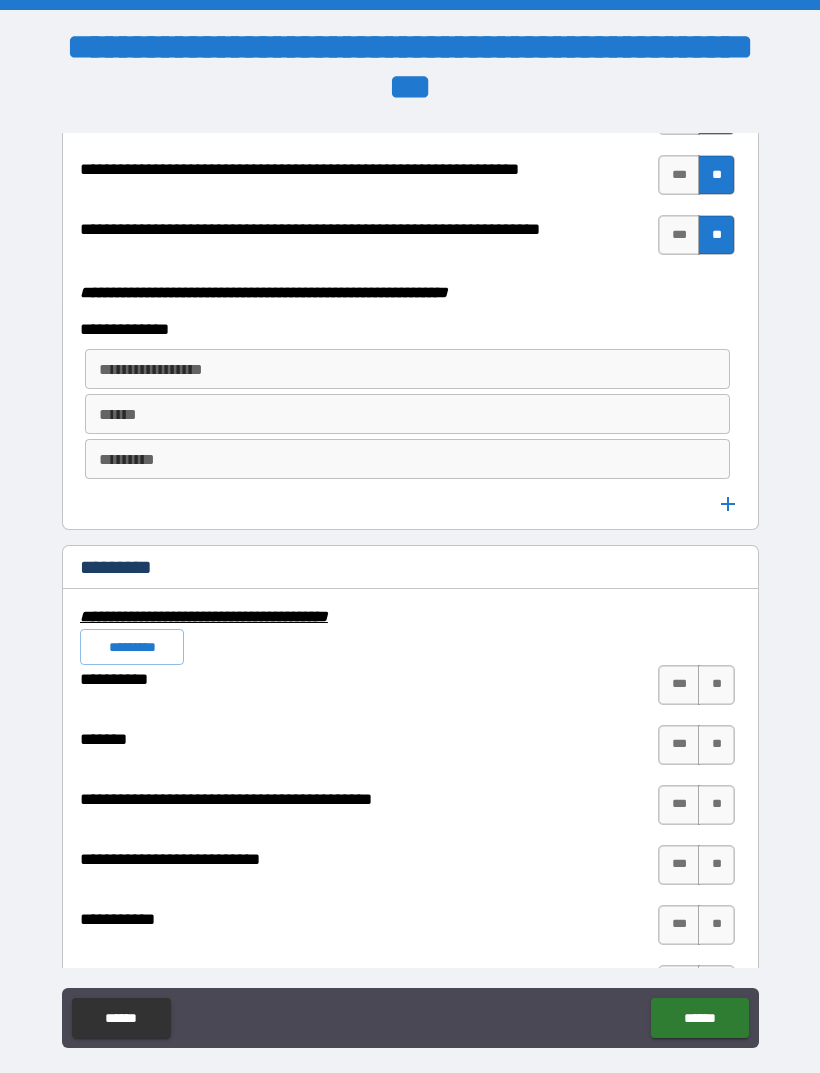 click on "**" at bounding box center (716, 685) 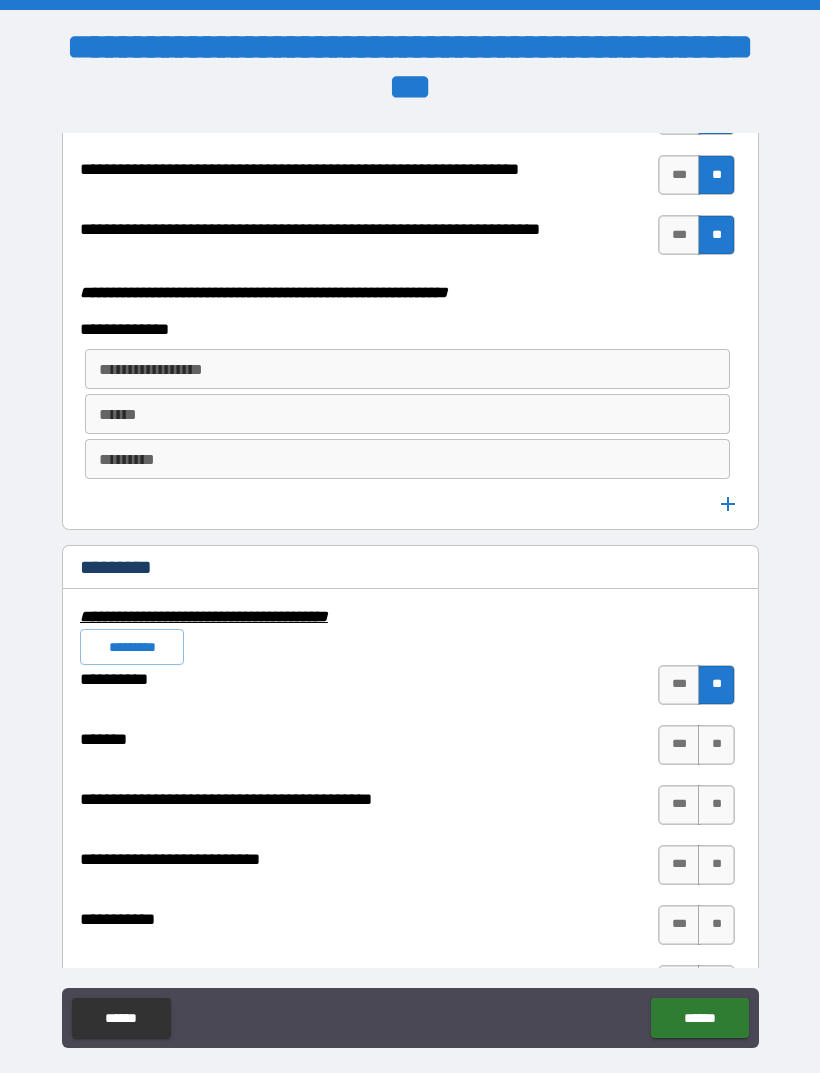 click on "**" at bounding box center (716, 745) 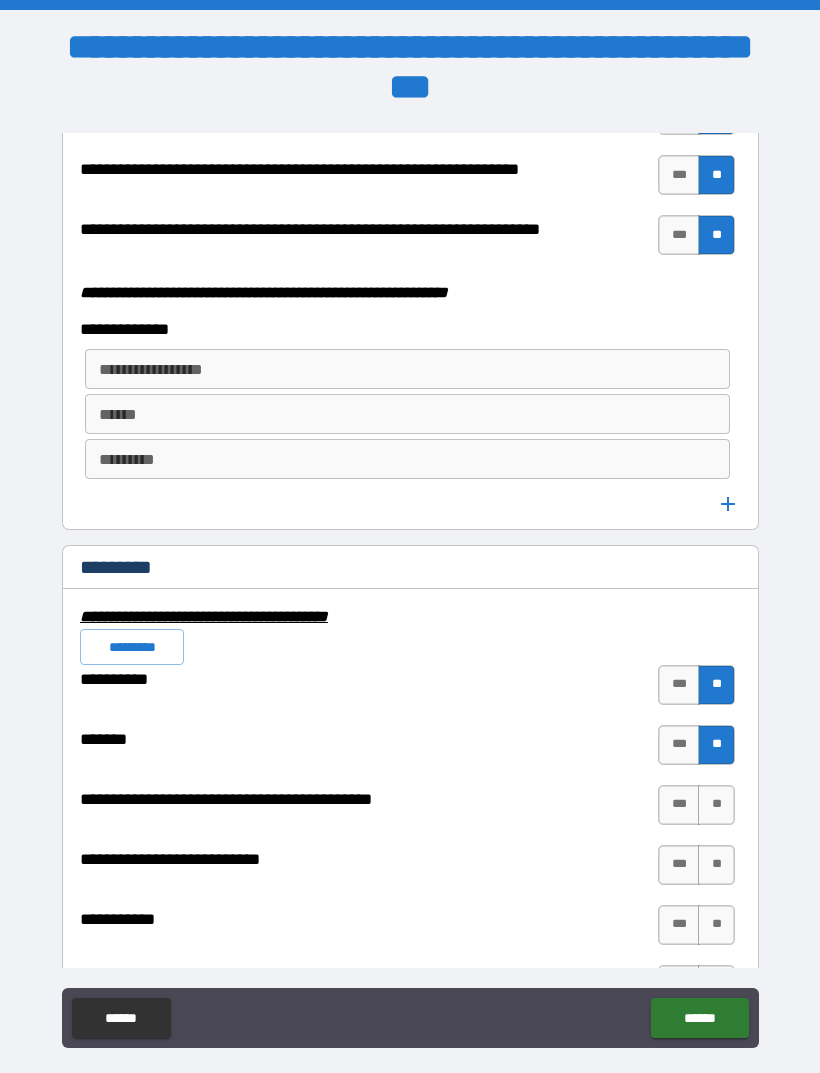 click on "**" at bounding box center [716, 805] 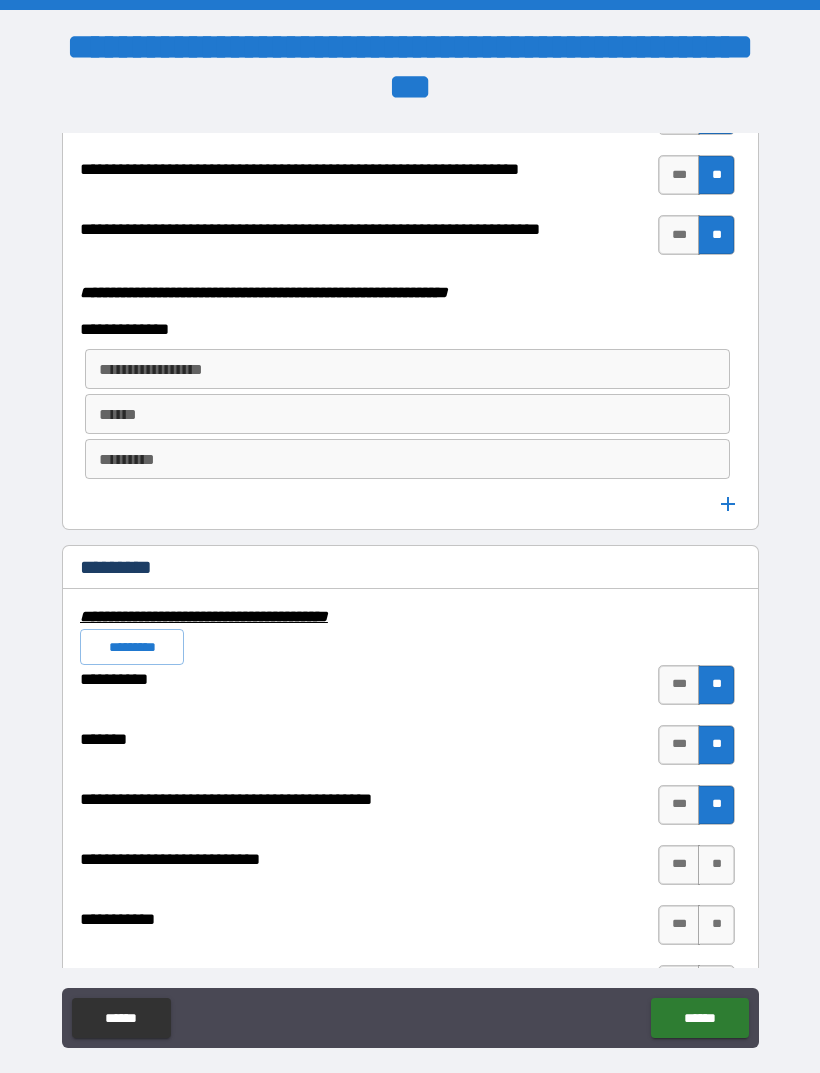 click on "**" at bounding box center [716, 865] 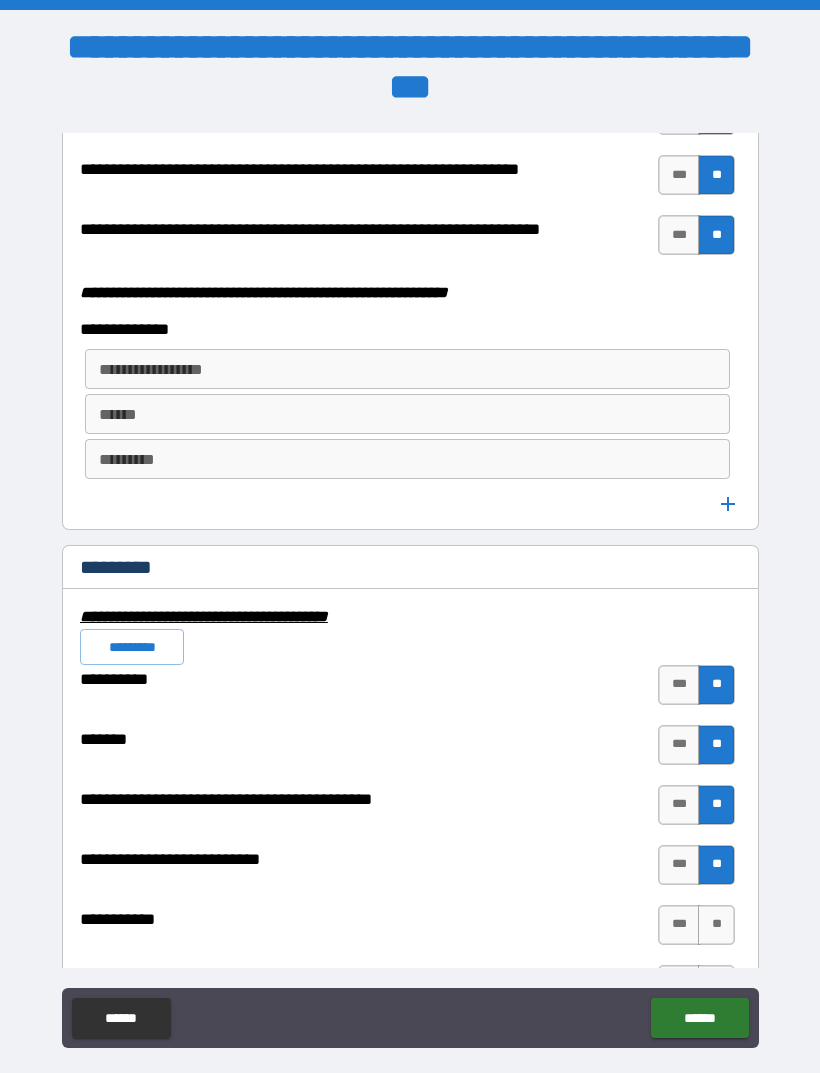 click on "**" at bounding box center [716, 925] 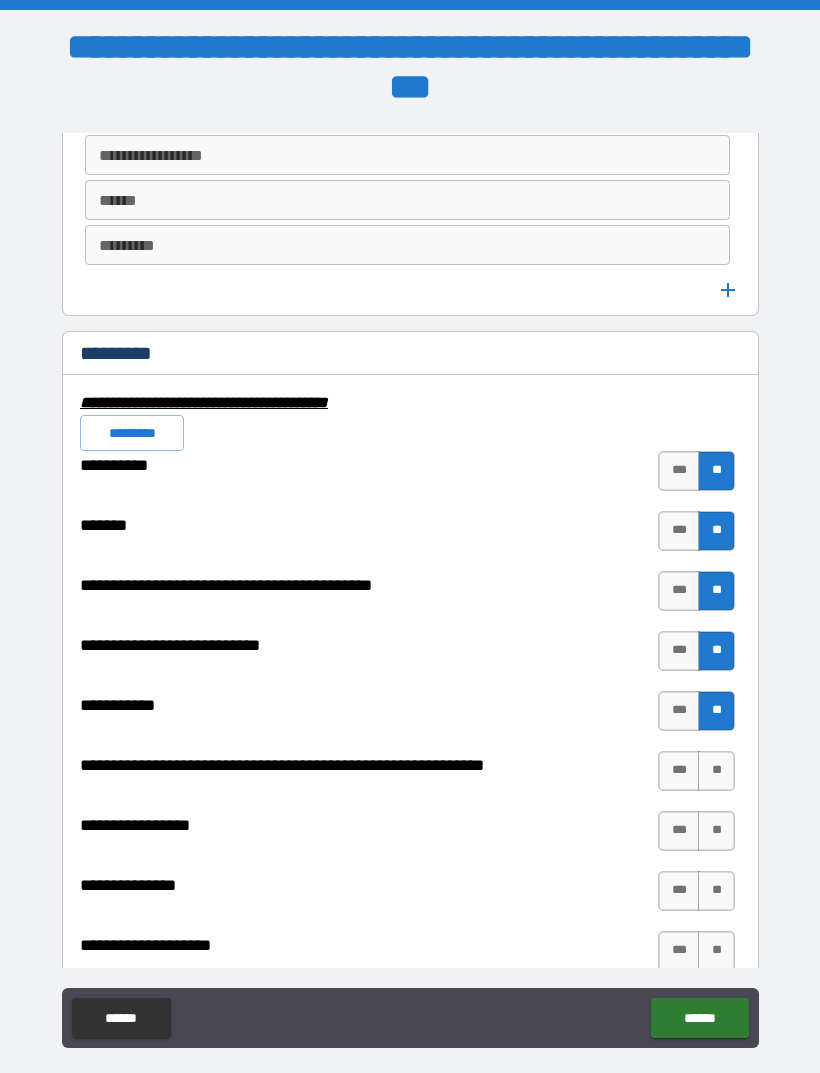 scroll, scrollTop: 5548, scrollLeft: 0, axis: vertical 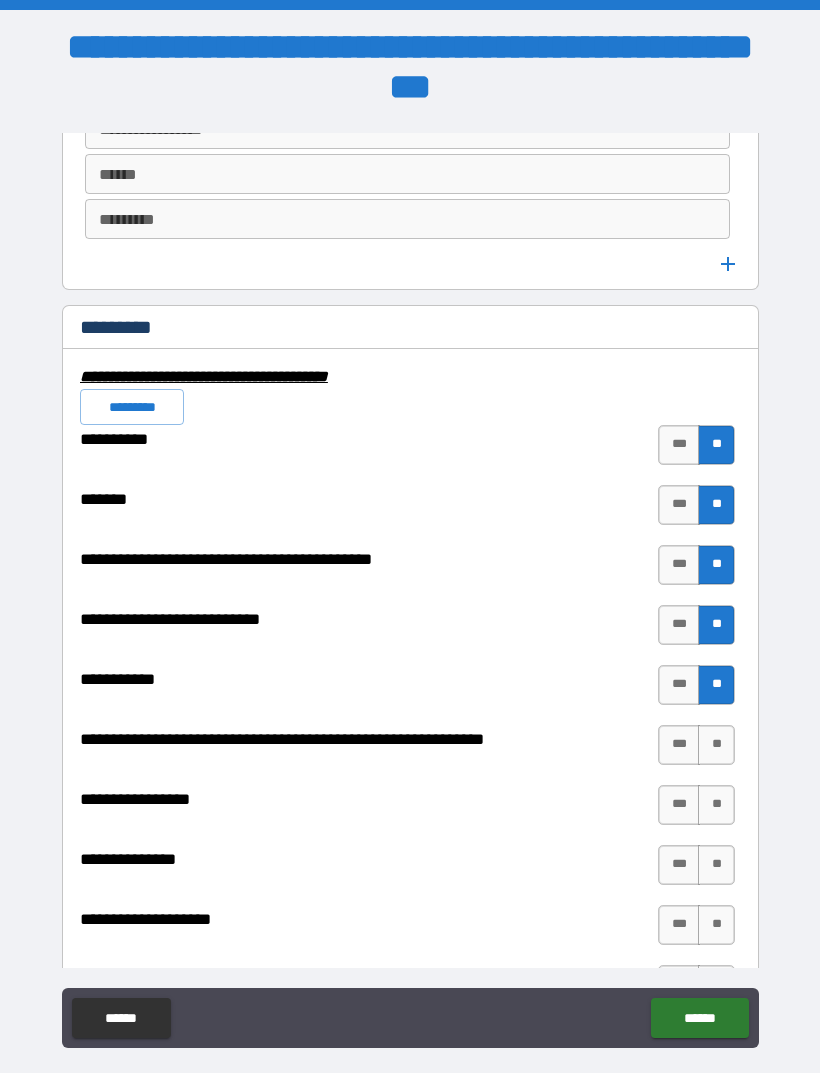click on "**" at bounding box center (716, 745) 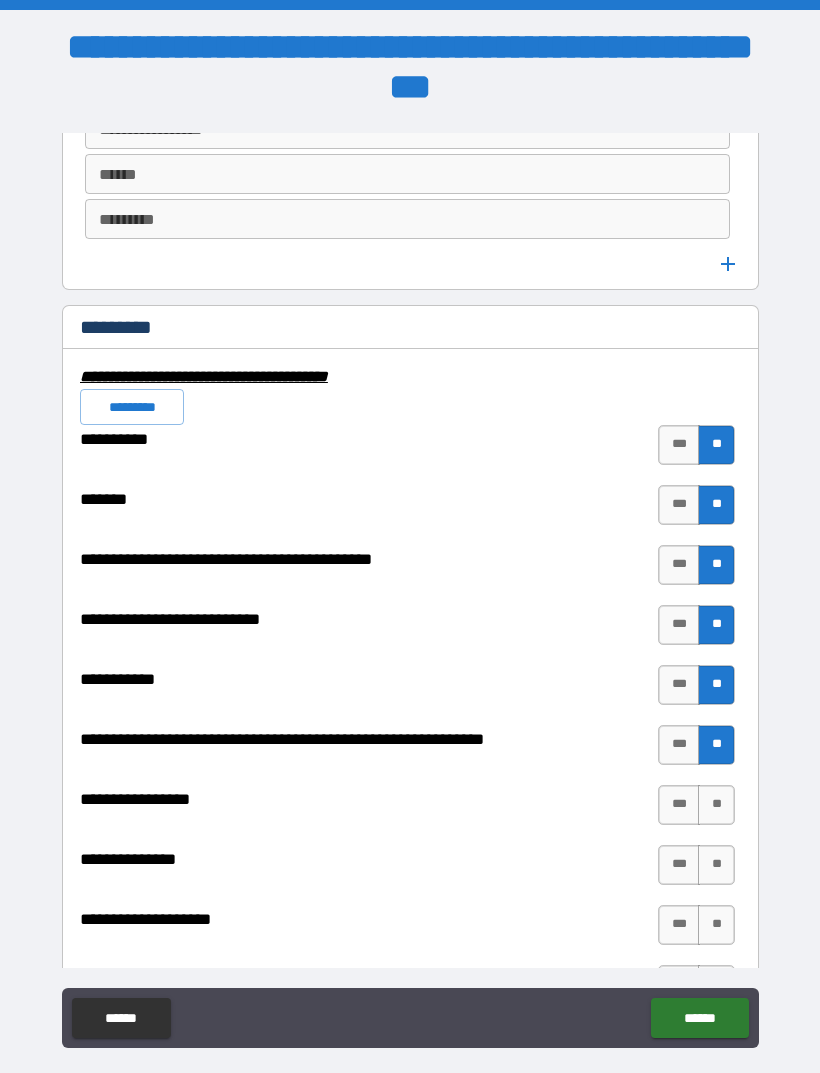 click on "**" at bounding box center [716, 805] 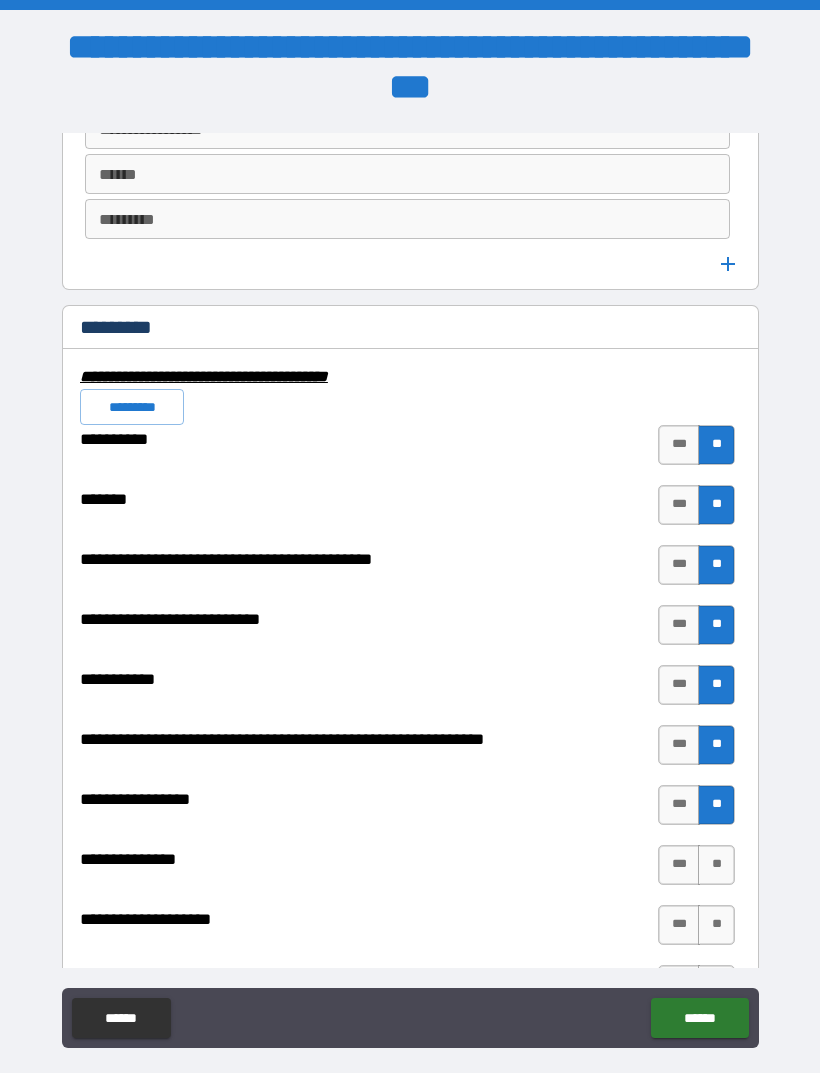 click on "**" at bounding box center (716, 865) 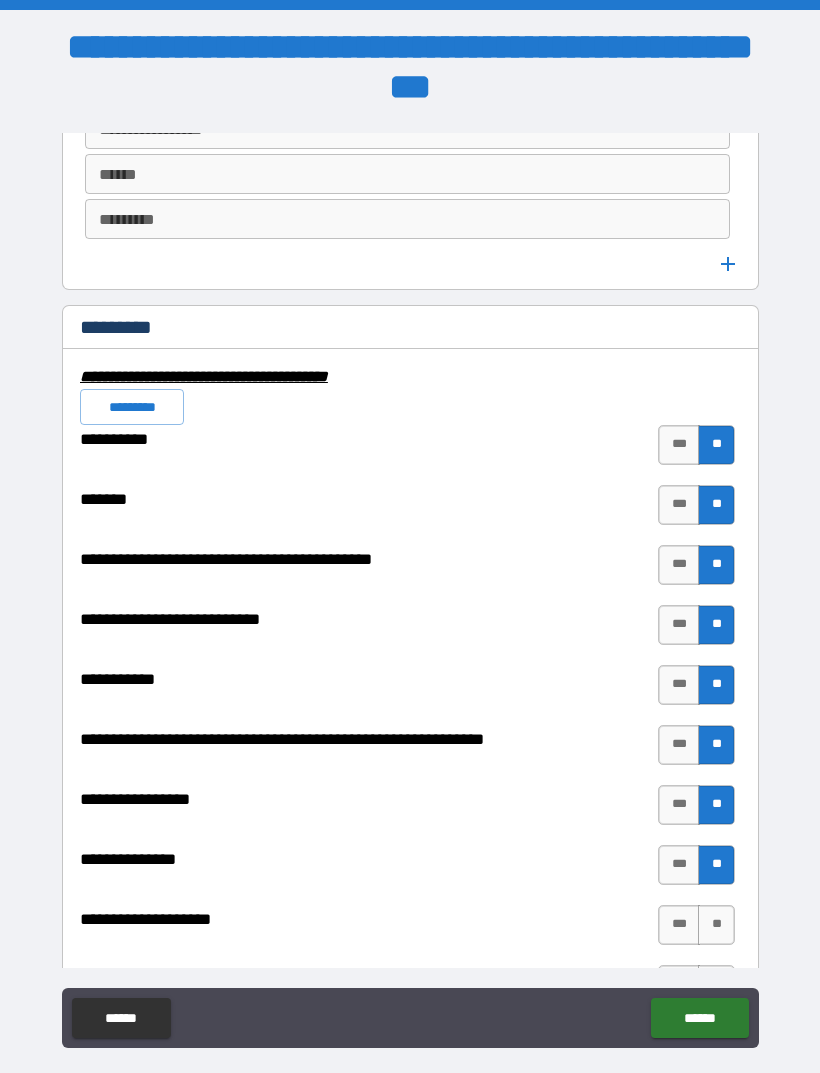 click on "**" at bounding box center (716, 925) 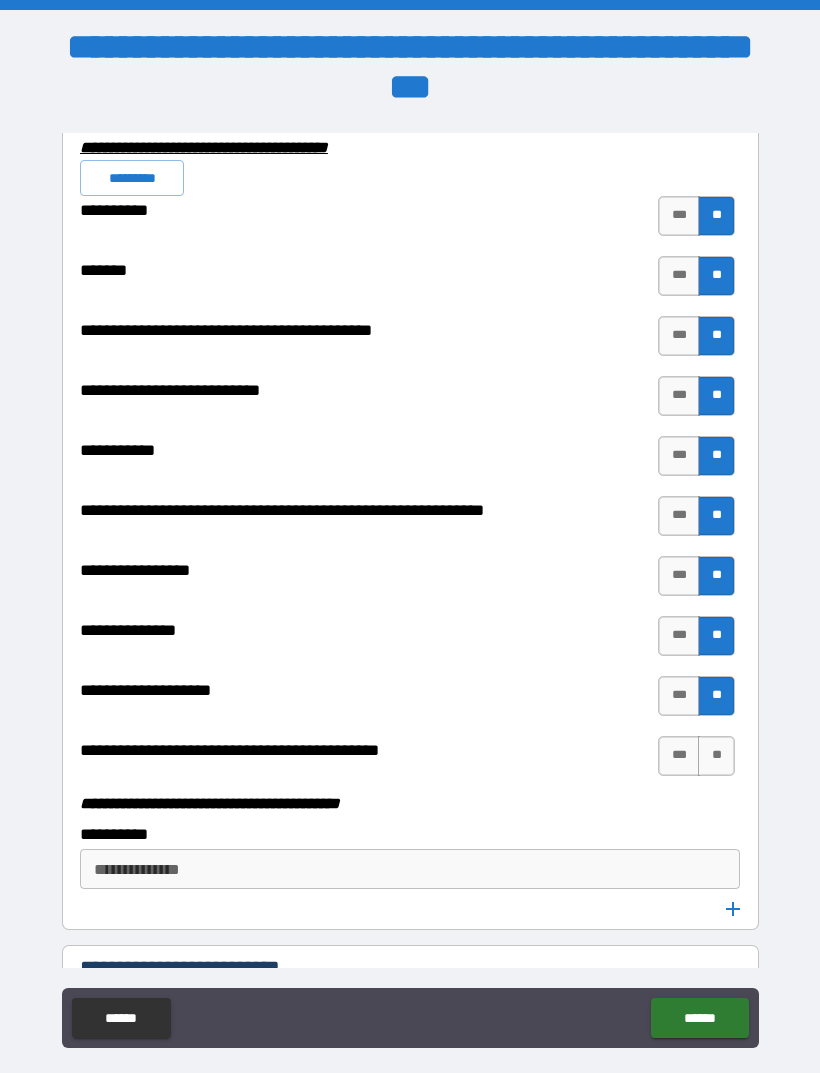 click on "**" at bounding box center (716, 756) 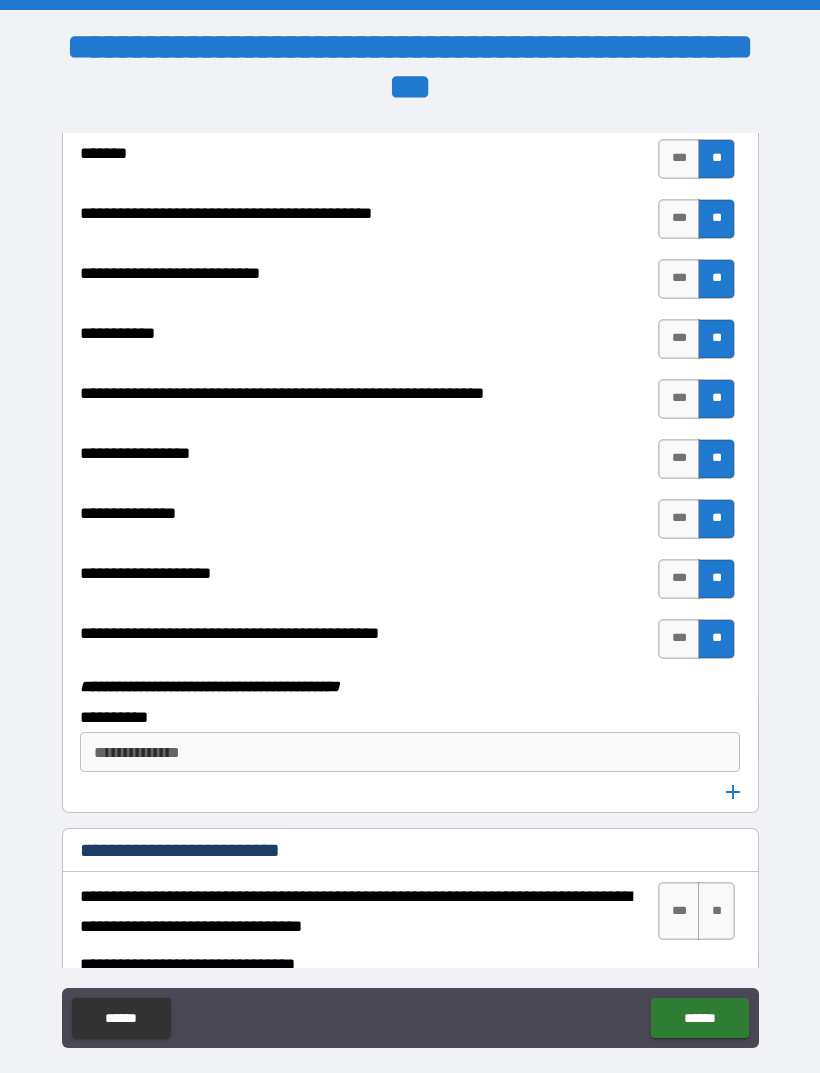 scroll, scrollTop: 5908, scrollLeft: 0, axis: vertical 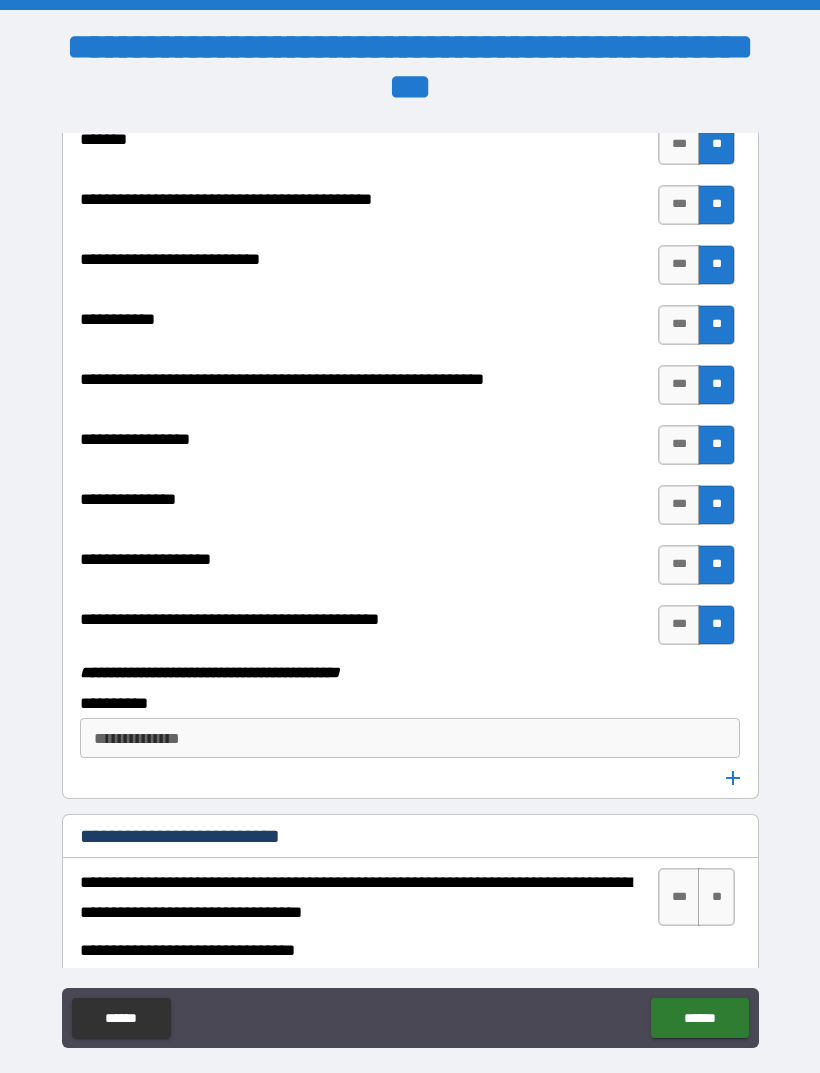click on "**" at bounding box center (716, 897) 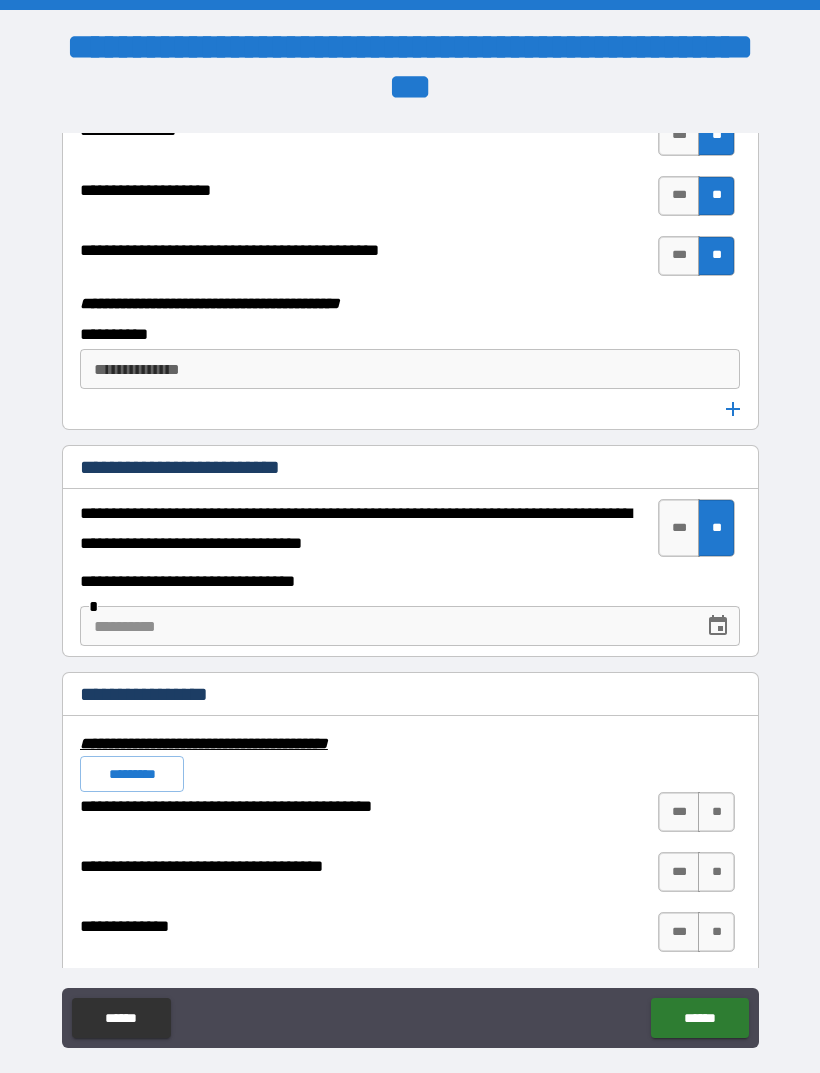 scroll, scrollTop: 6279, scrollLeft: 0, axis: vertical 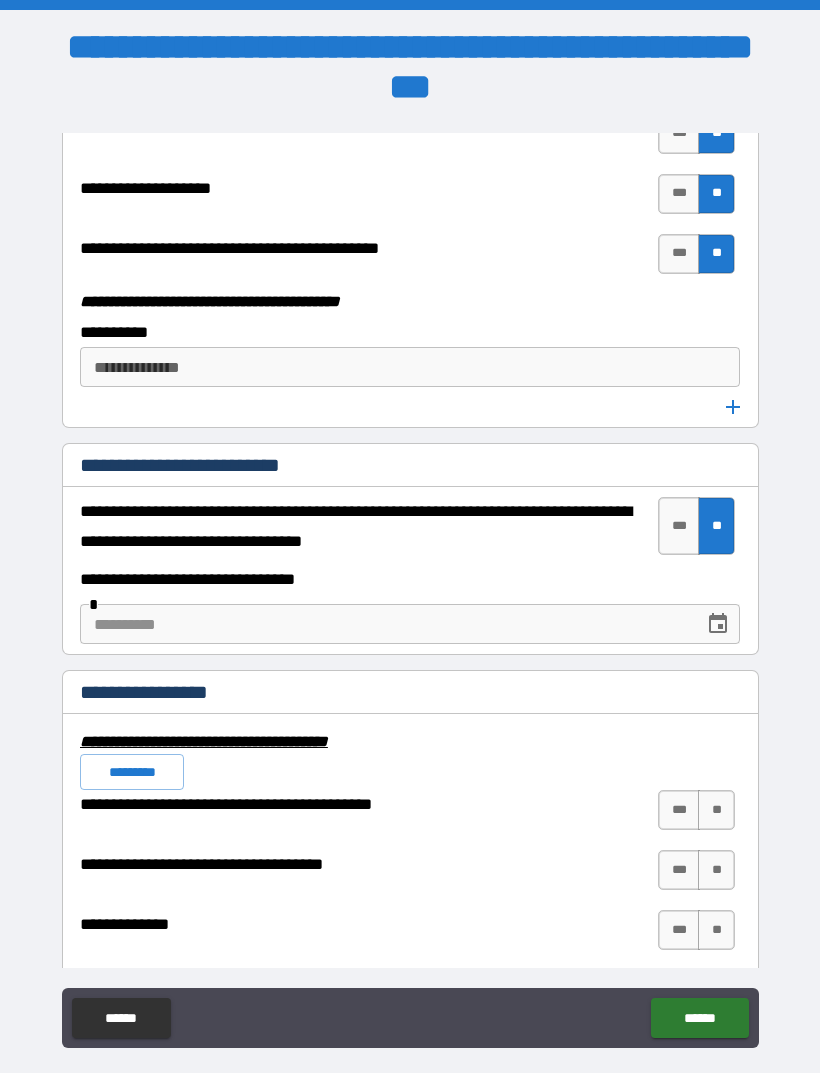 click on "*********" at bounding box center (410, 772) 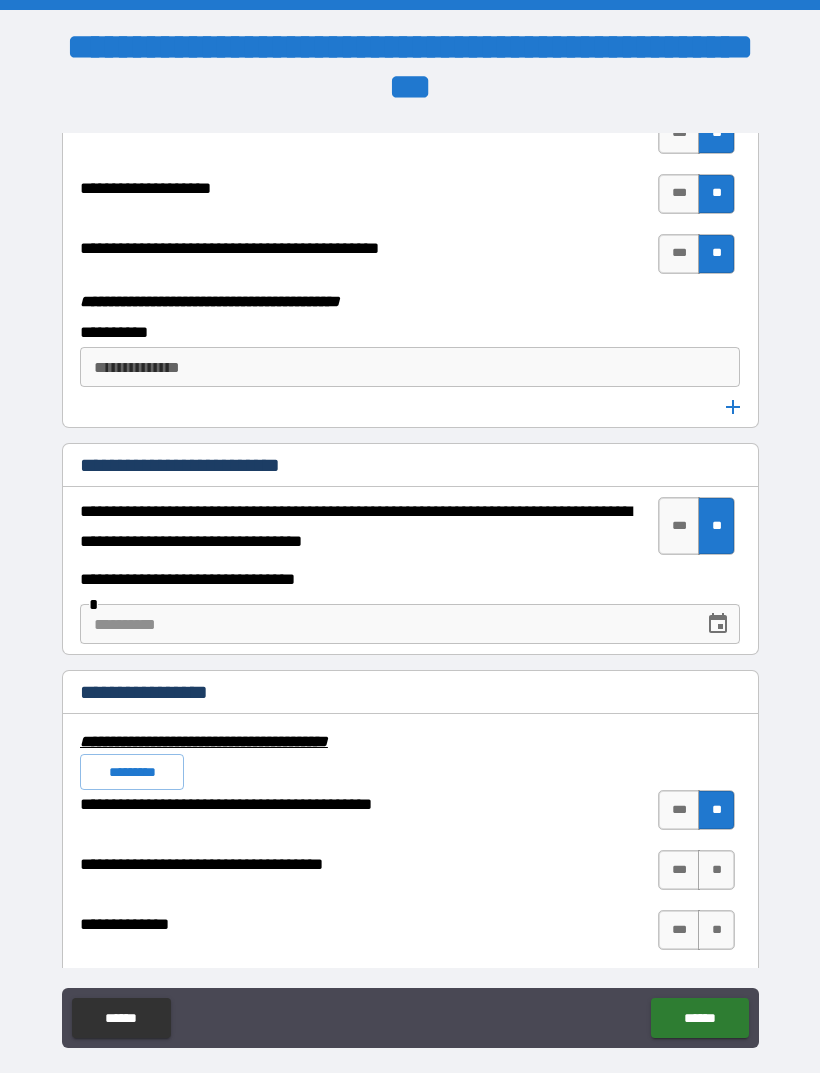 click on "**" at bounding box center [716, 870] 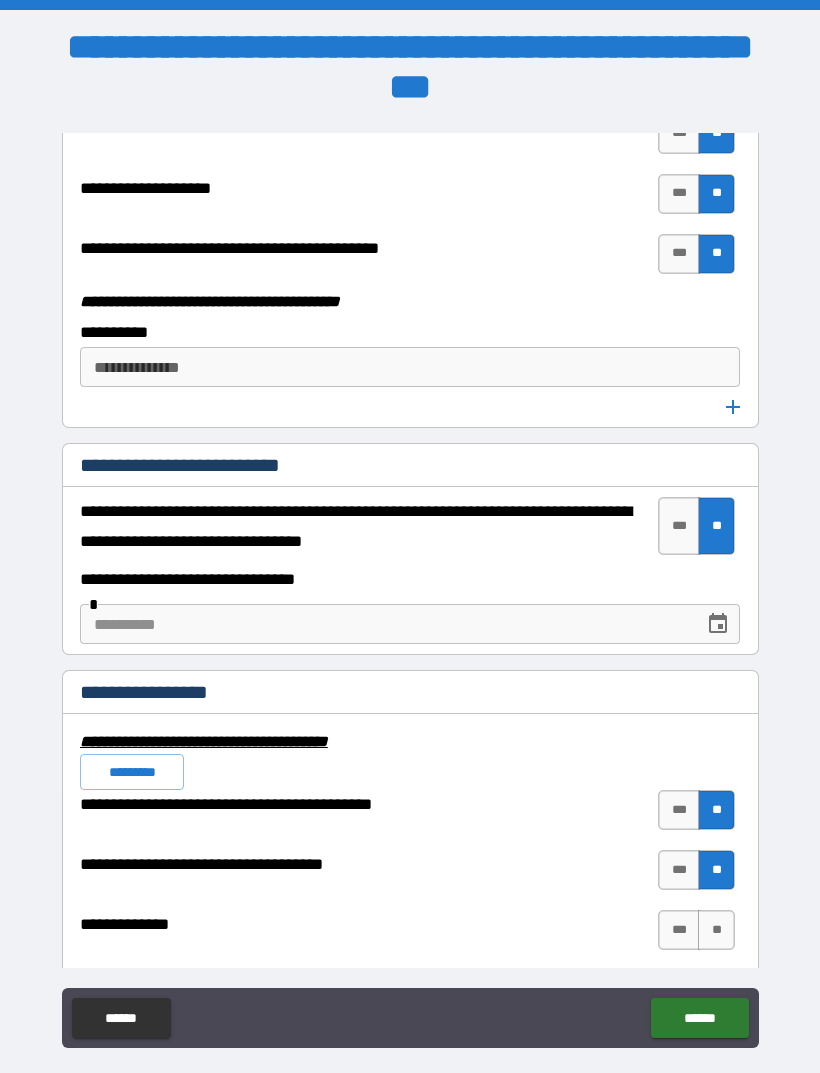 click on "**" at bounding box center (716, 930) 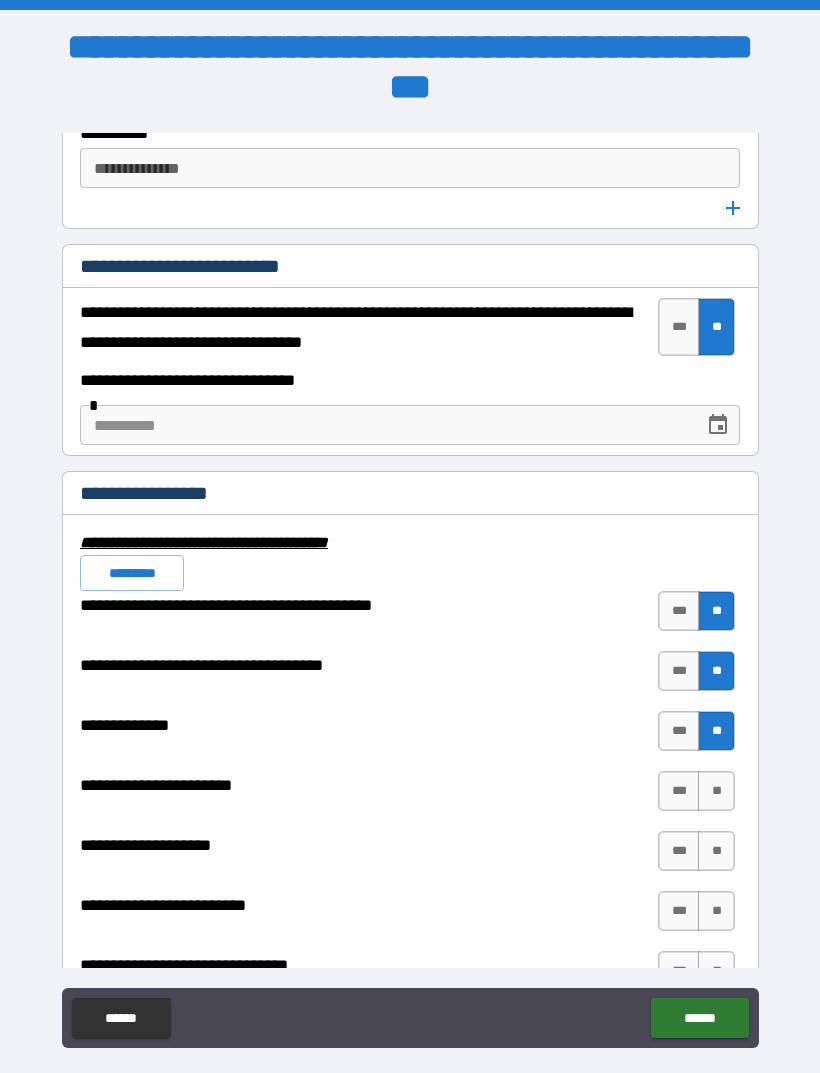 click on "**" at bounding box center [716, 791] 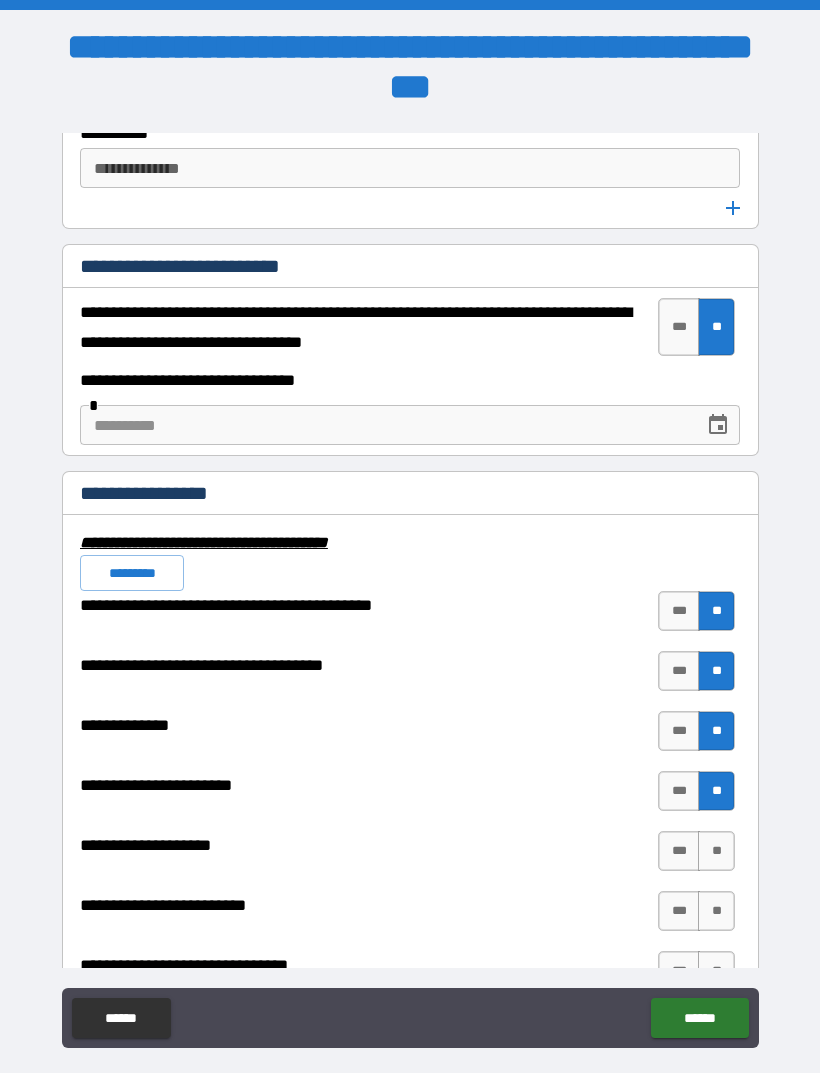 click on "**" at bounding box center (716, 851) 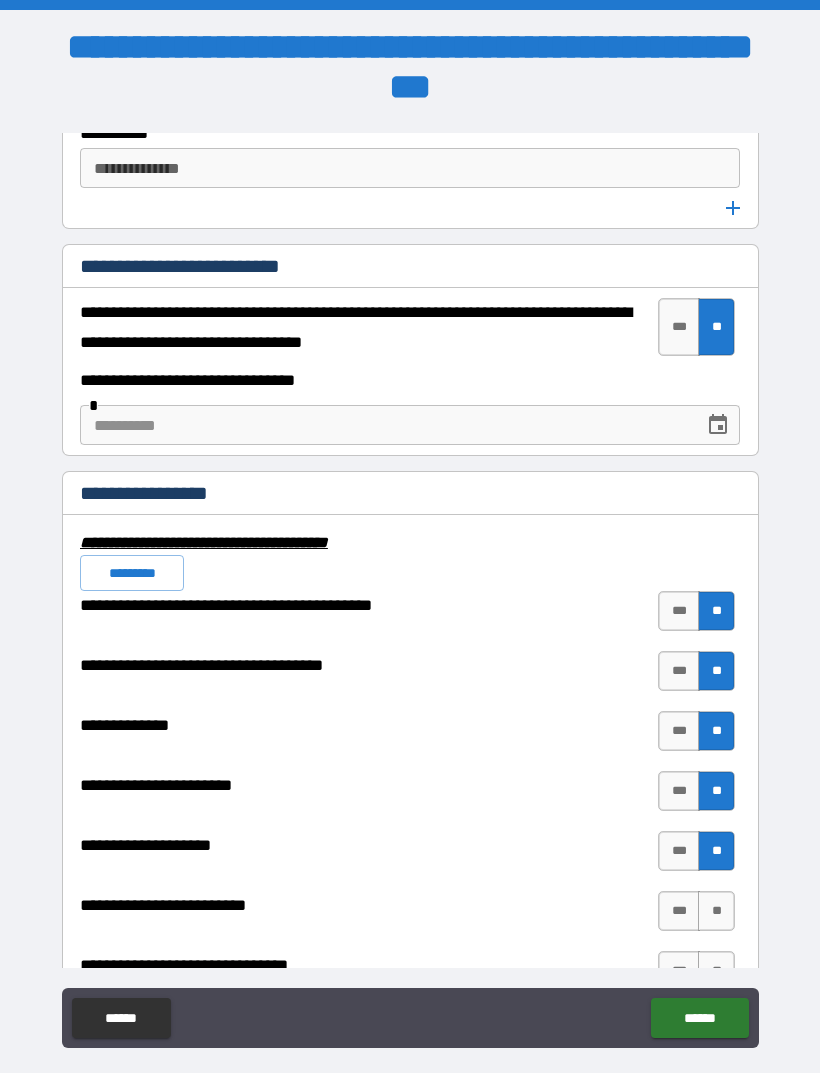click on "**" at bounding box center (716, 911) 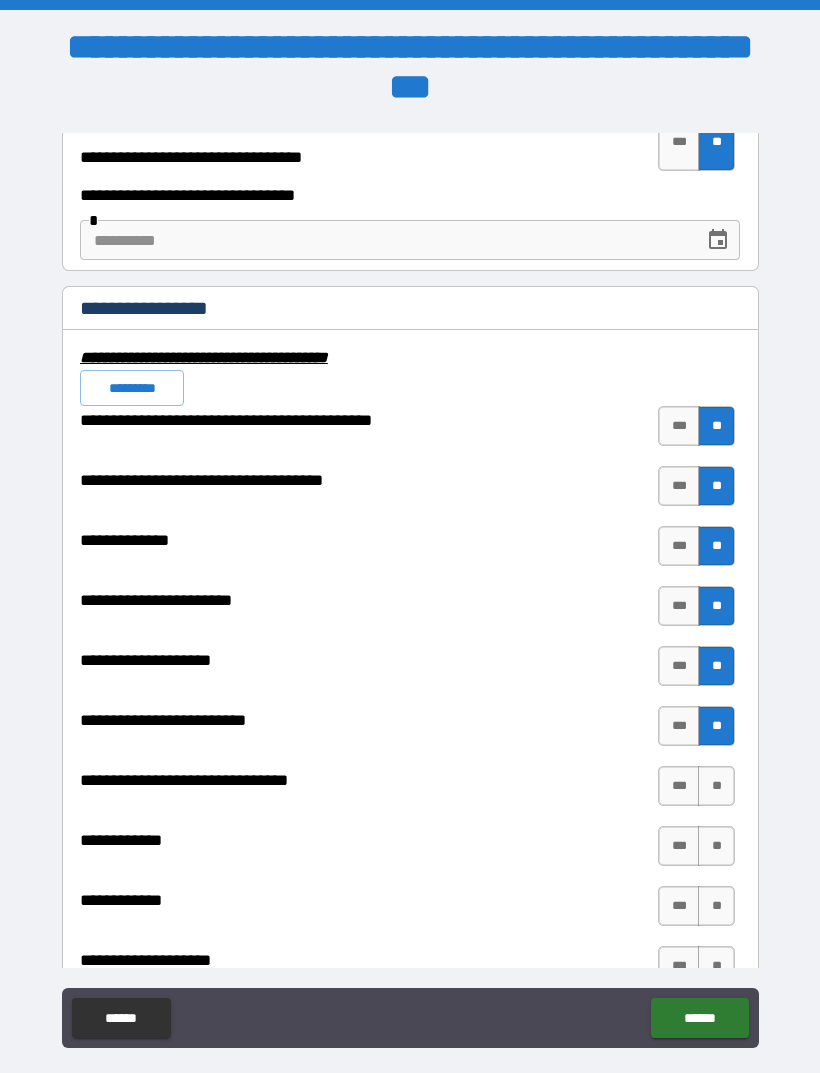 scroll, scrollTop: 6662, scrollLeft: 0, axis: vertical 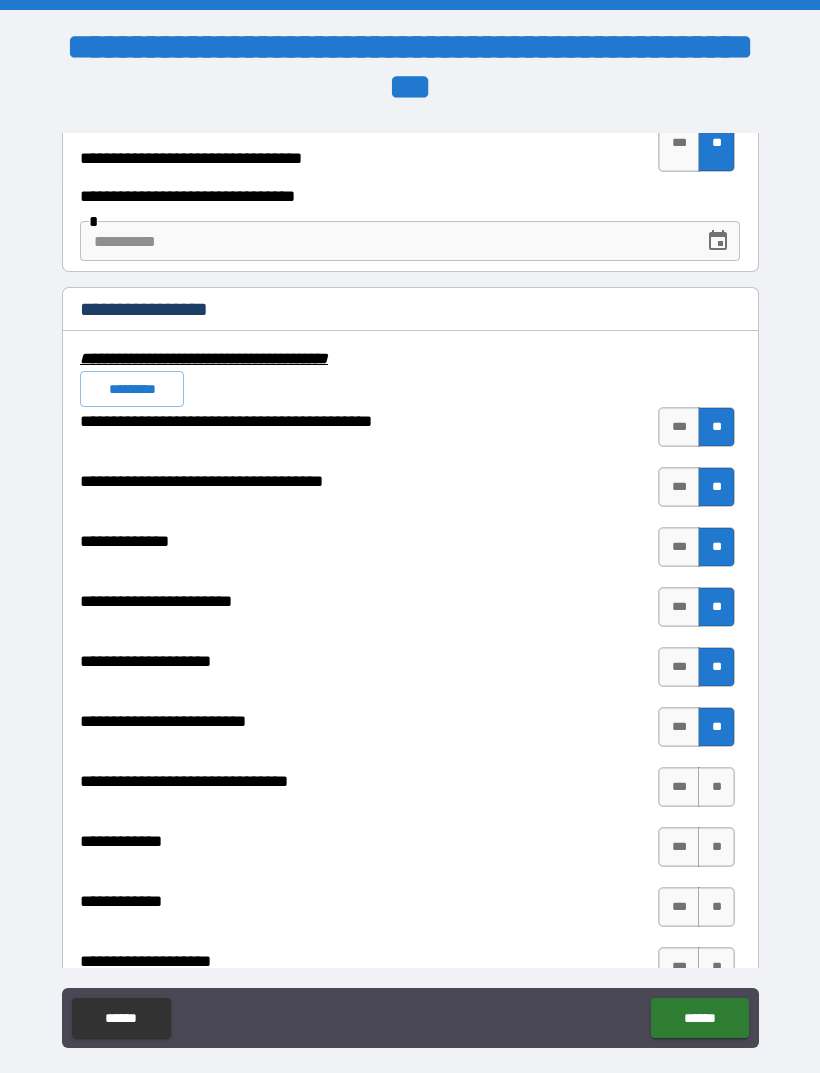 click on "**" at bounding box center (716, 787) 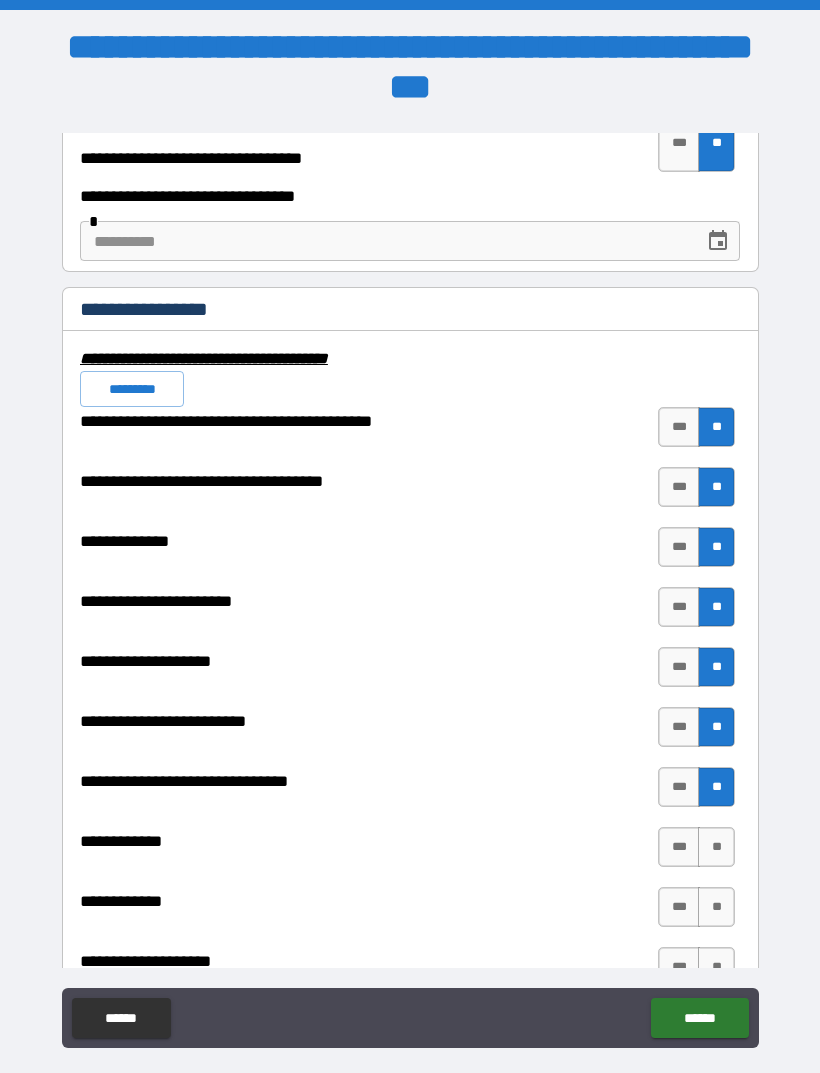 click on "**" at bounding box center [716, 847] 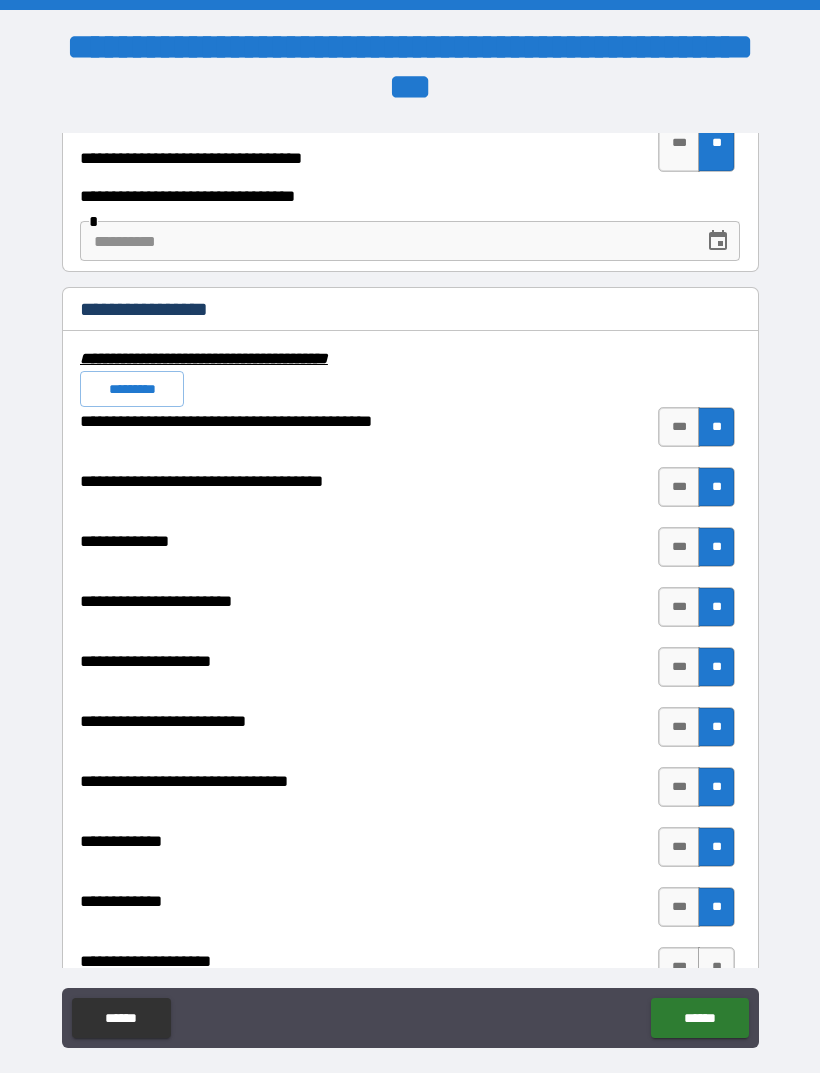 scroll, scrollTop: 6831, scrollLeft: 0, axis: vertical 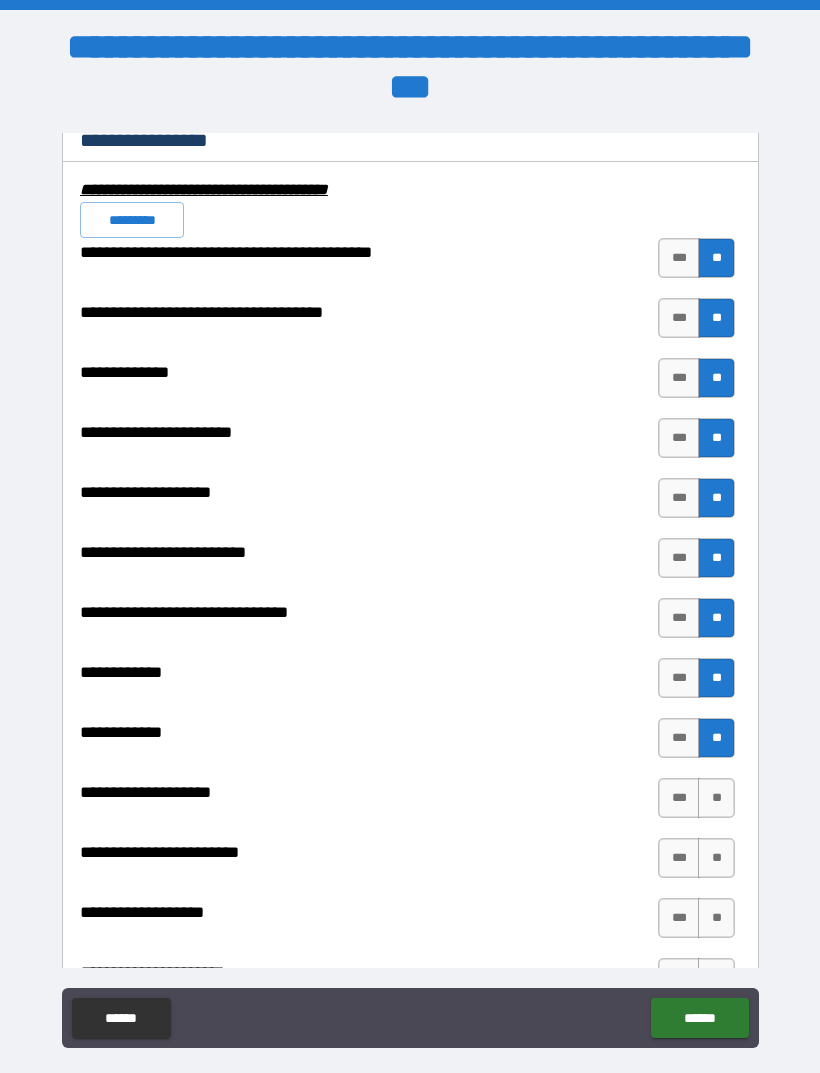 click on "**" at bounding box center (716, 798) 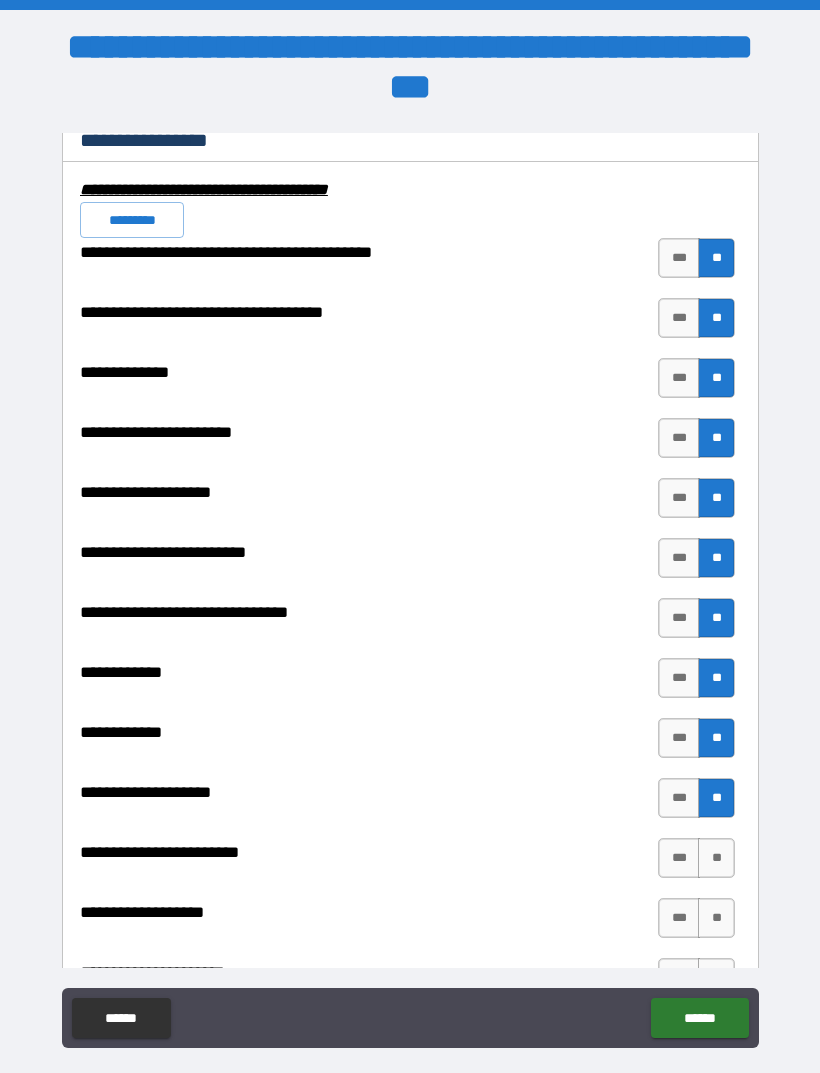 click on "**" at bounding box center [716, 858] 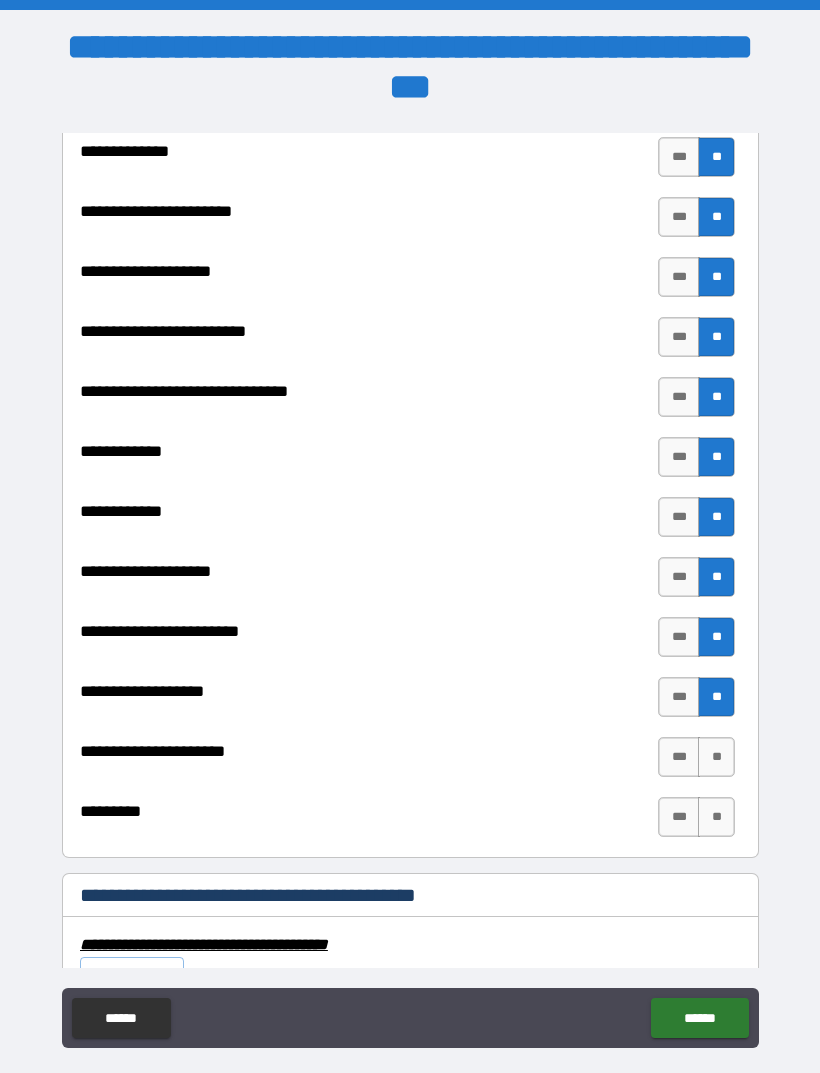 scroll, scrollTop: 7051, scrollLeft: 0, axis: vertical 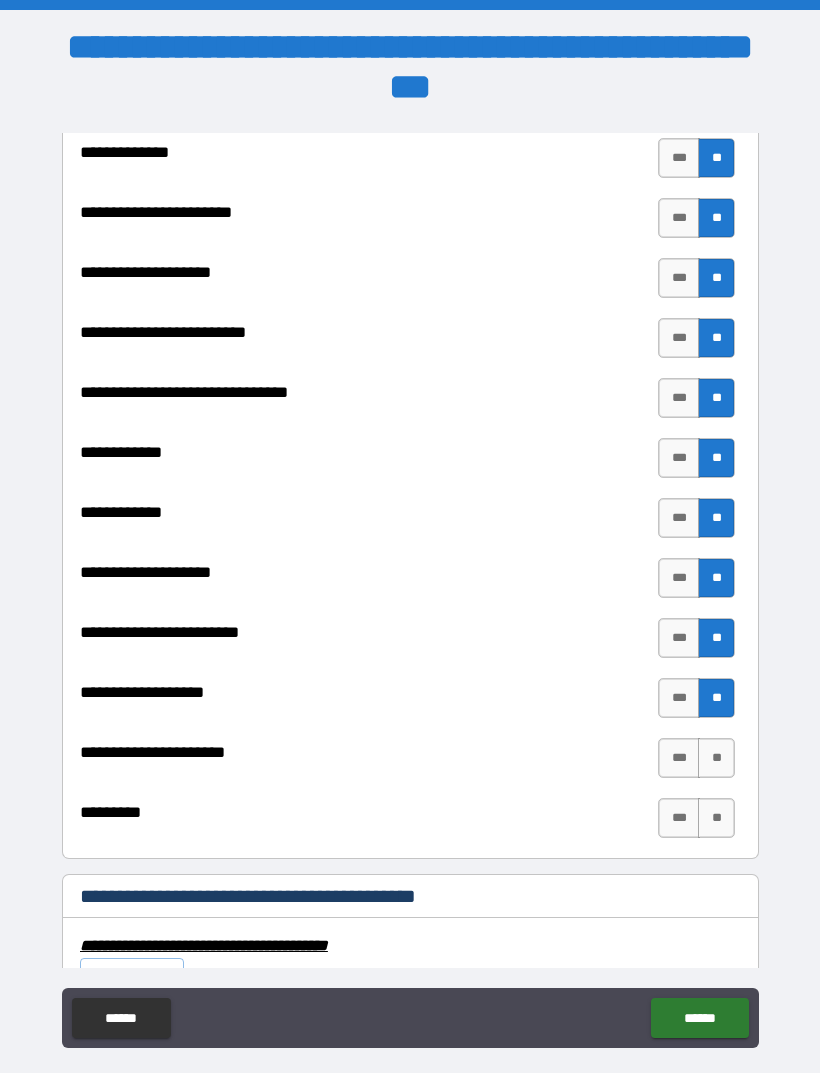 click on "**" at bounding box center (716, 758) 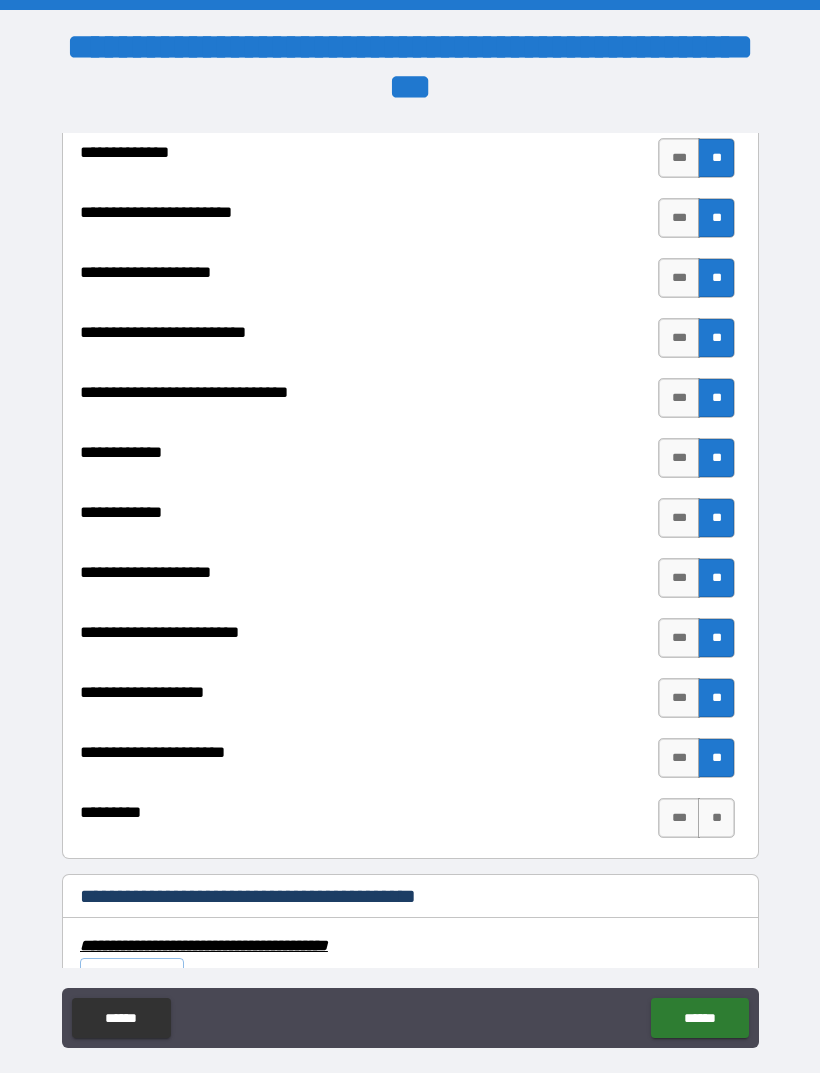 click on "**" at bounding box center [716, 818] 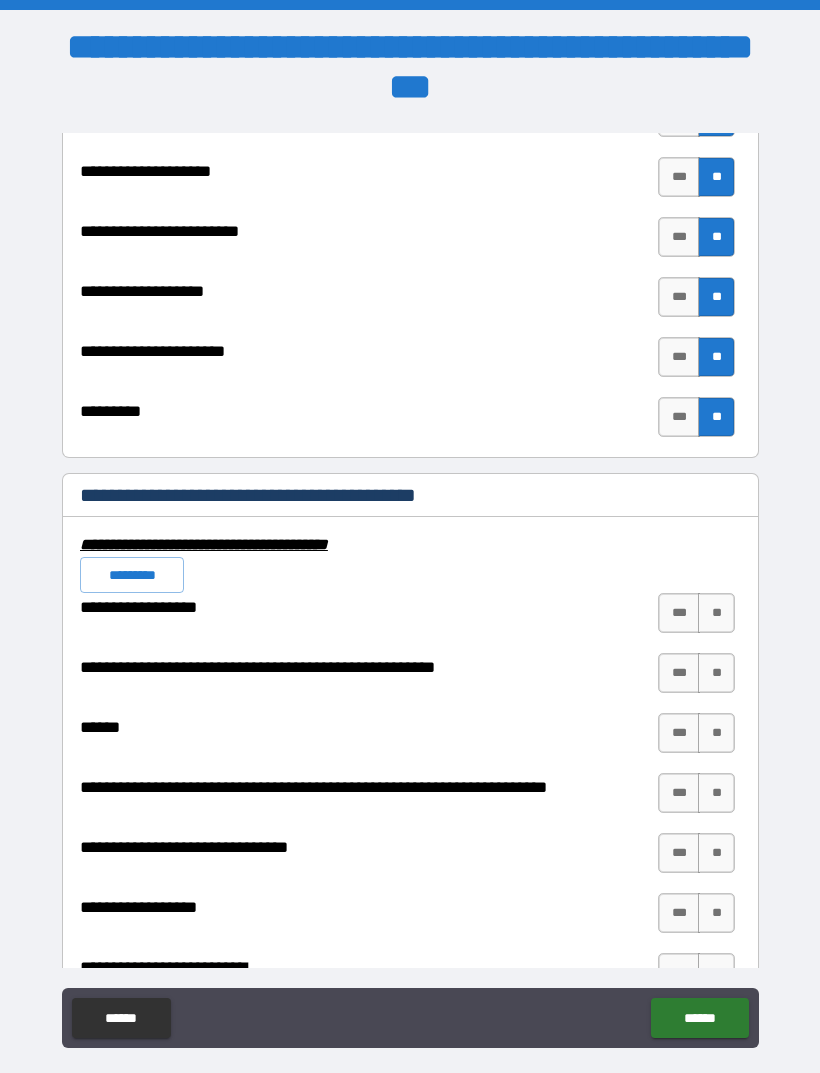 scroll, scrollTop: 7454, scrollLeft: 0, axis: vertical 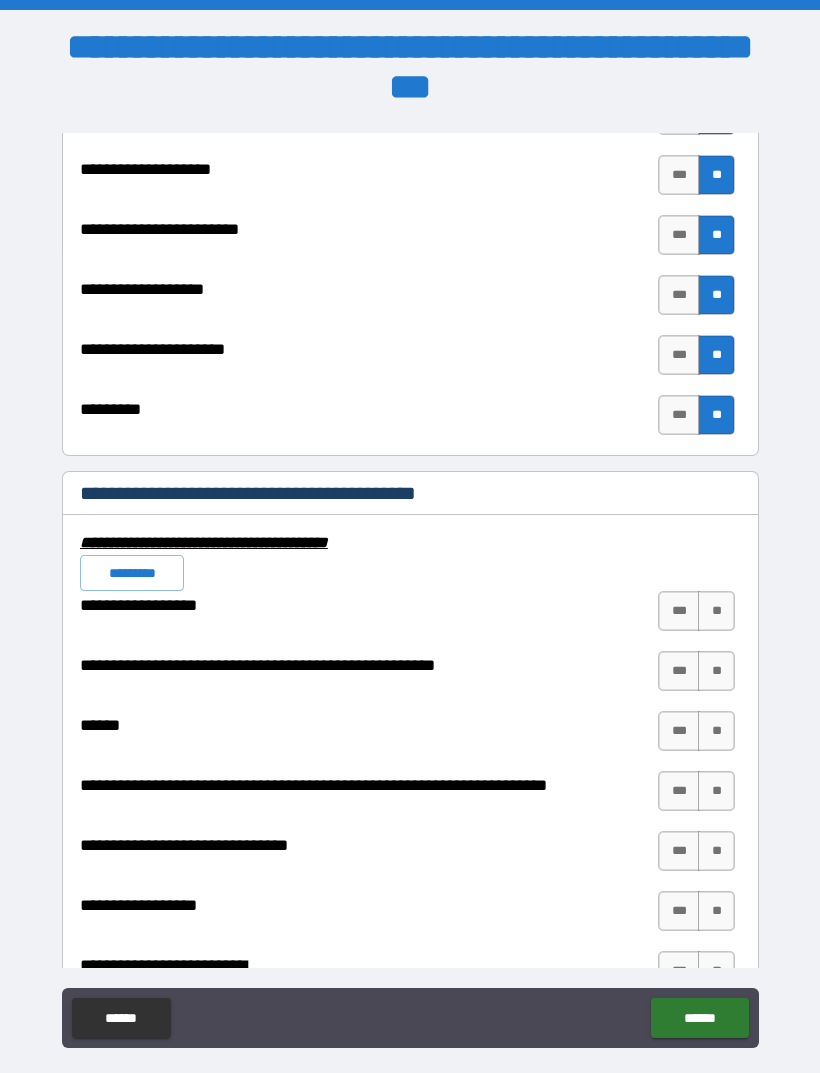 click on "**" at bounding box center [716, 611] 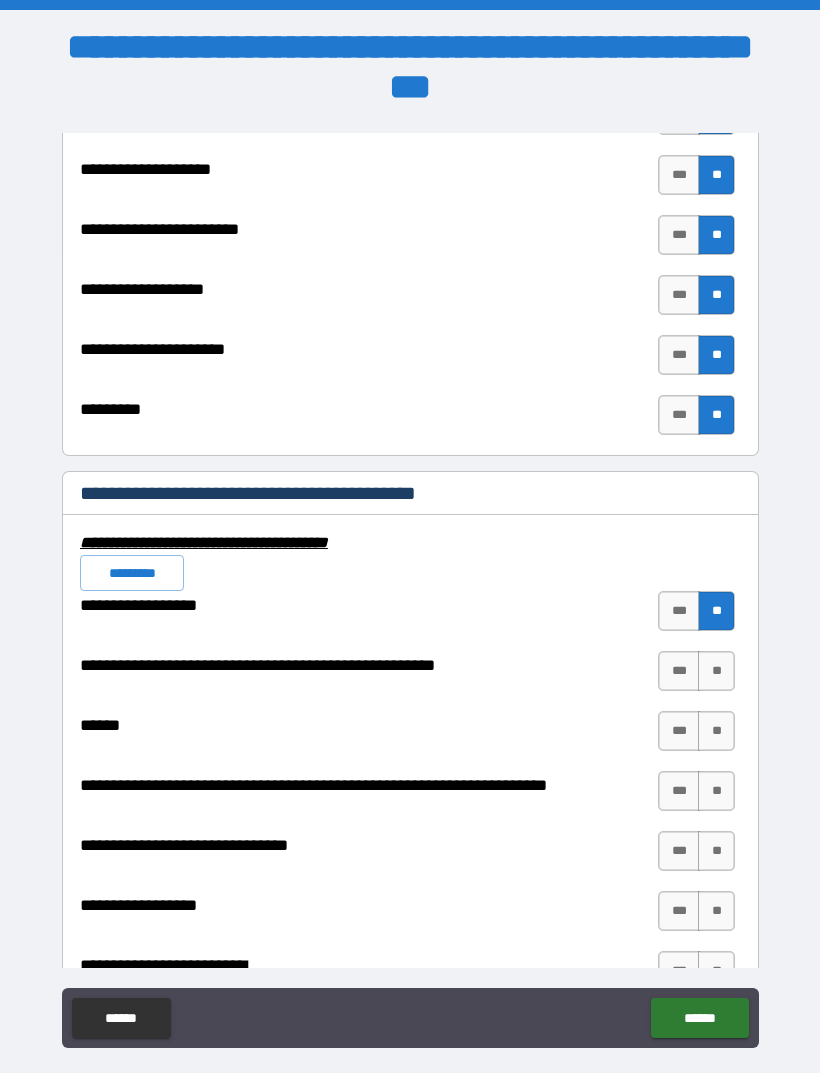 click on "**" at bounding box center [716, 671] 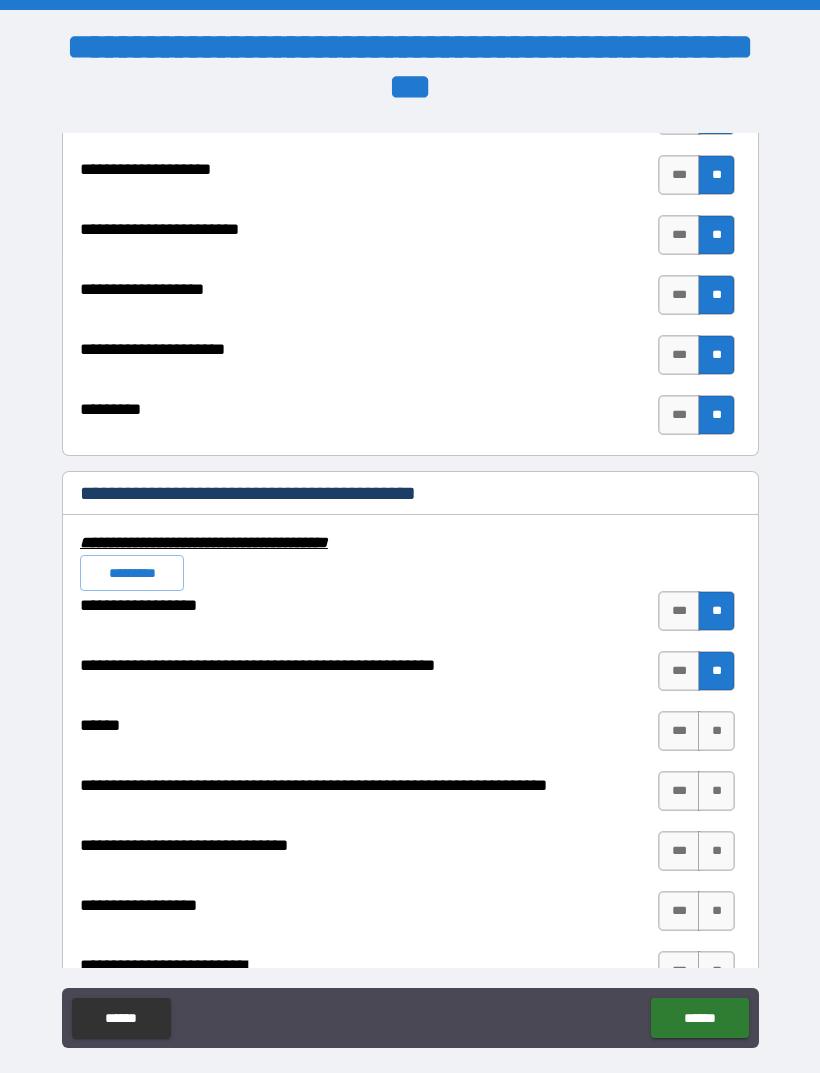 click on "**" at bounding box center (716, 731) 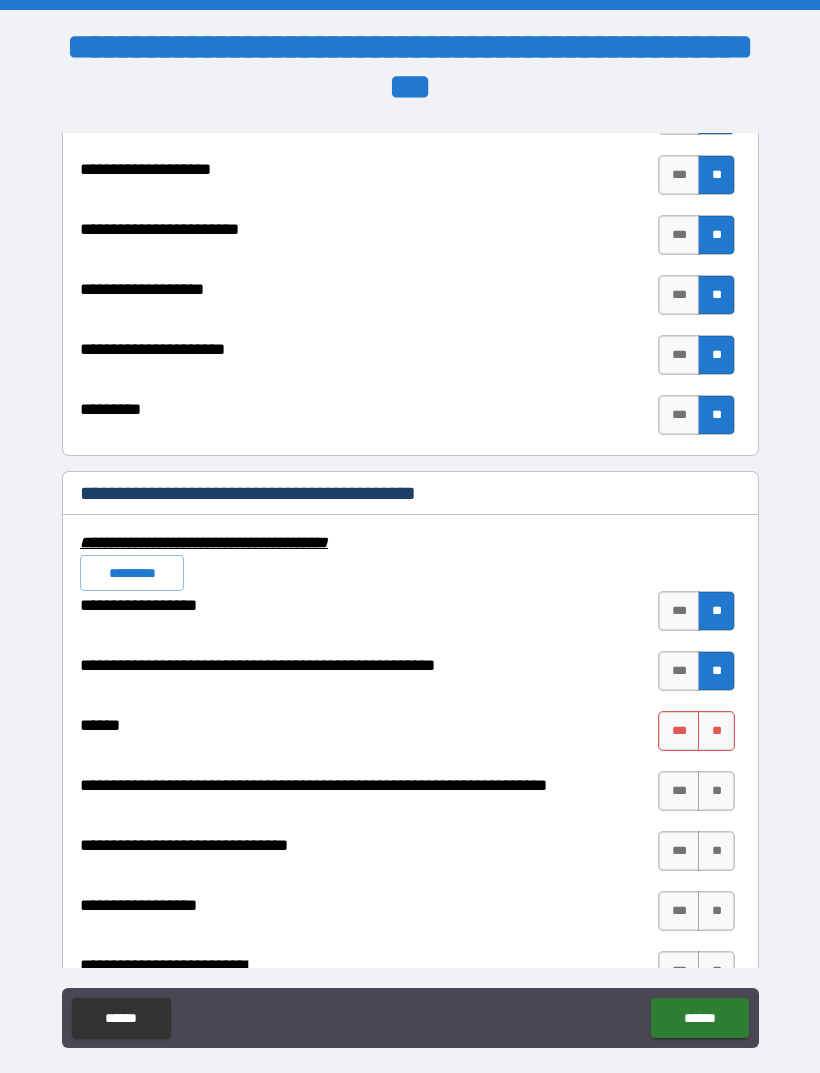 click on "**" at bounding box center (716, 791) 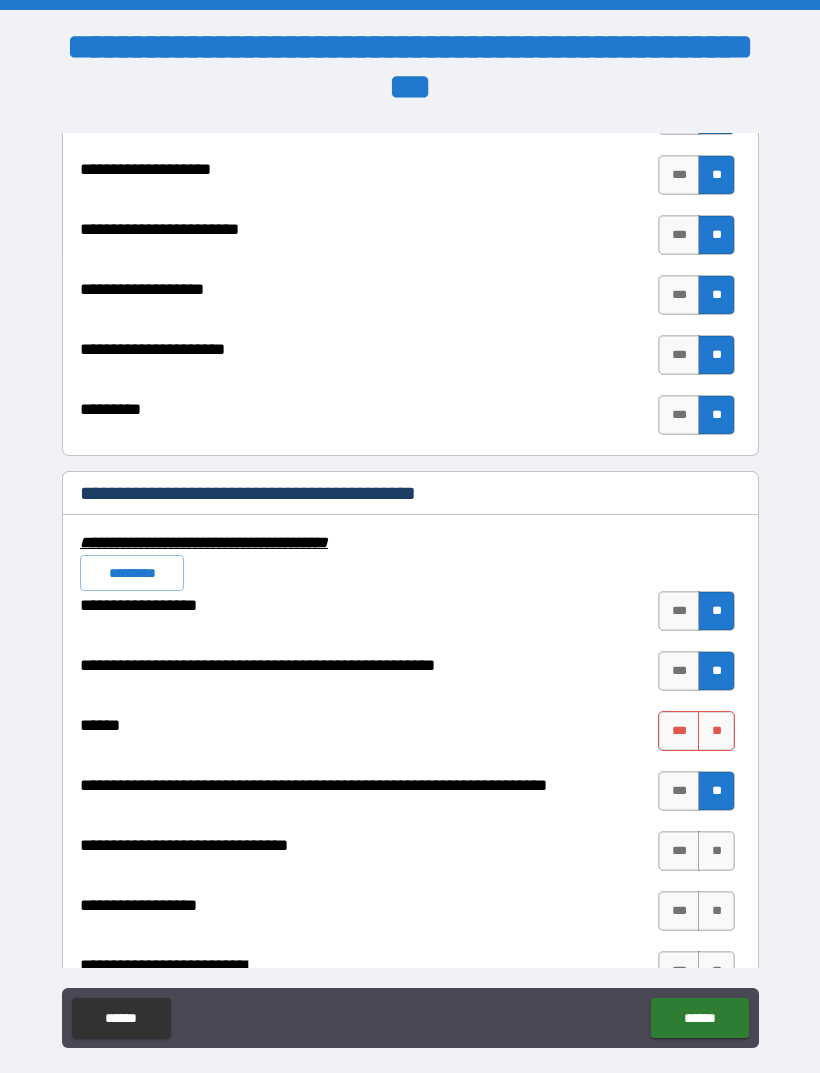 click on "**" at bounding box center [716, 791] 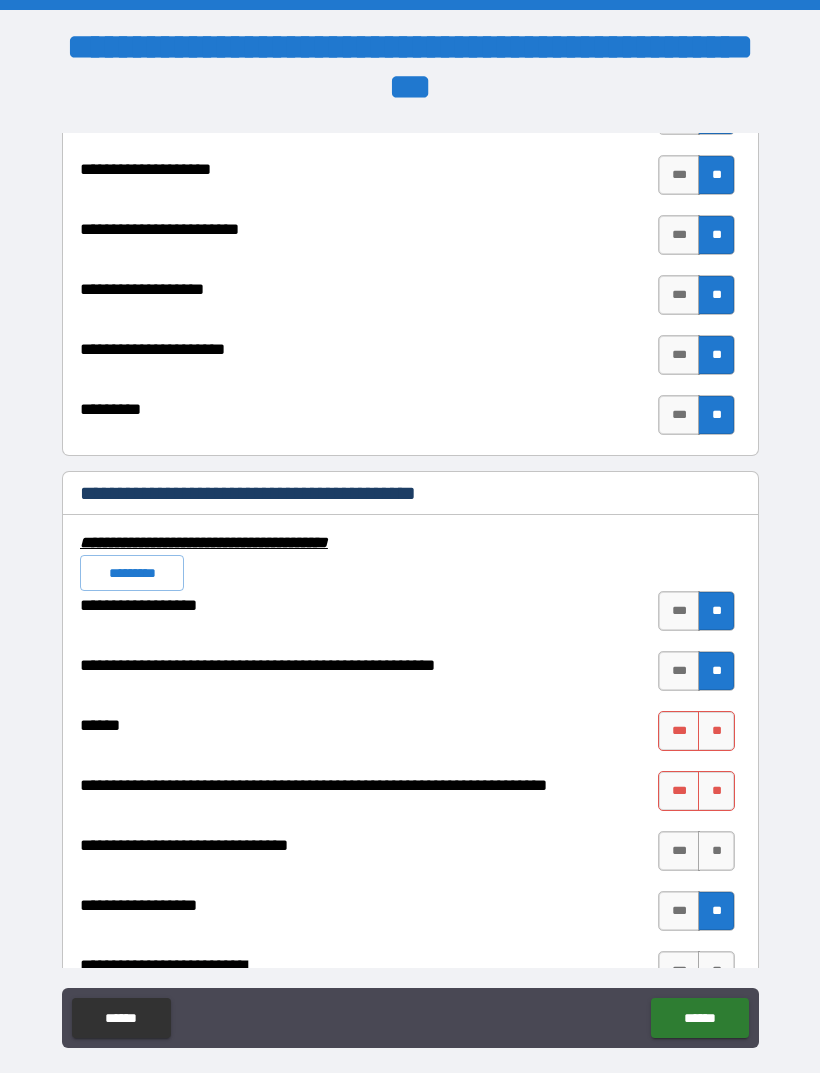 click on "**" at bounding box center (716, 851) 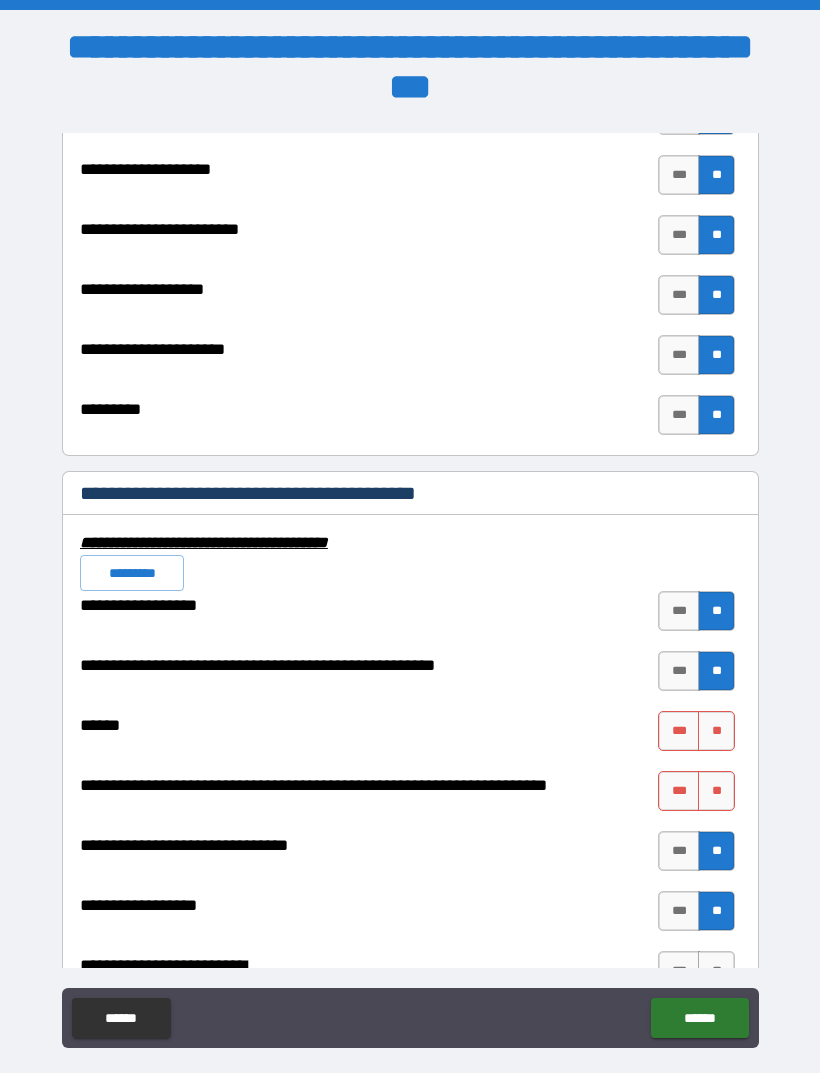 click on "**" at bounding box center (716, 791) 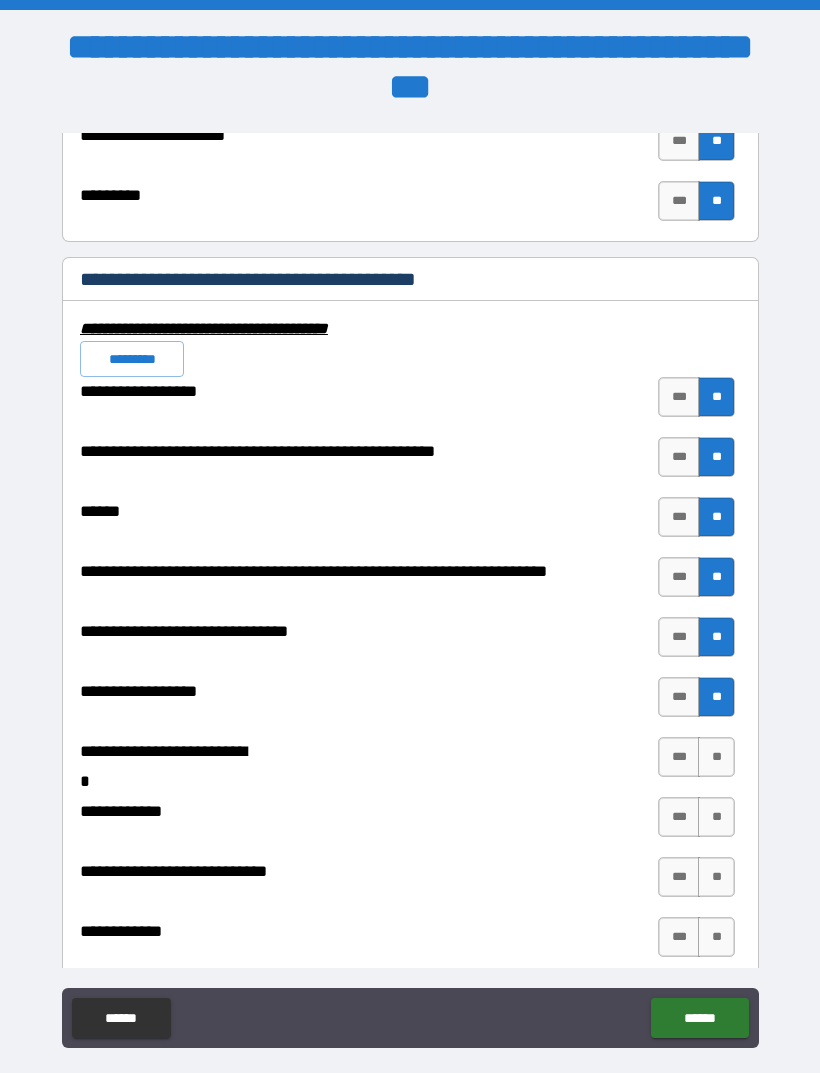 scroll, scrollTop: 7674, scrollLeft: 0, axis: vertical 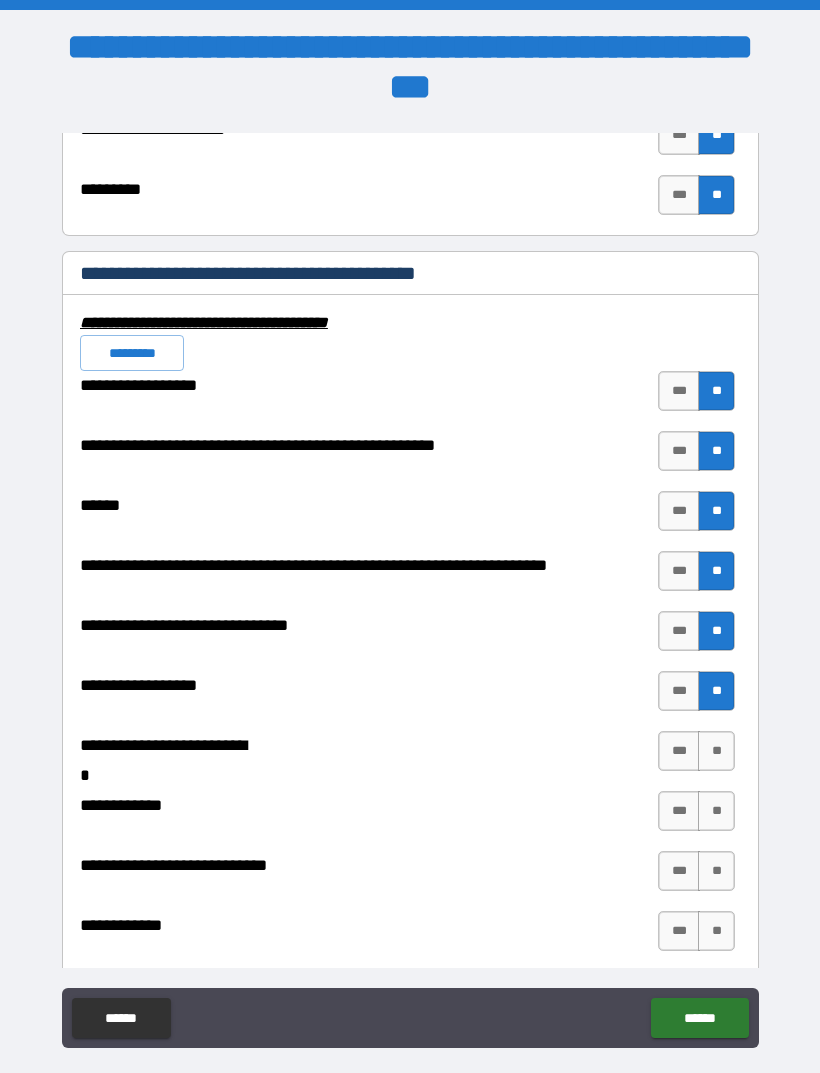 click on "**" at bounding box center [716, 691] 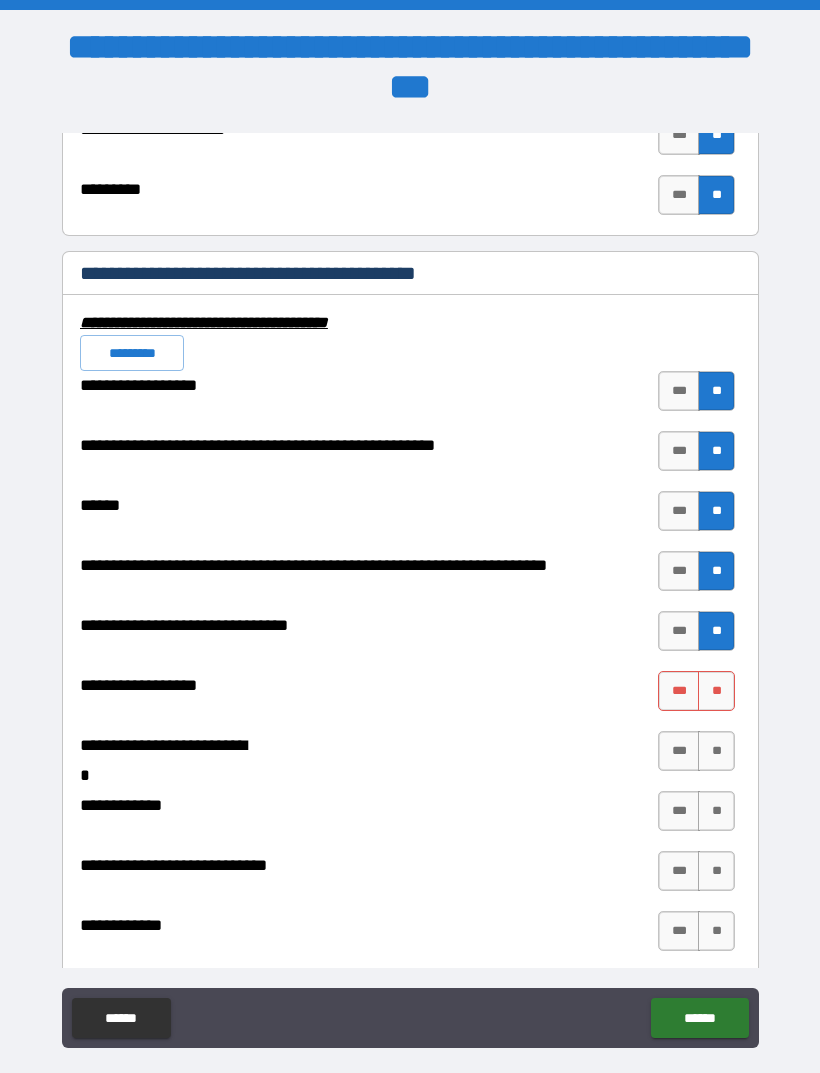 click on "**" at bounding box center (716, 691) 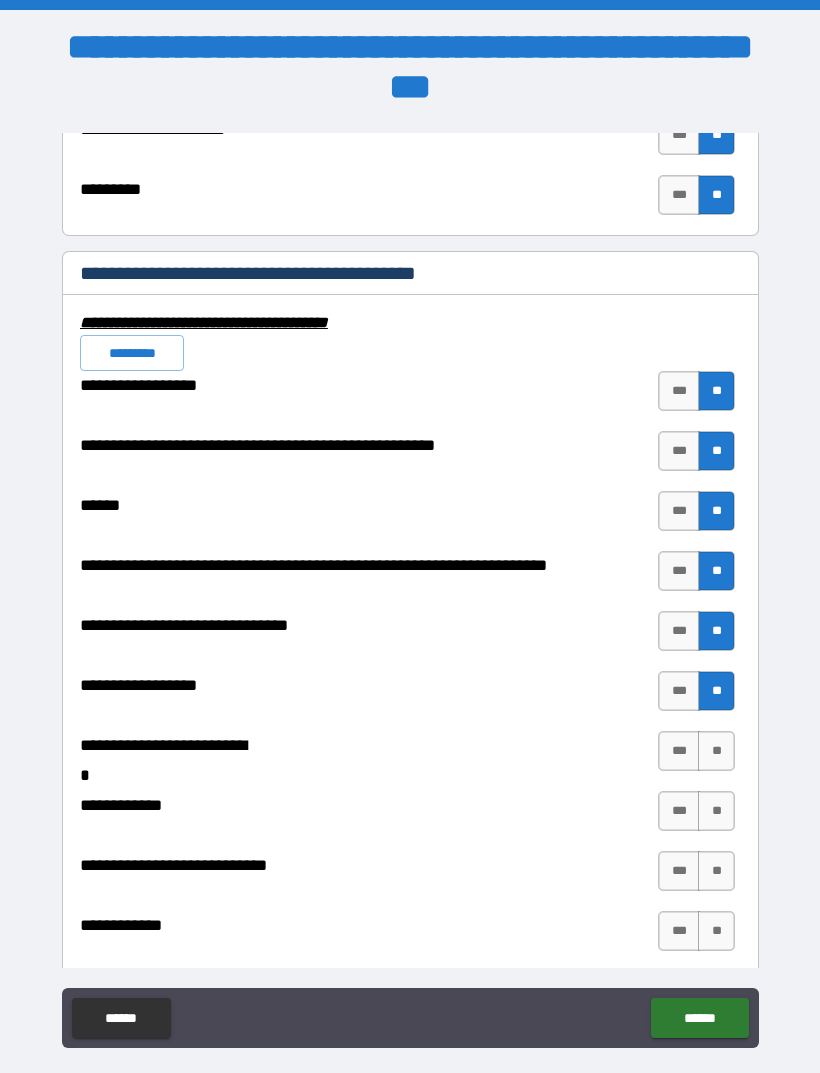 click on "**********" at bounding box center (410, 1631) 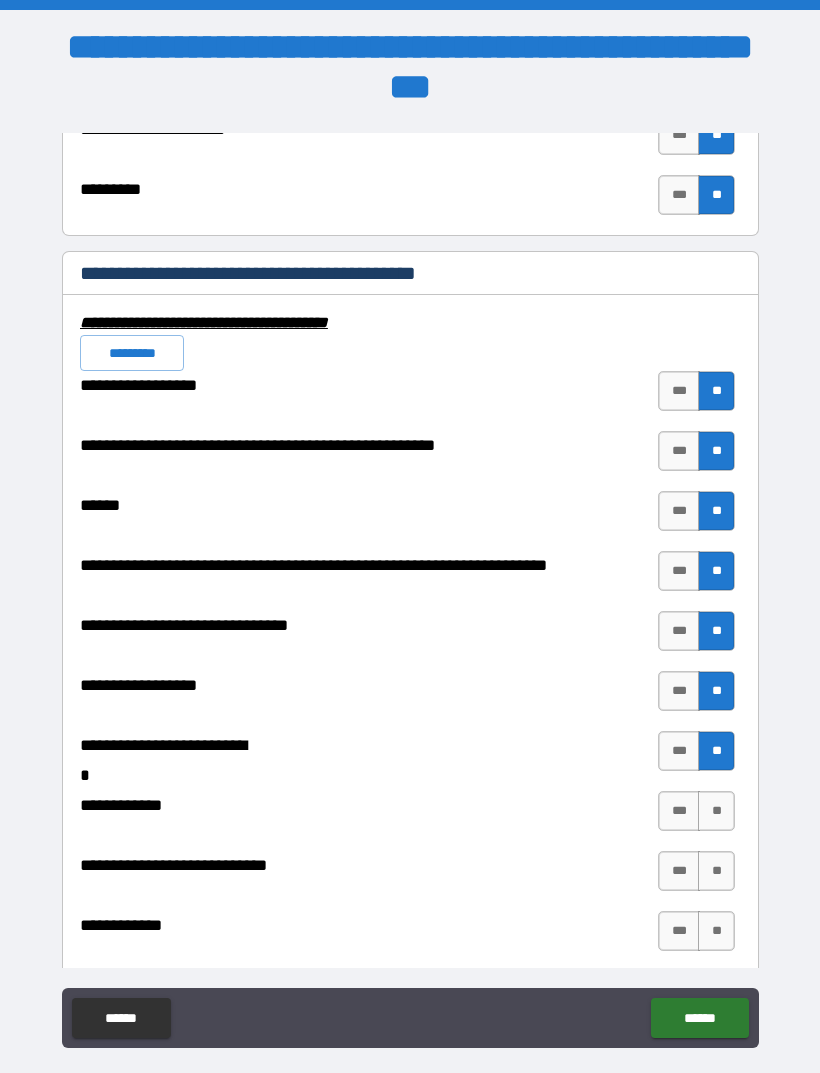 click on "**" at bounding box center (716, 811) 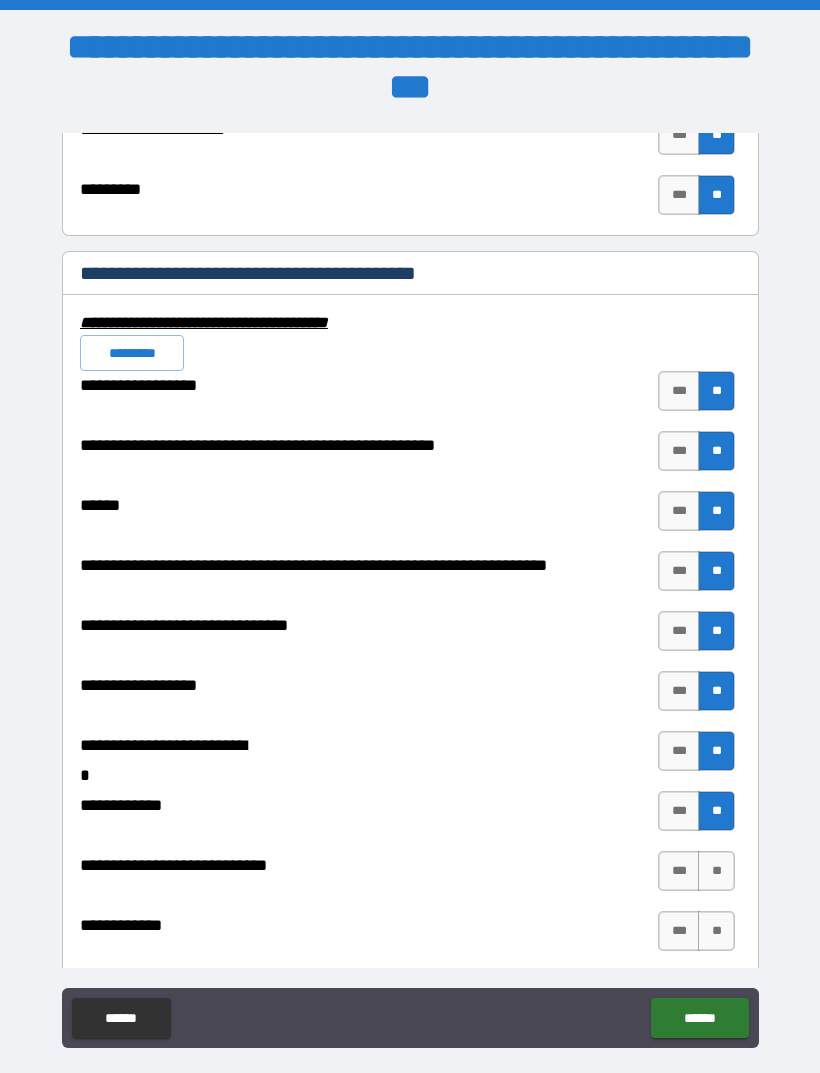 click on "**********" at bounding box center (410, 1631) 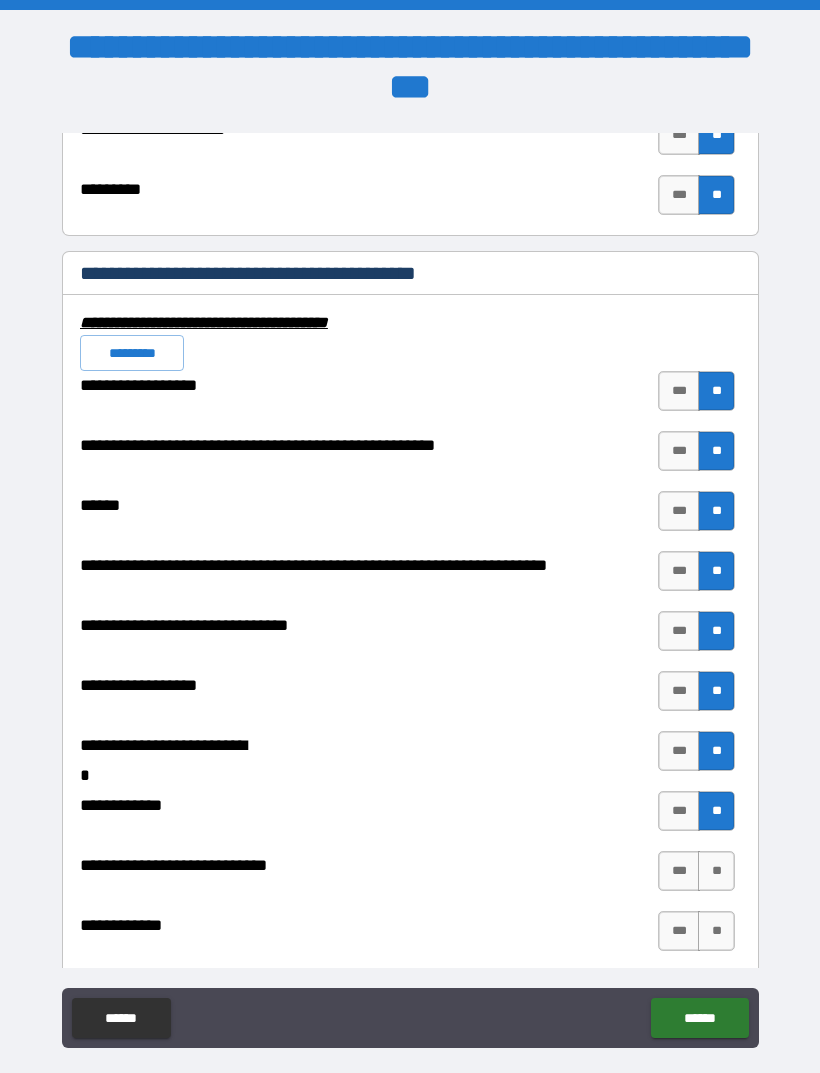 click on "**" at bounding box center [716, 931] 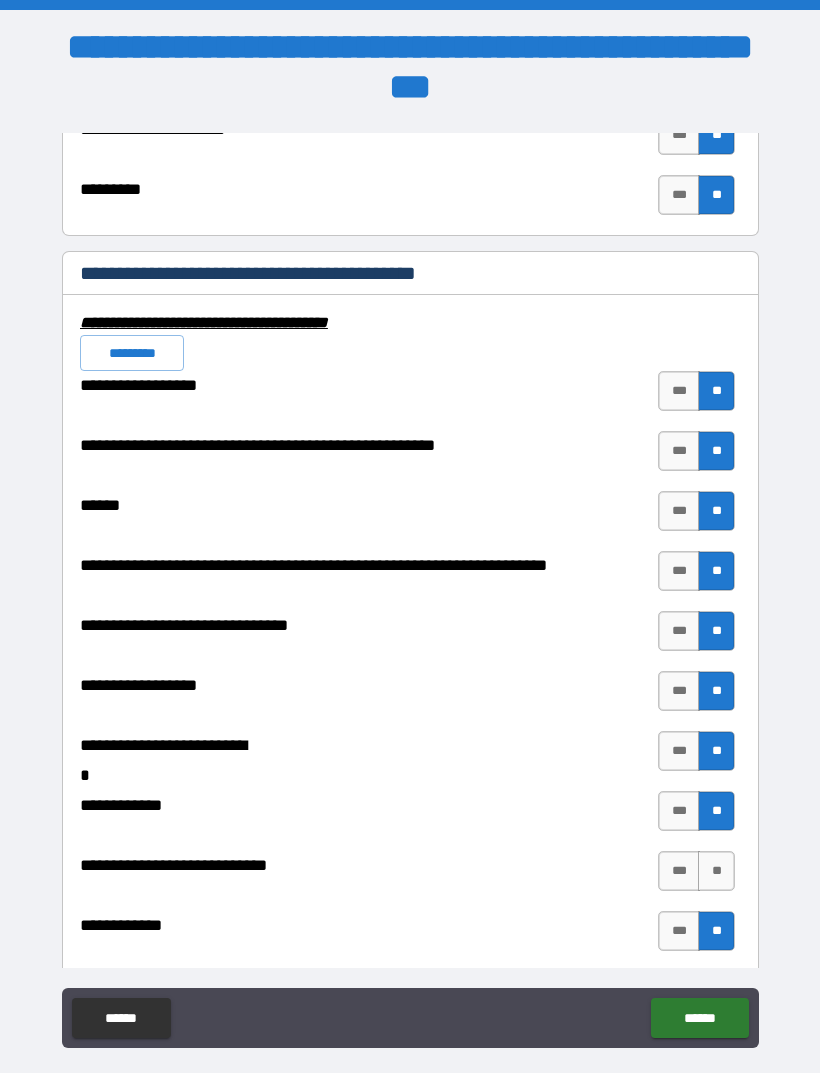 click on "**" at bounding box center [716, 871] 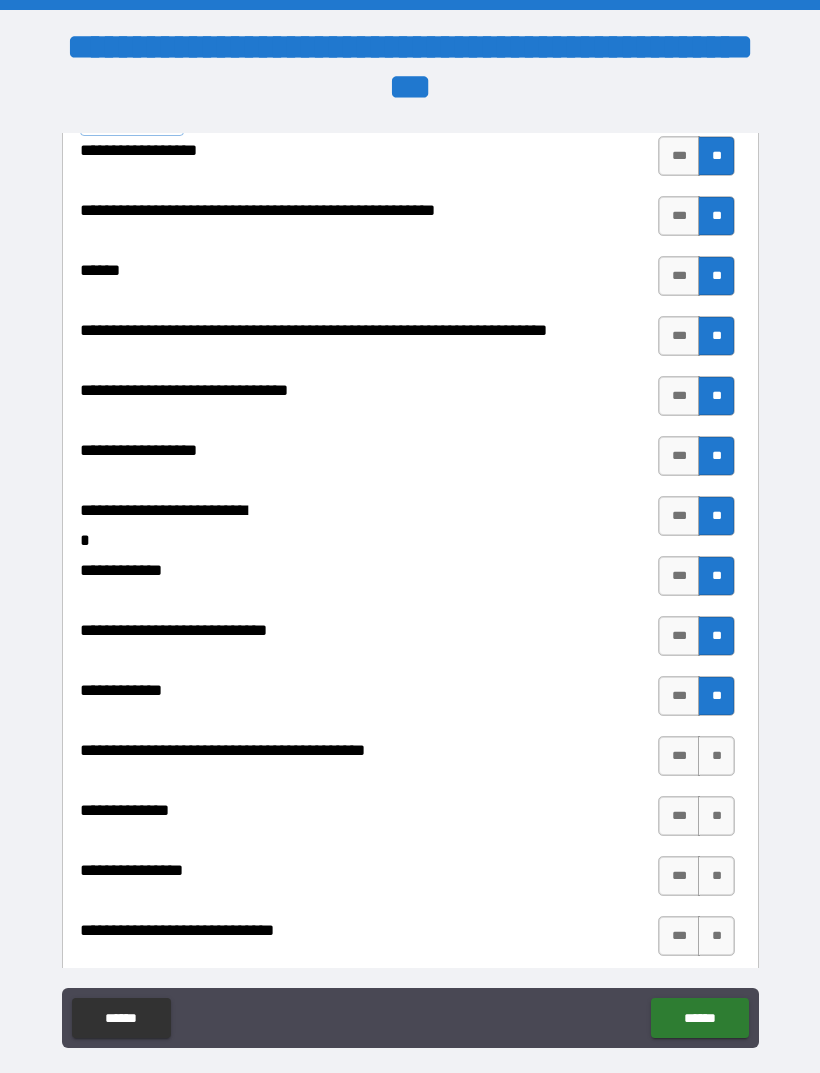 scroll, scrollTop: 7908, scrollLeft: 0, axis: vertical 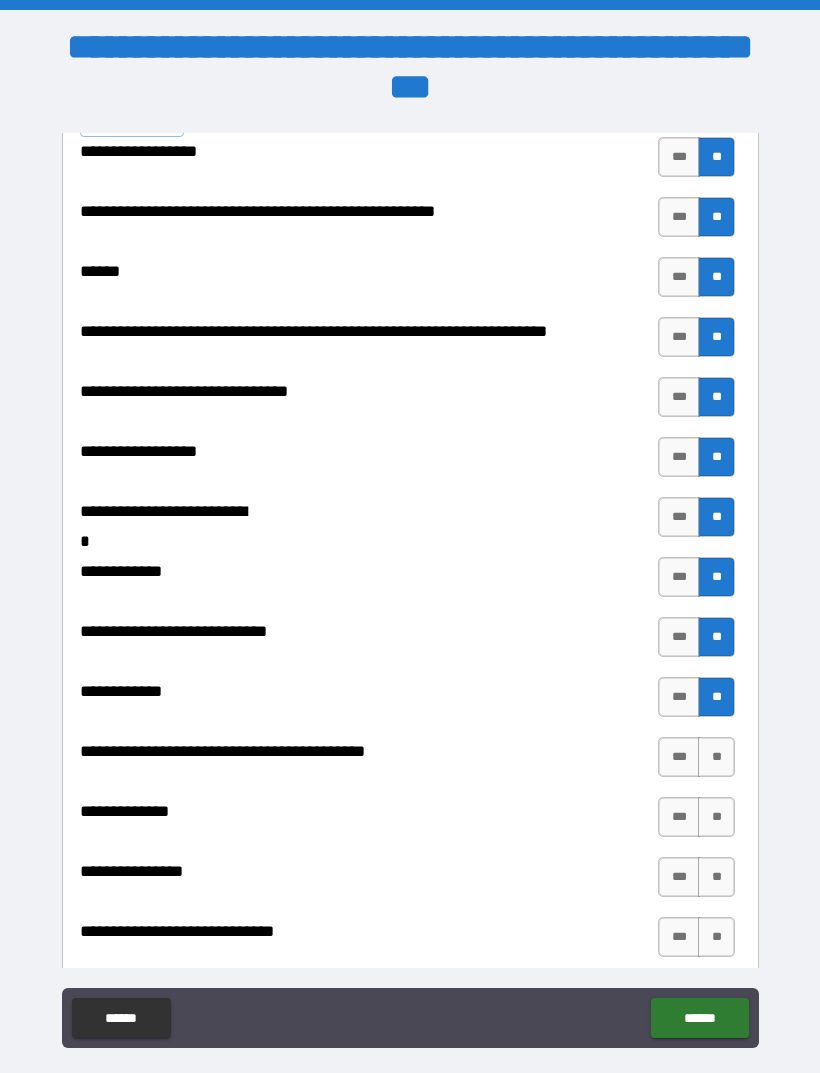 click on "**" at bounding box center (716, 757) 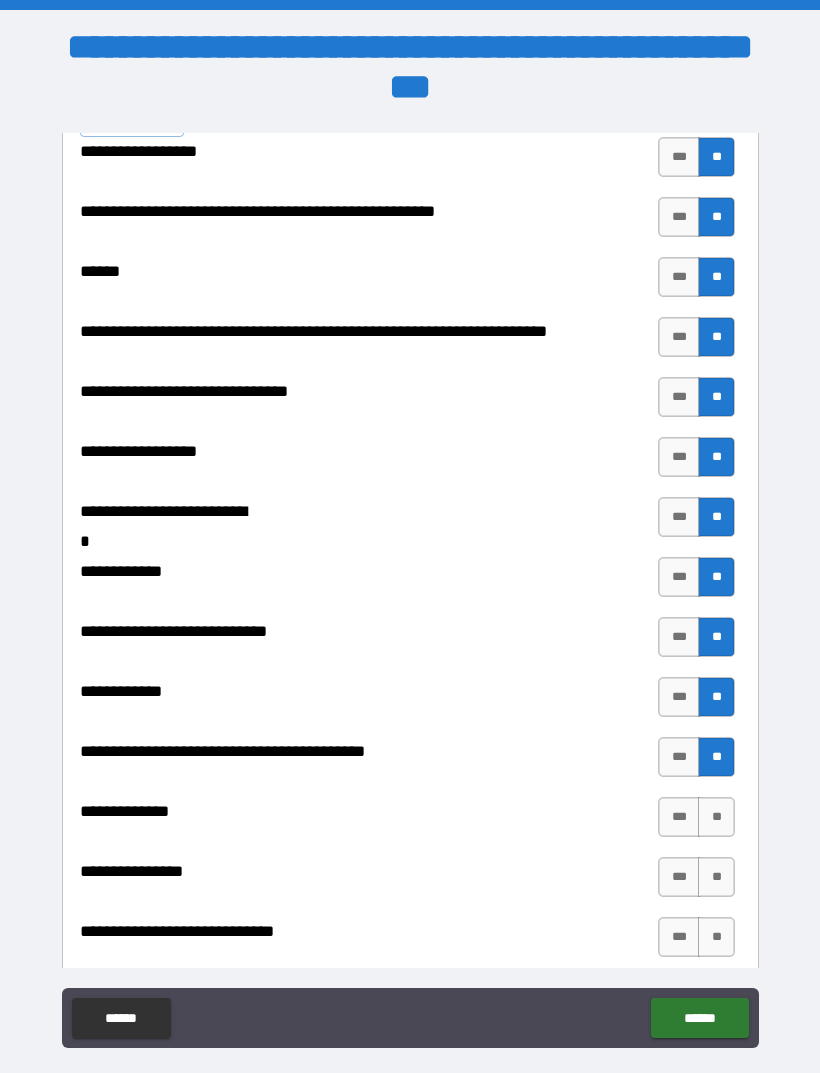 click on "**" at bounding box center [716, 817] 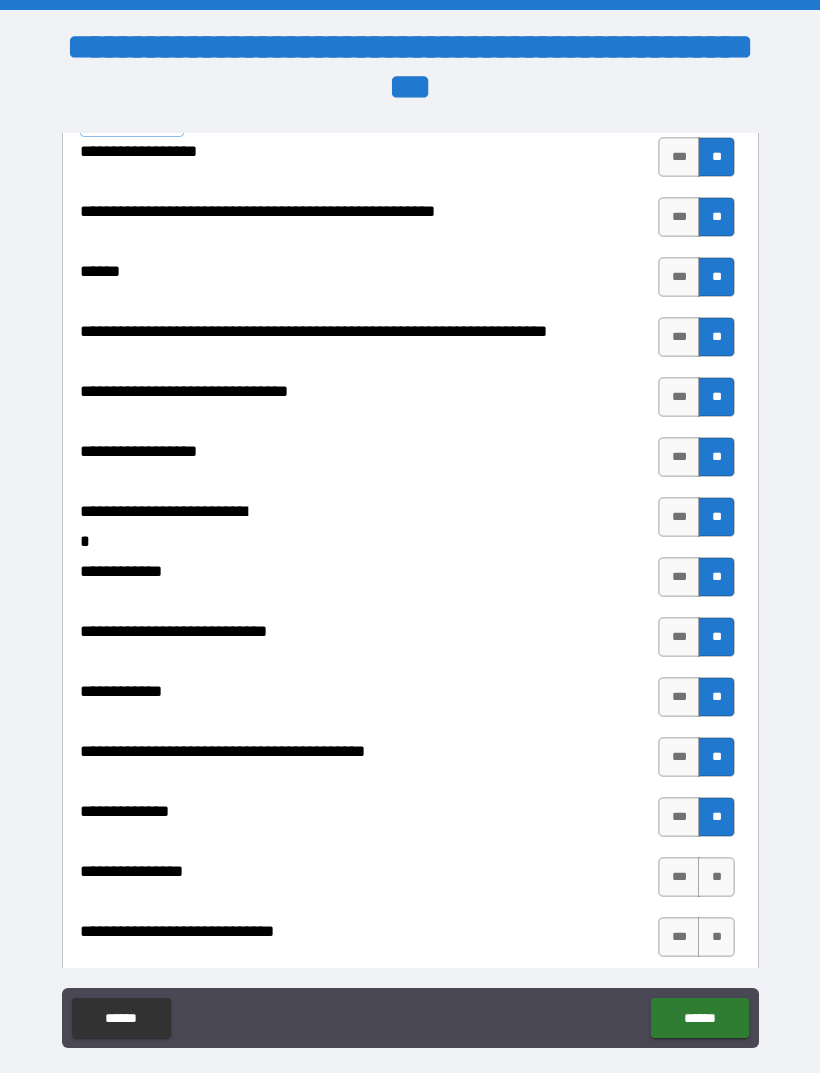 click on "**" at bounding box center [716, 877] 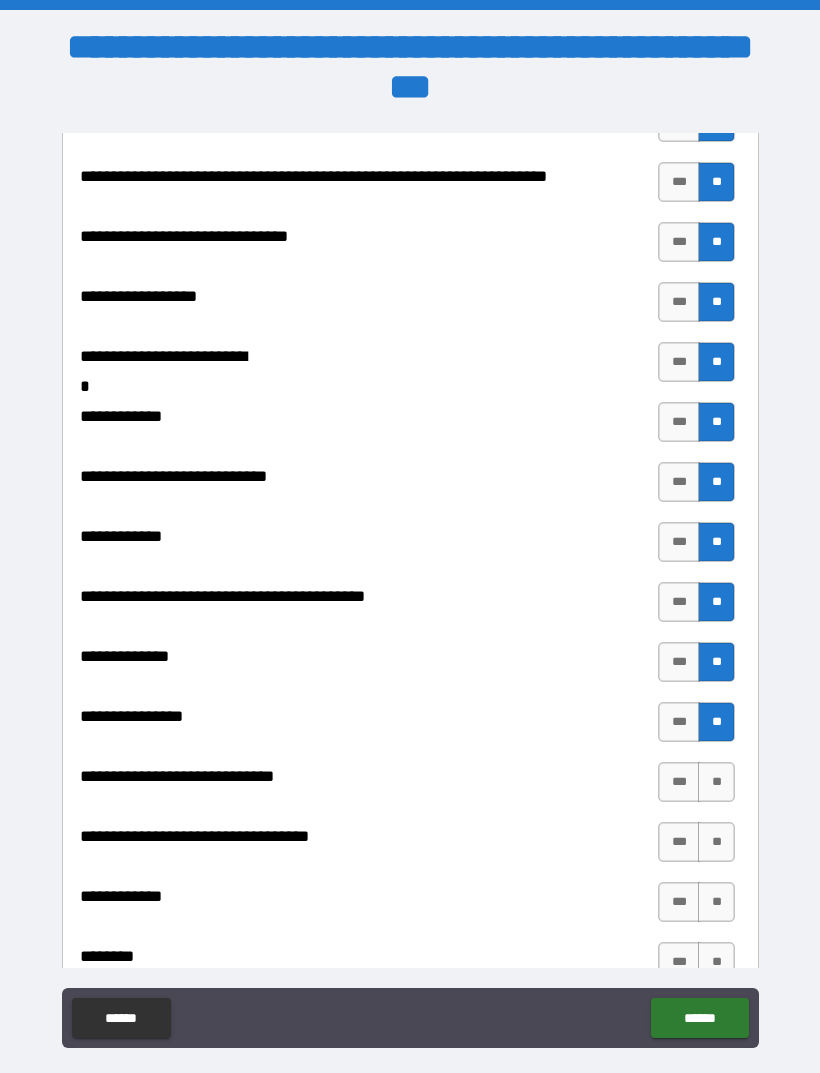 scroll, scrollTop: 8071, scrollLeft: 0, axis: vertical 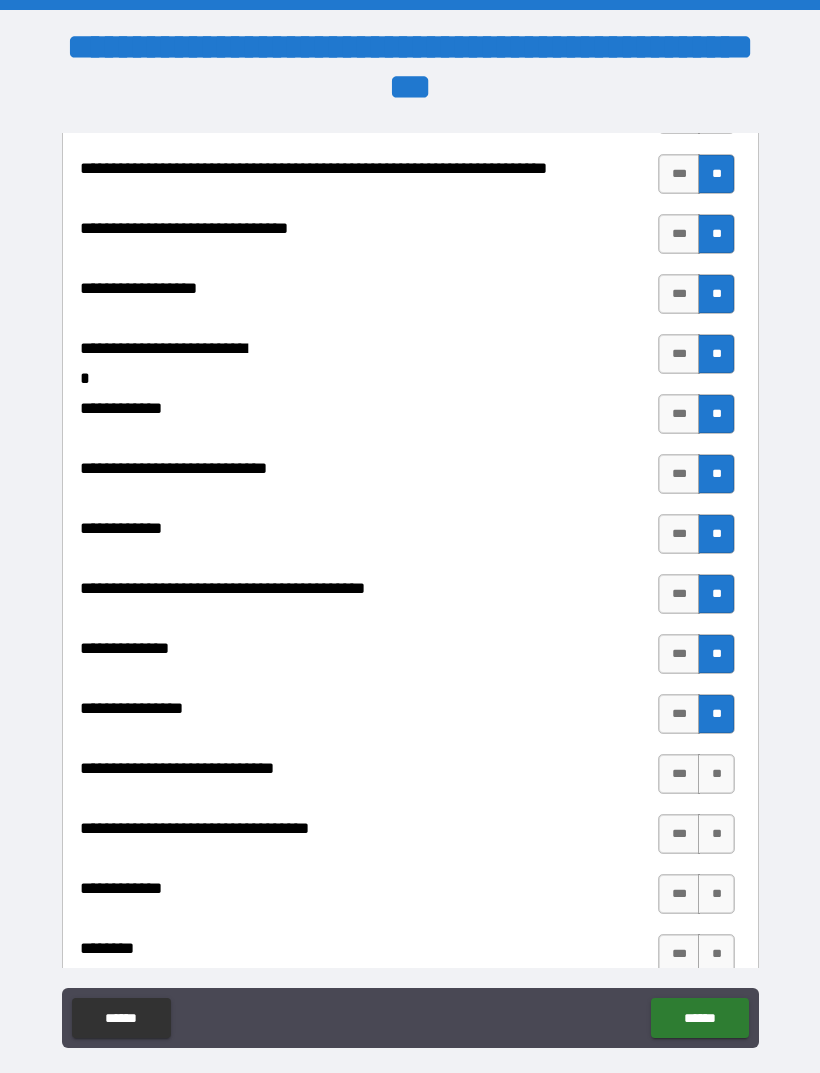click on "**" at bounding box center [716, 774] 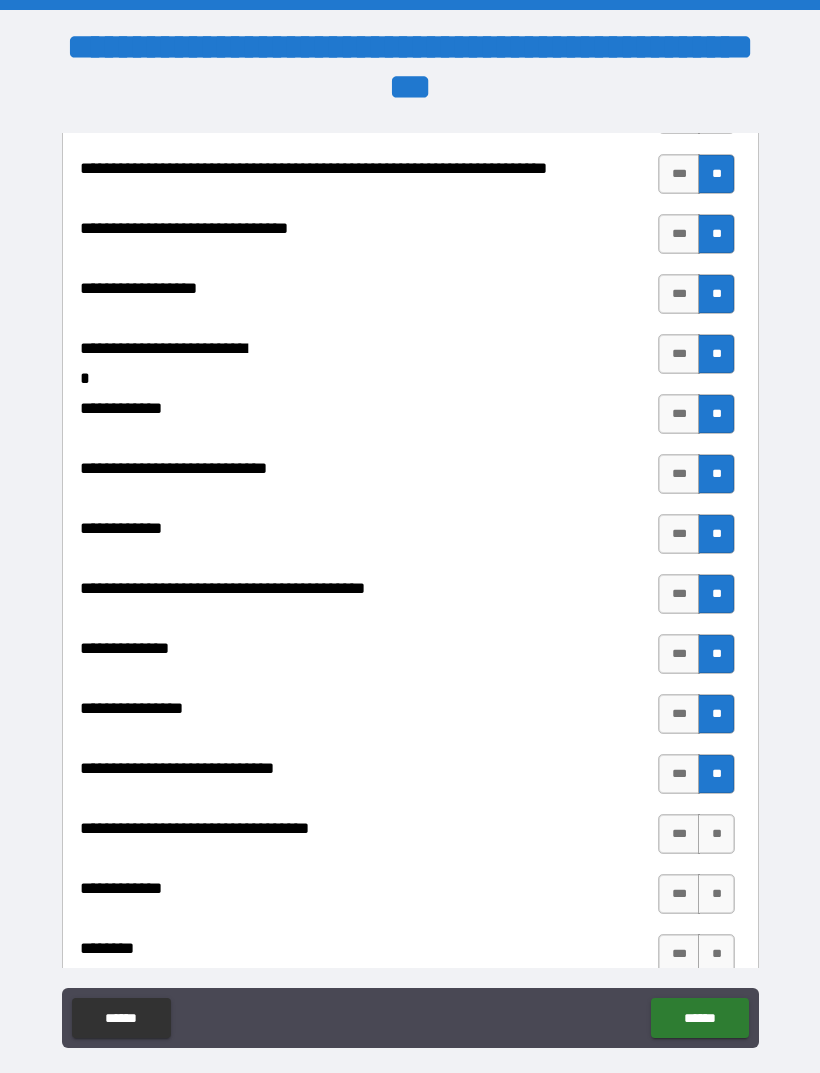 click on "**" at bounding box center [716, 834] 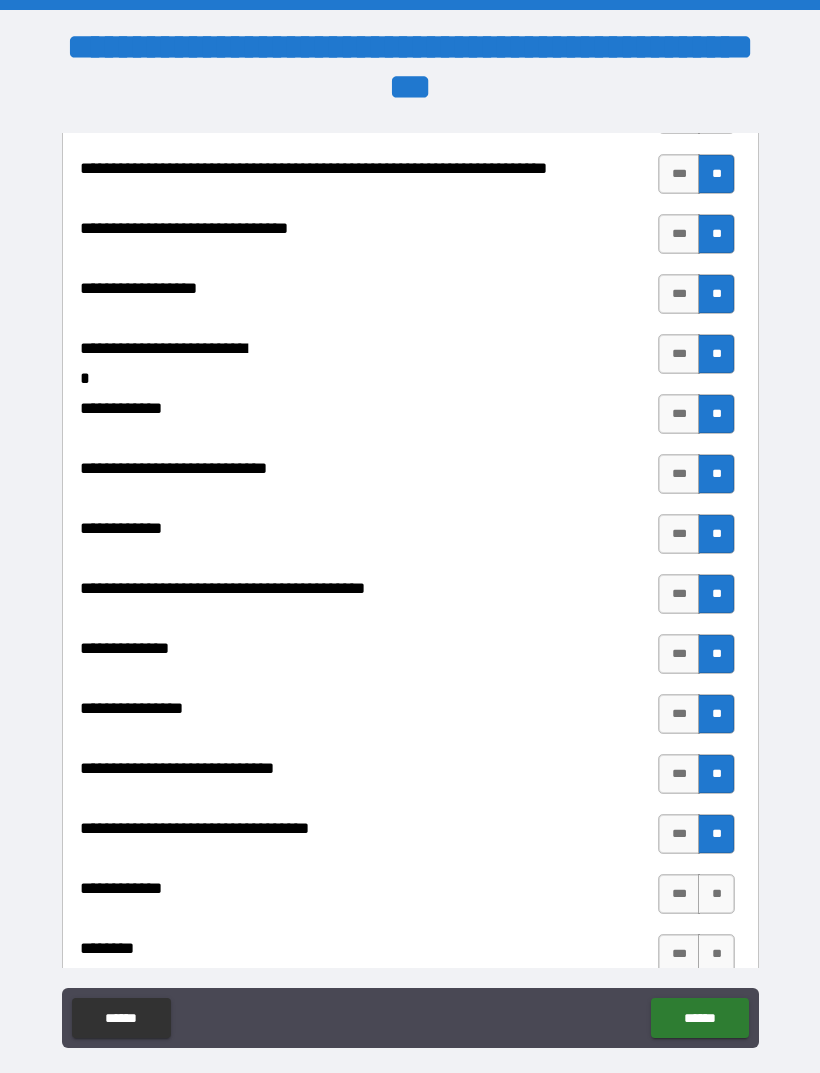 click on "**" at bounding box center (716, 894) 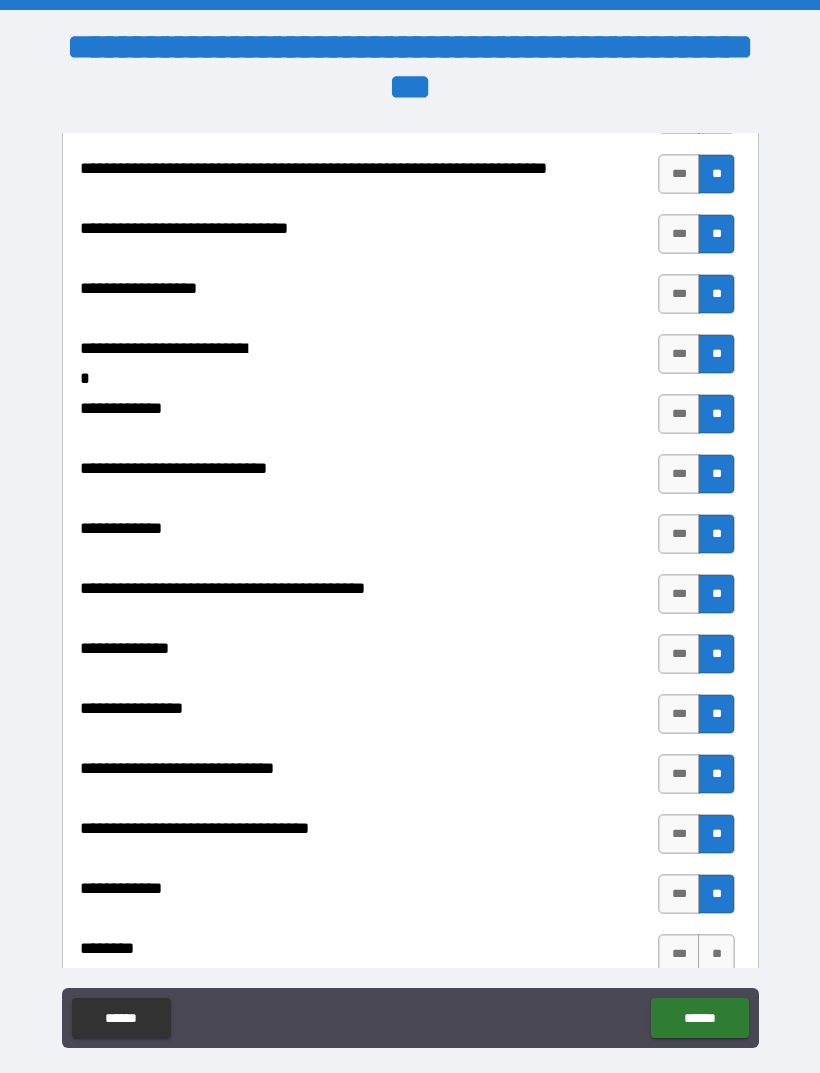 scroll, scrollTop: 8245, scrollLeft: 0, axis: vertical 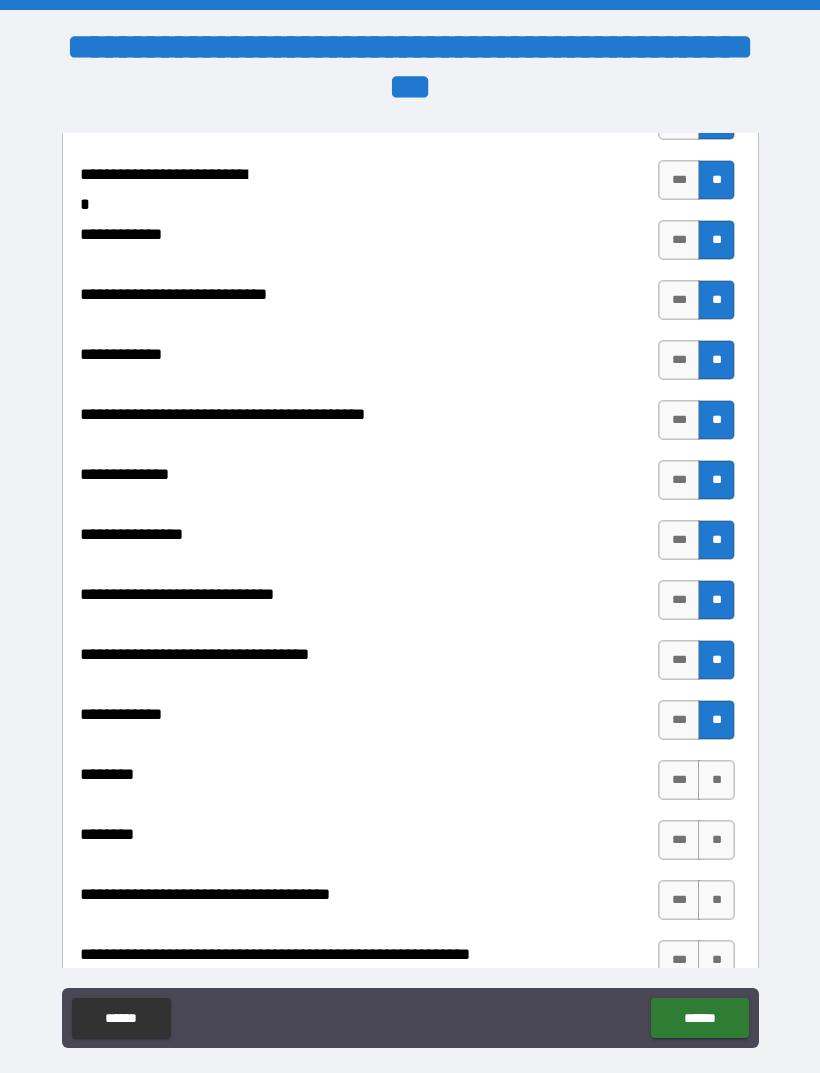 click on "**" at bounding box center (716, 780) 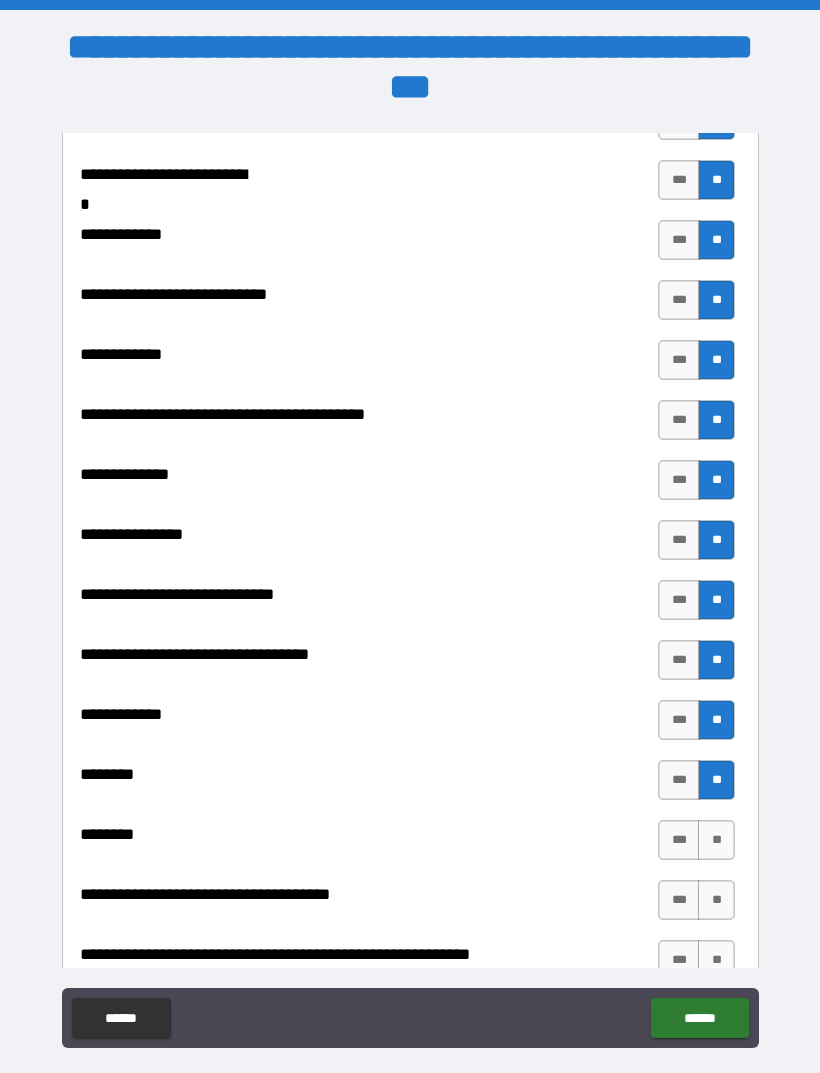click on "**" at bounding box center [716, 840] 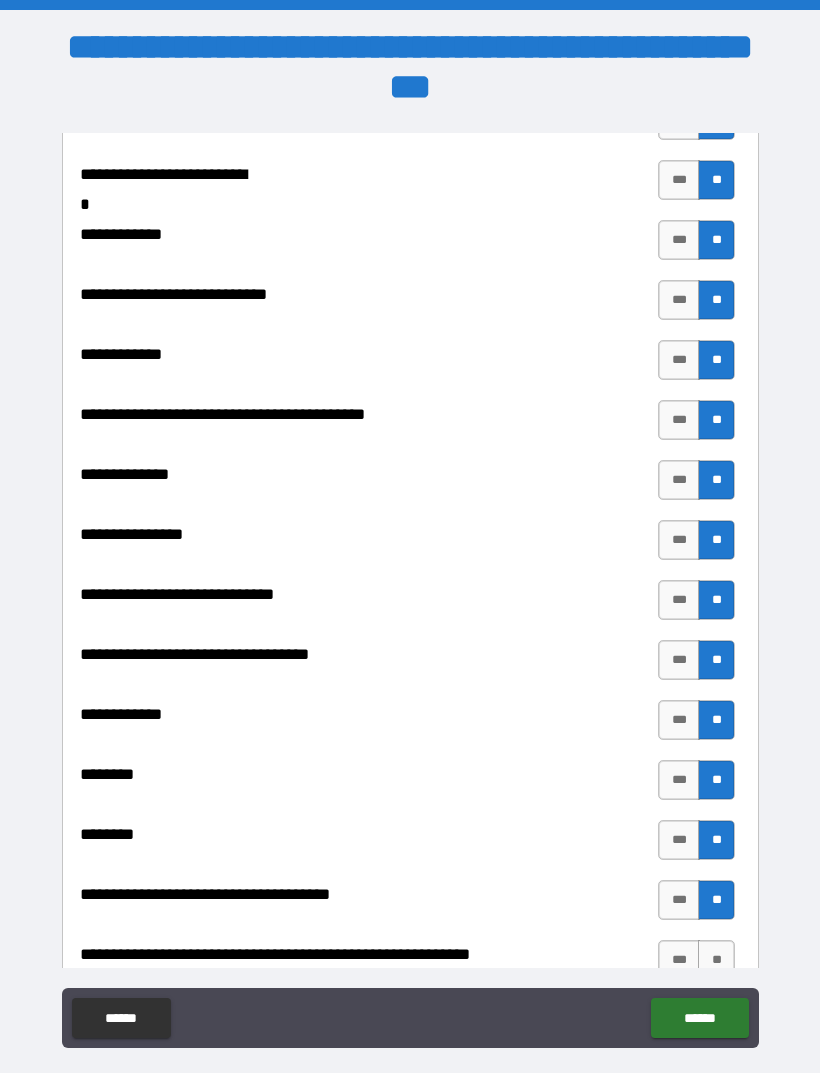 scroll, scrollTop: 8416, scrollLeft: 0, axis: vertical 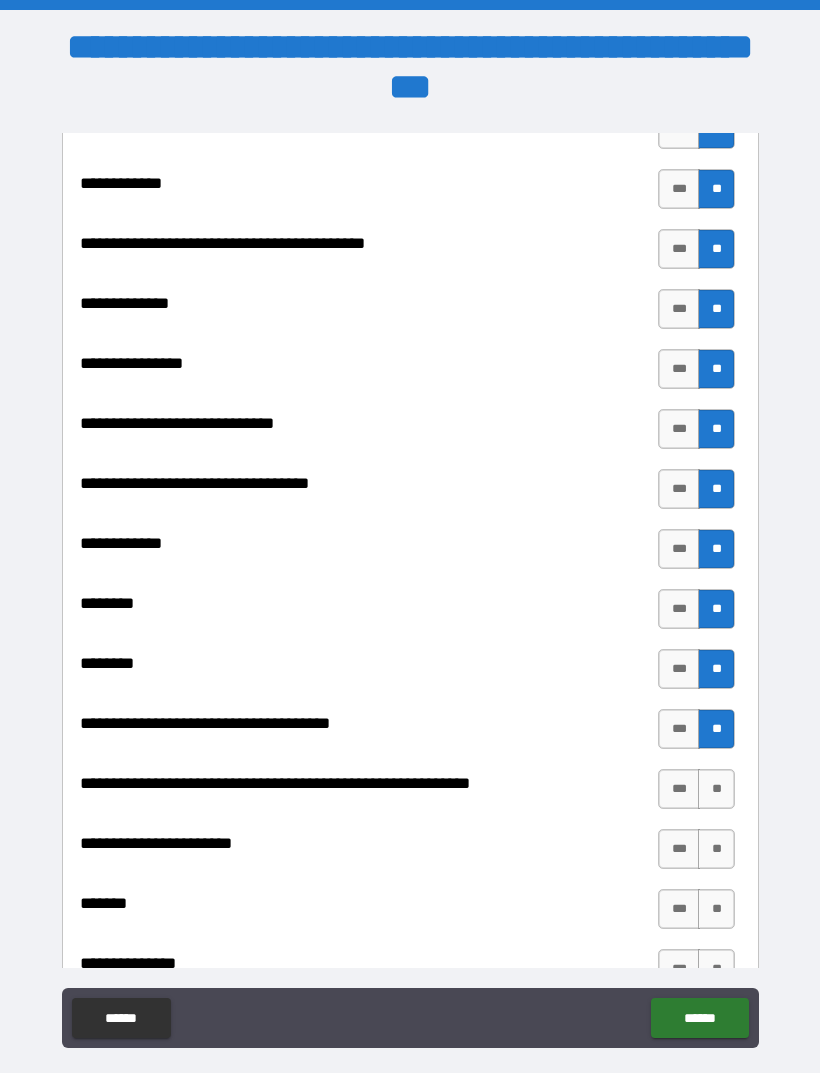 click on "**" at bounding box center [716, 789] 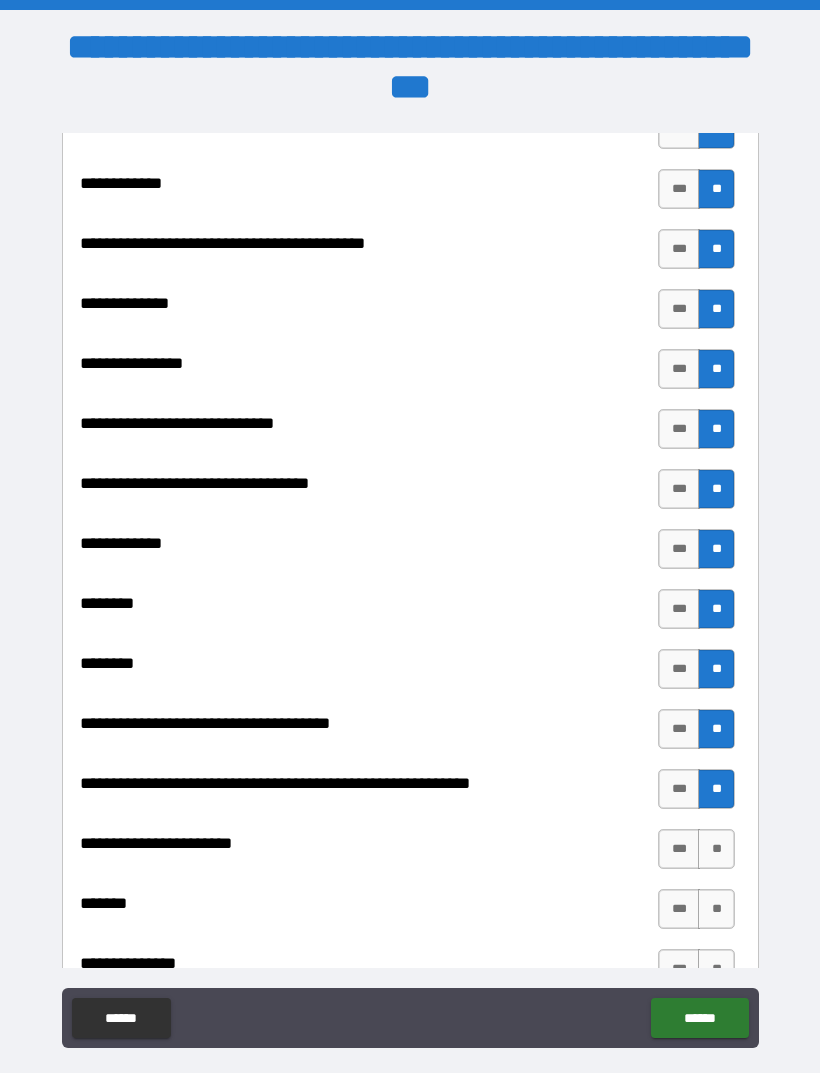 click on "**" at bounding box center (716, 849) 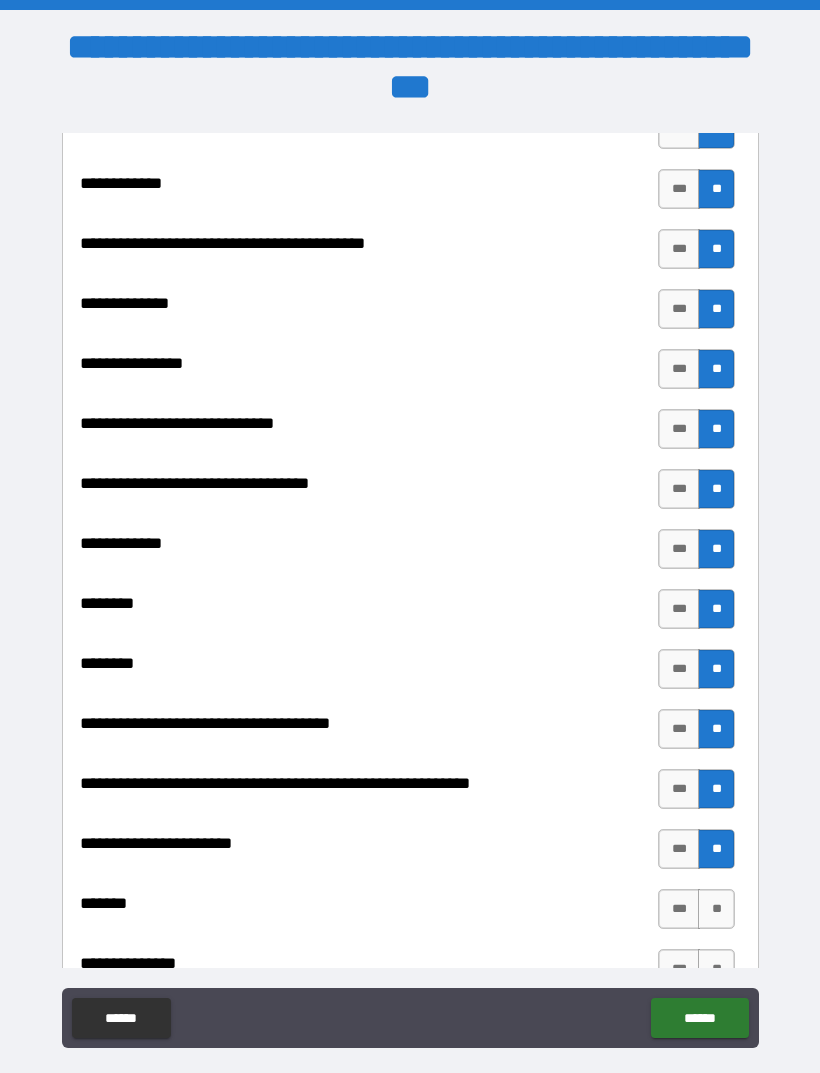 click on "**" at bounding box center (716, 909) 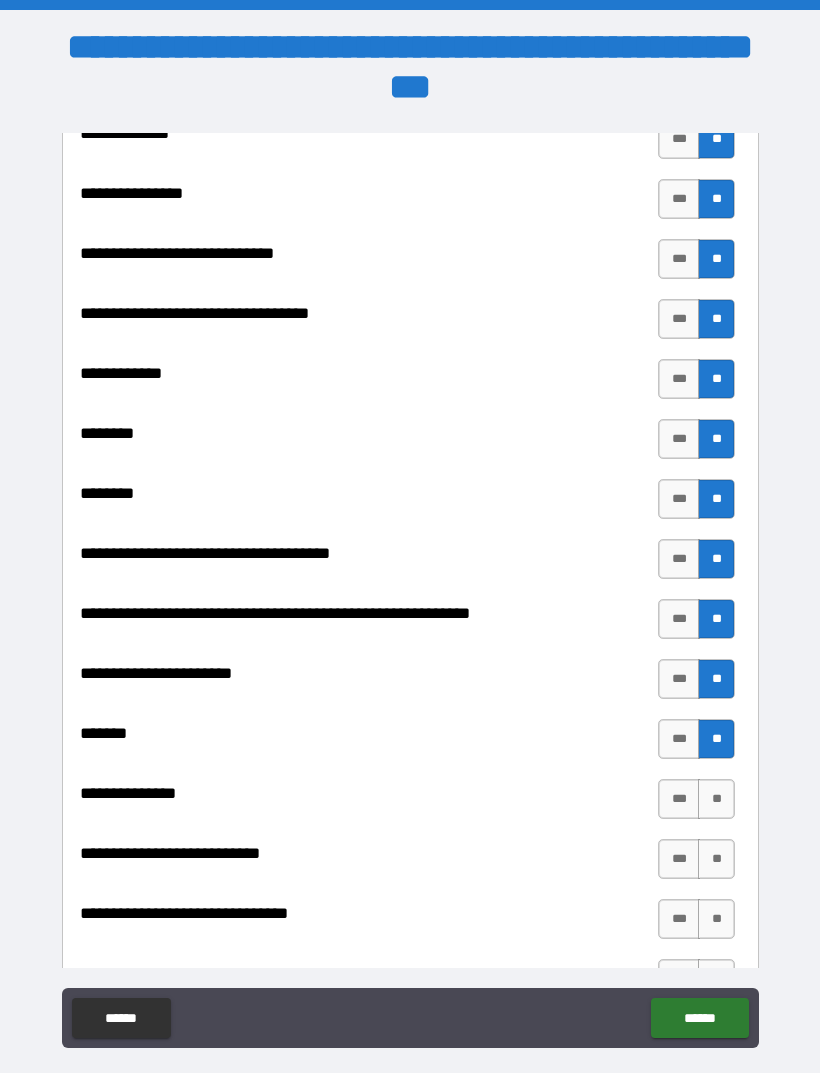 click on "**" at bounding box center [716, 799] 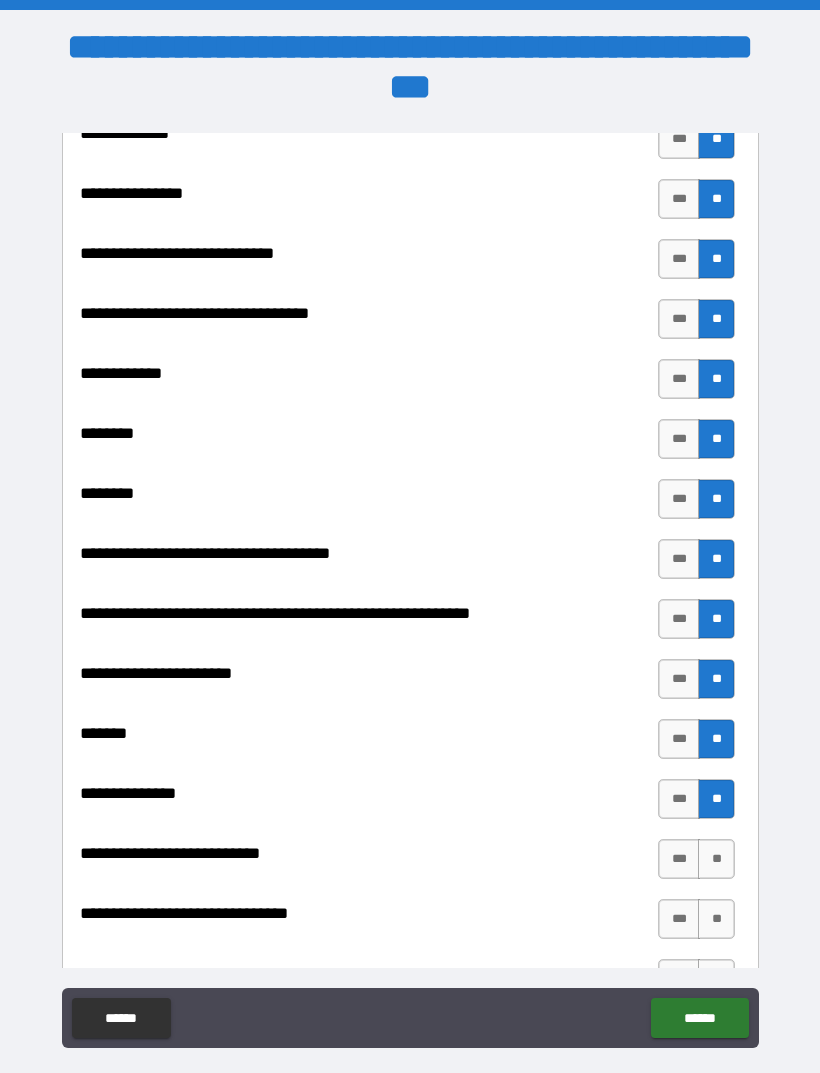 click on "**" at bounding box center [716, 859] 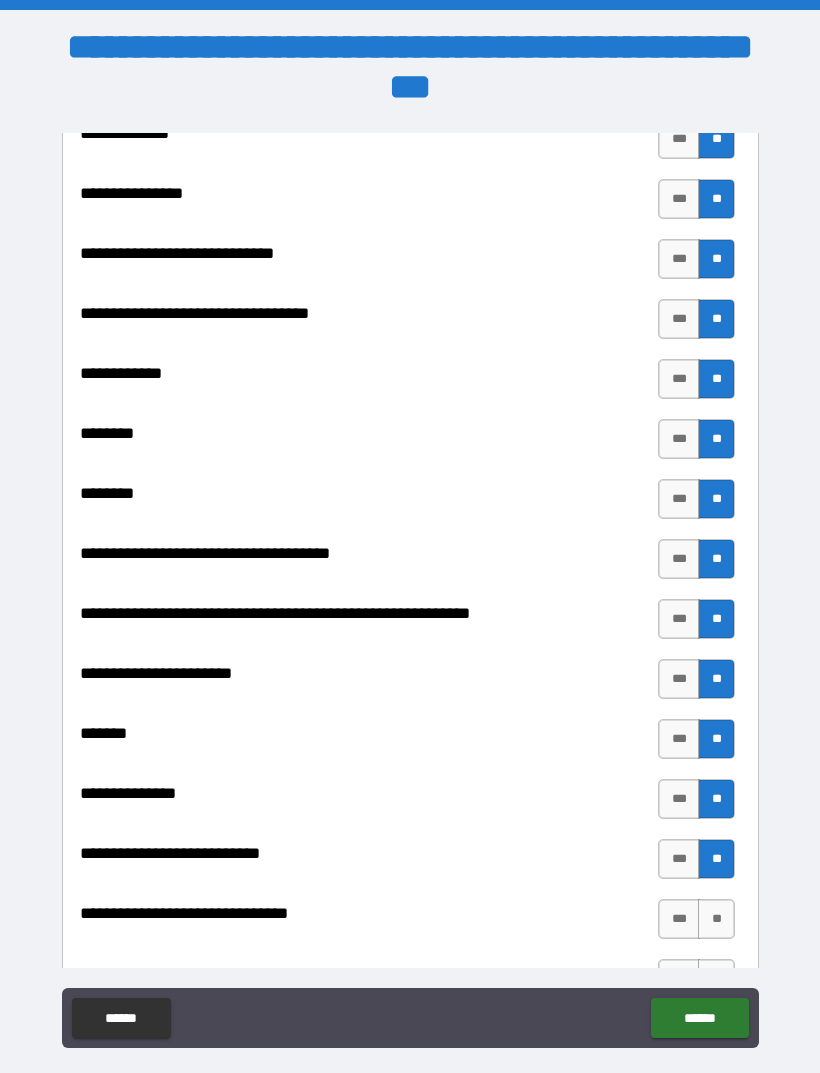 click on "**" at bounding box center [716, 919] 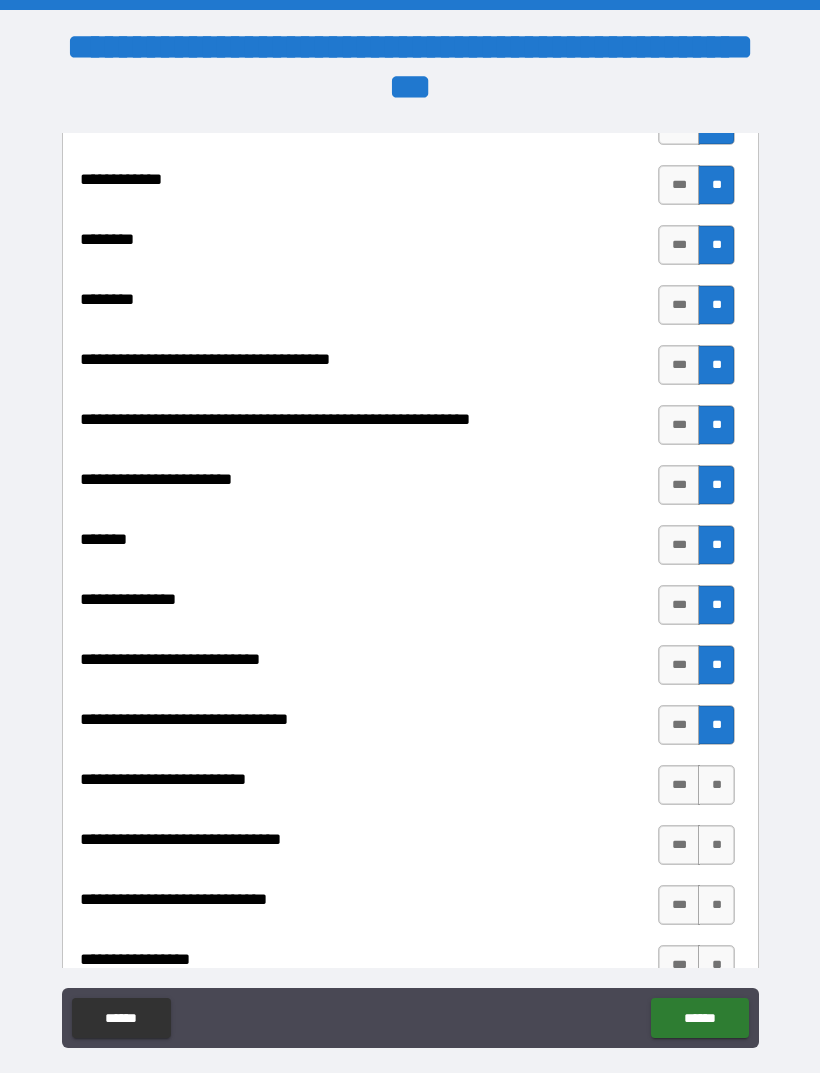 scroll, scrollTop: 8789, scrollLeft: 0, axis: vertical 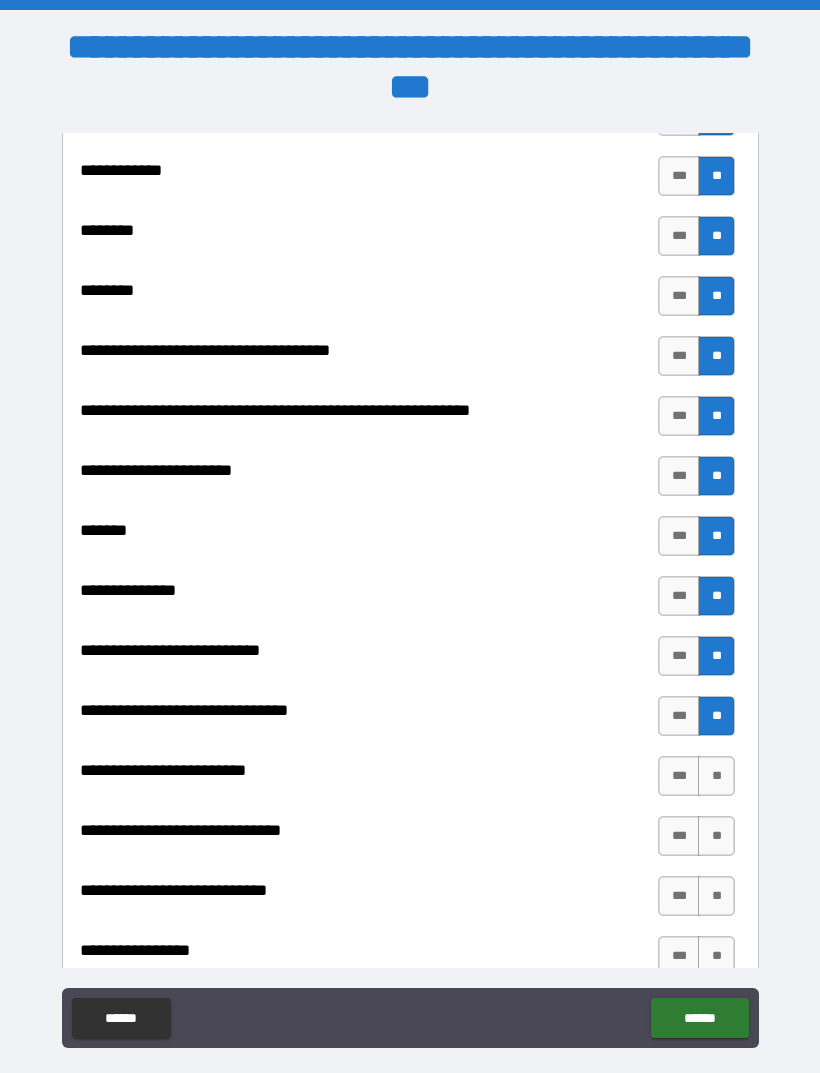 click on "**" at bounding box center (716, 776) 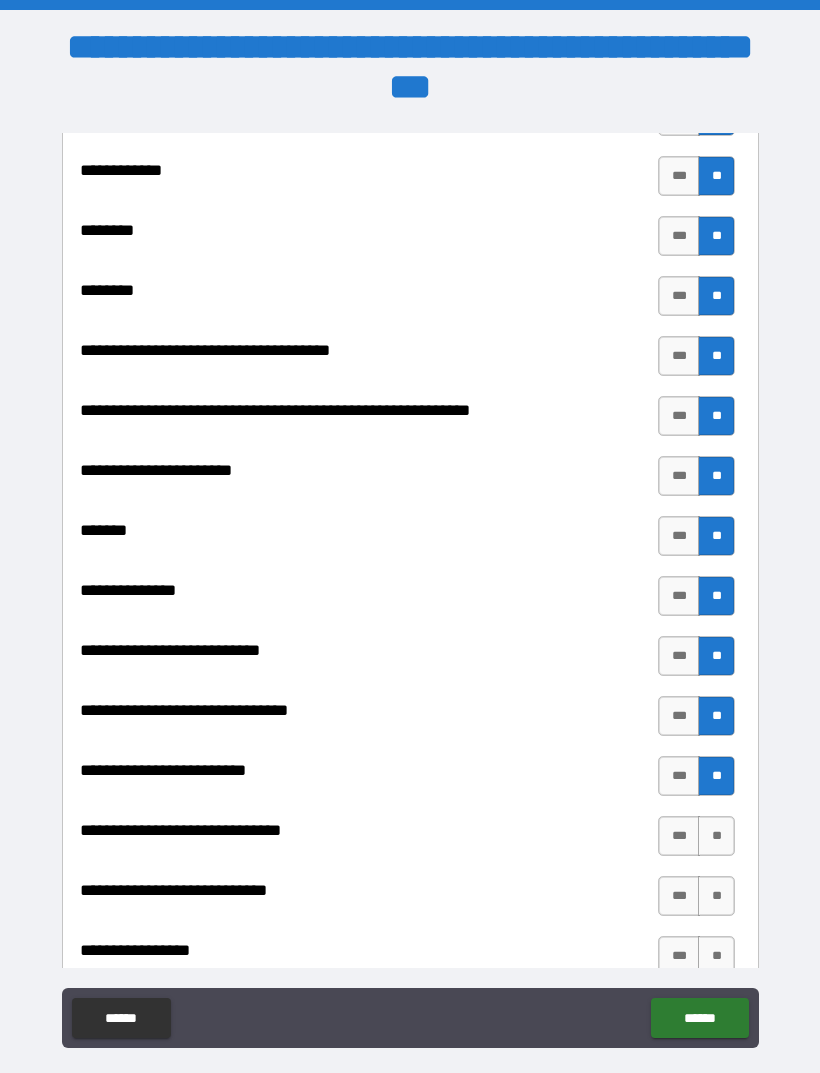 click on "**" at bounding box center [716, 836] 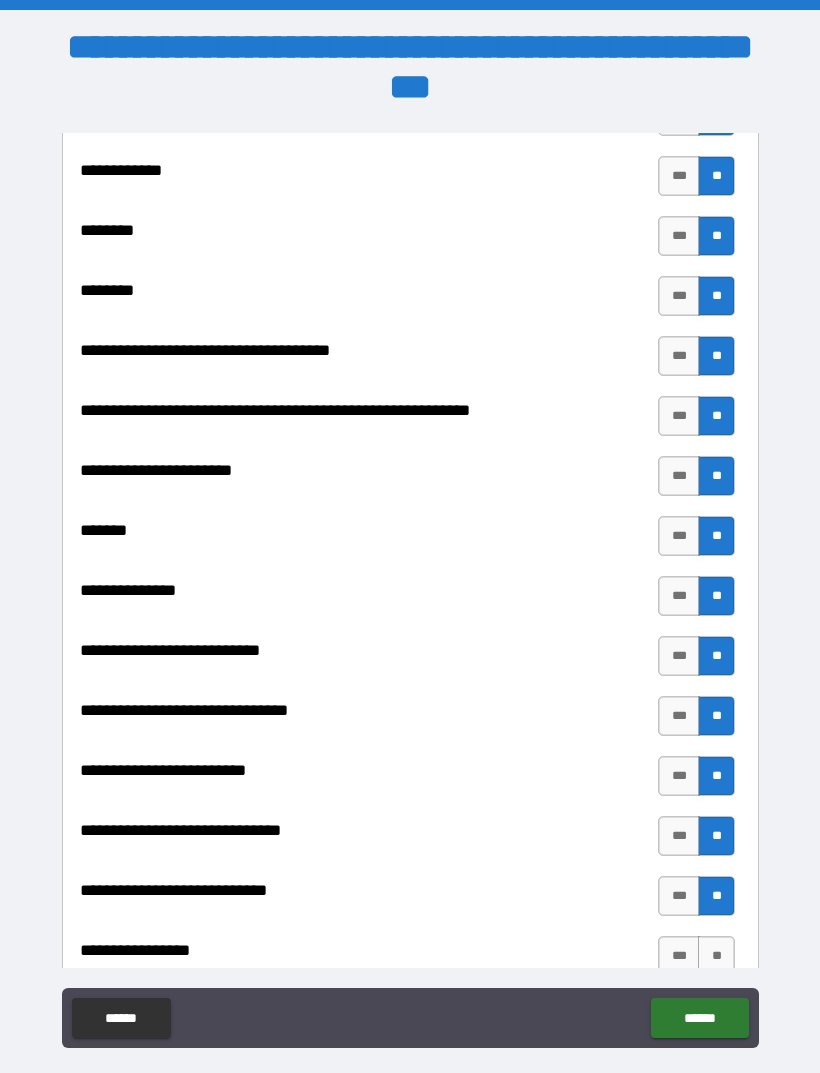click on "**" at bounding box center [716, 896] 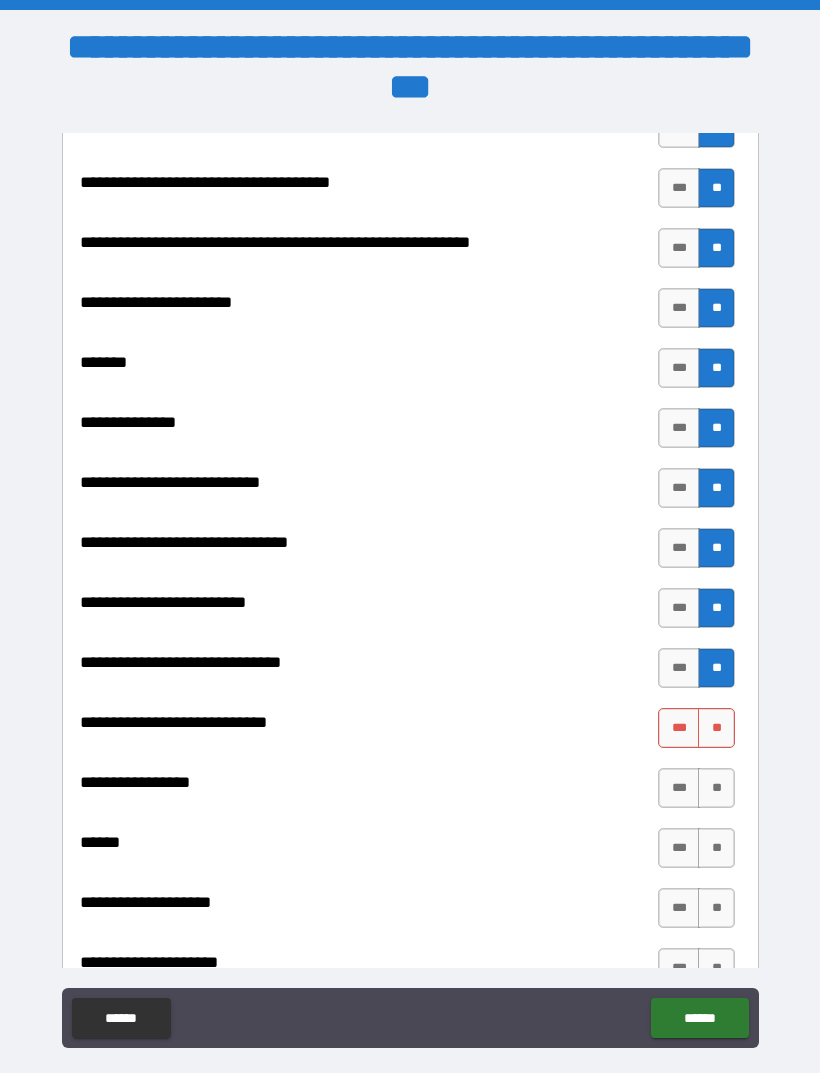 scroll, scrollTop: 8959, scrollLeft: 0, axis: vertical 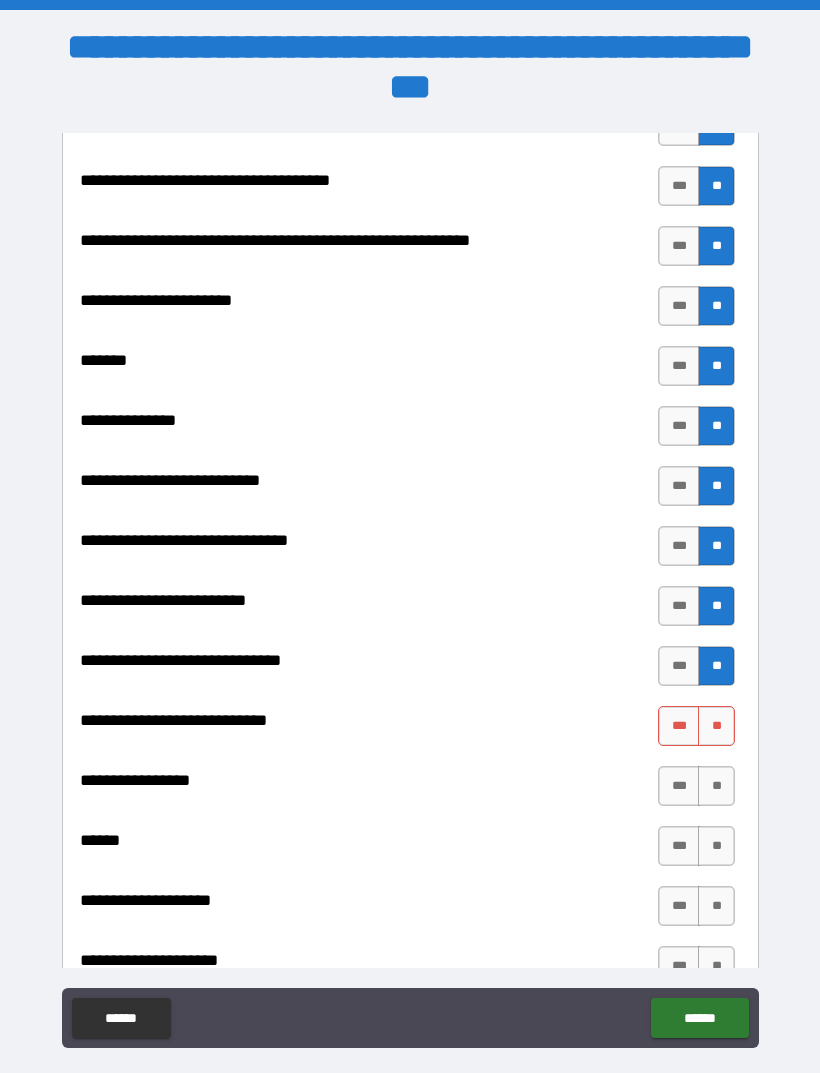 click on "**" at bounding box center [716, 726] 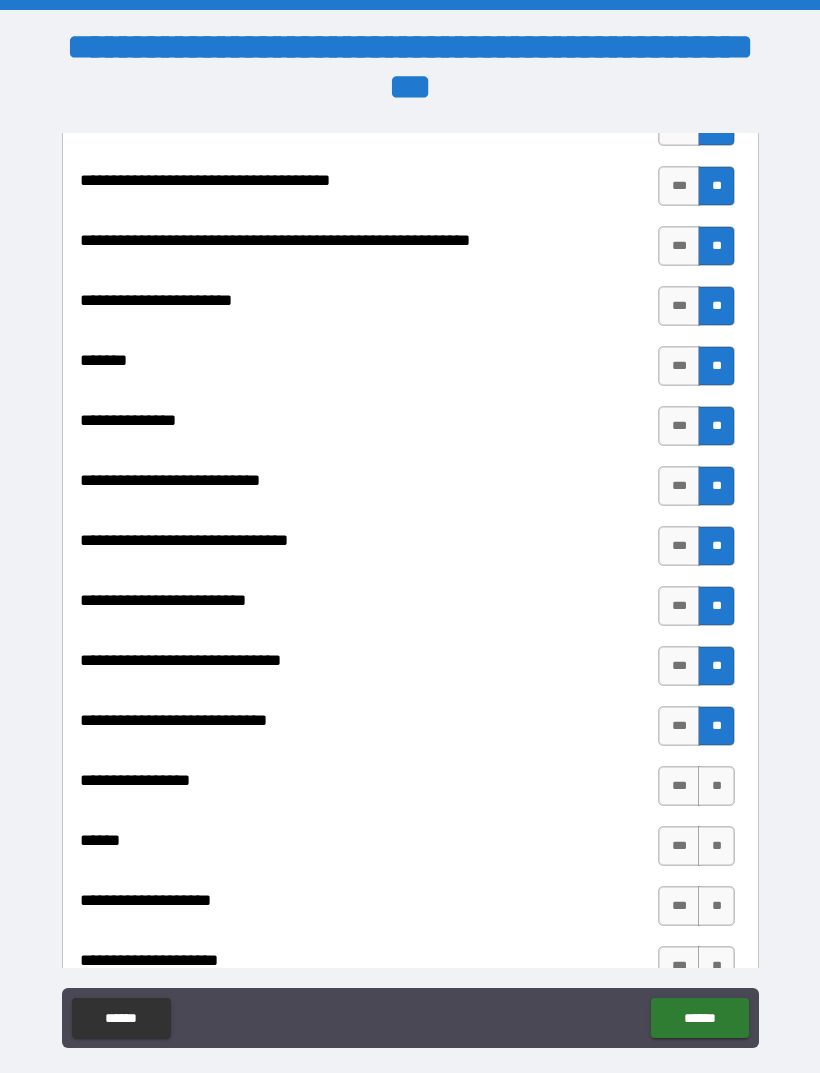 click on "**" at bounding box center [716, 786] 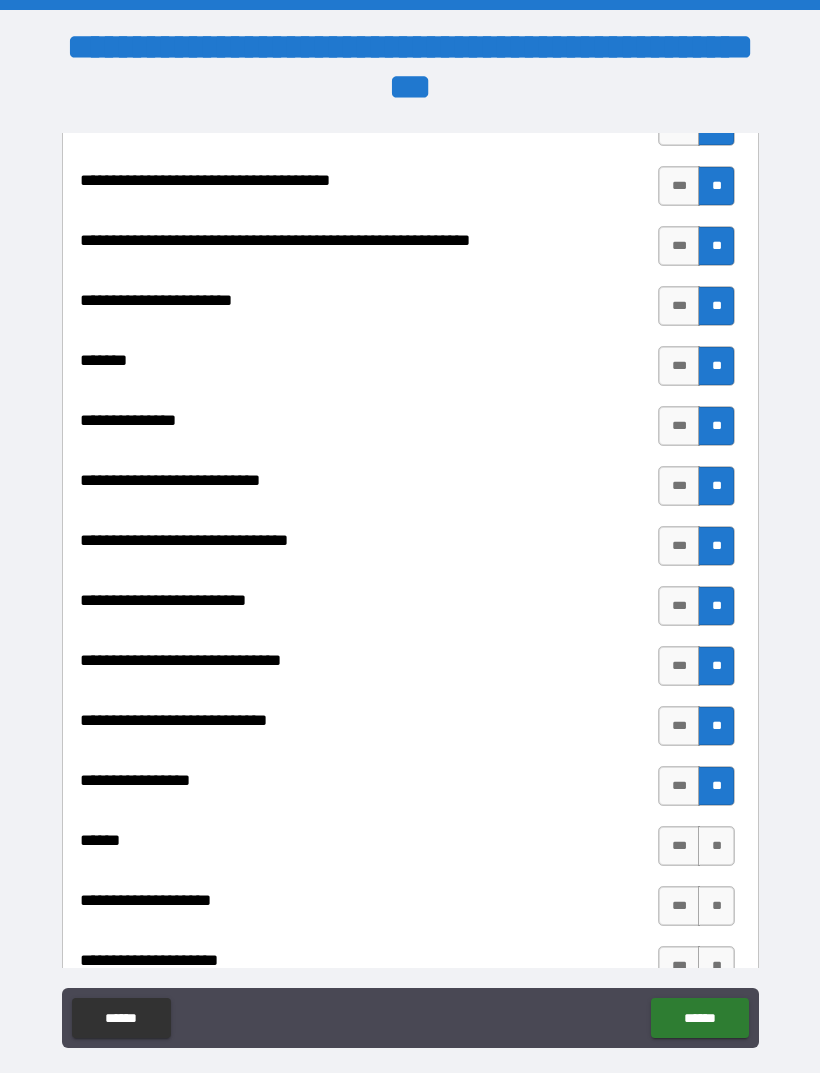 click on "**" at bounding box center [716, 846] 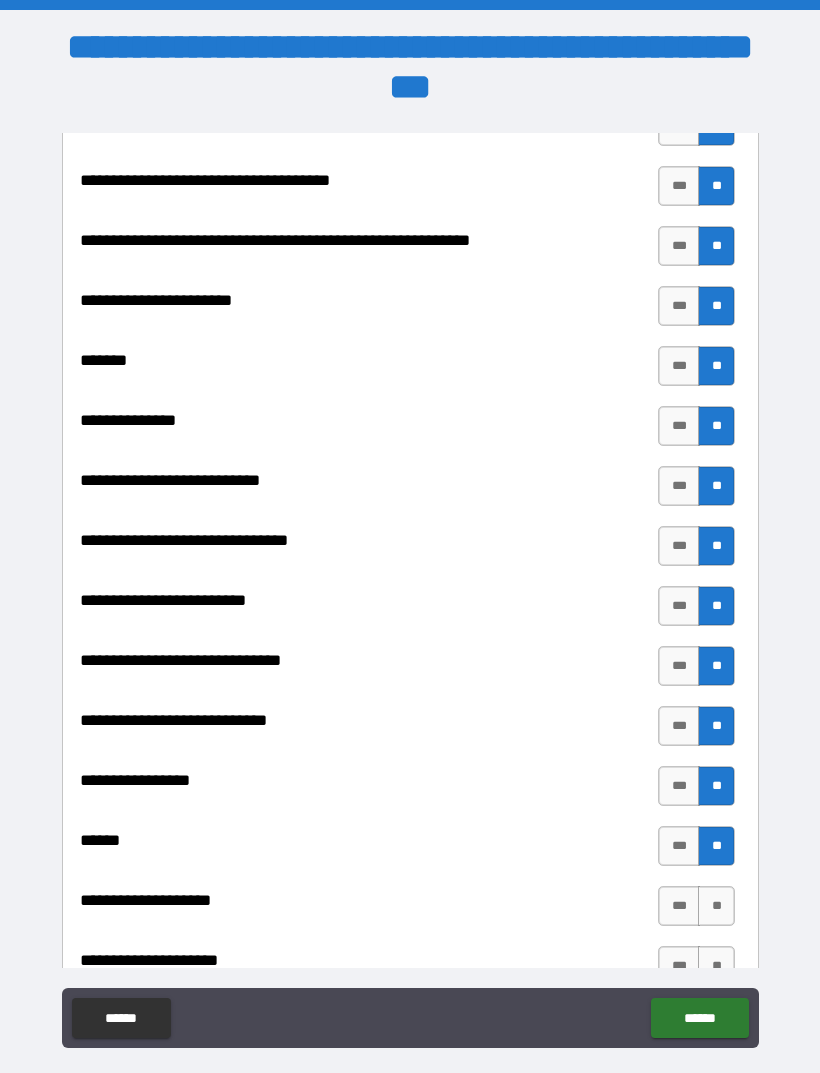 click on "**" at bounding box center (716, 906) 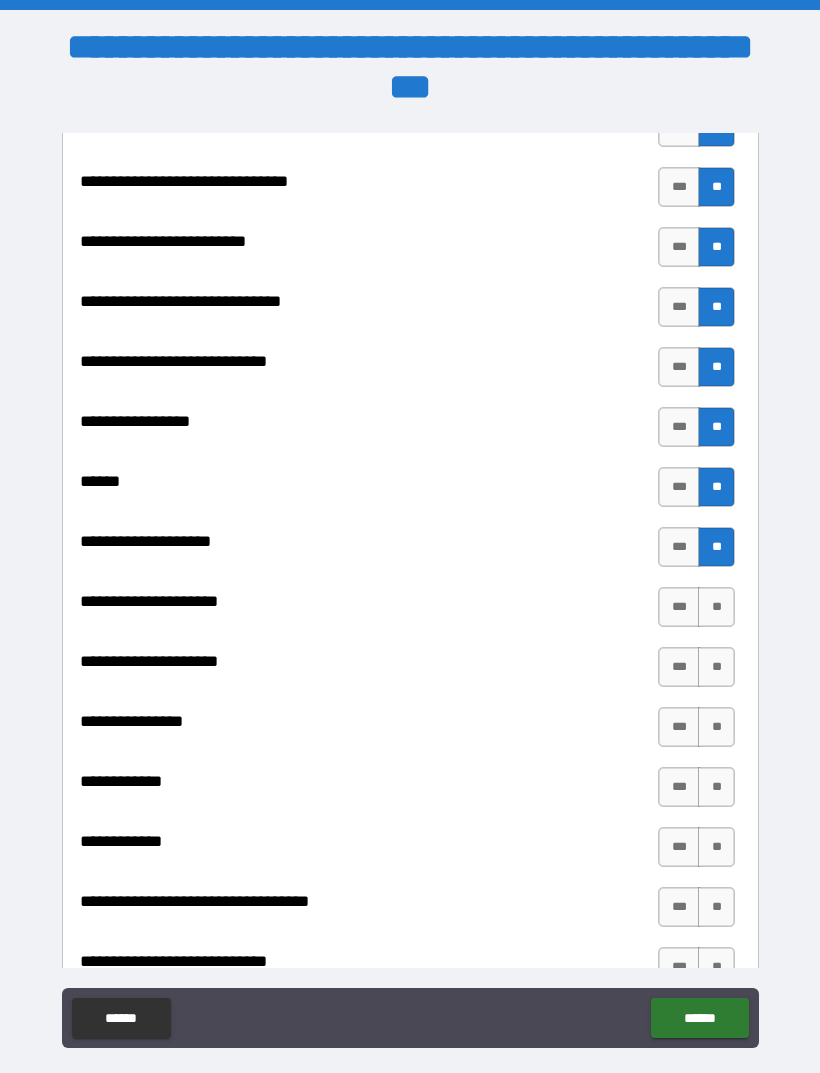 scroll, scrollTop: 9339, scrollLeft: 0, axis: vertical 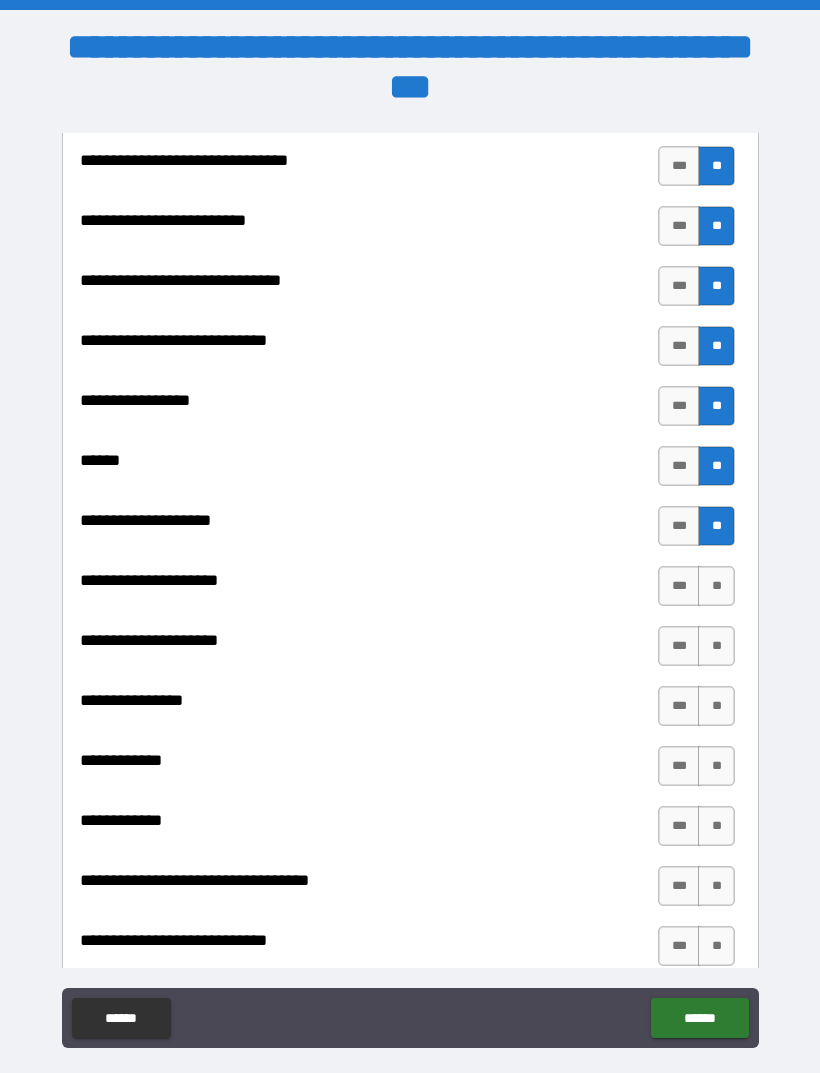 click on "**" at bounding box center [716, 586] 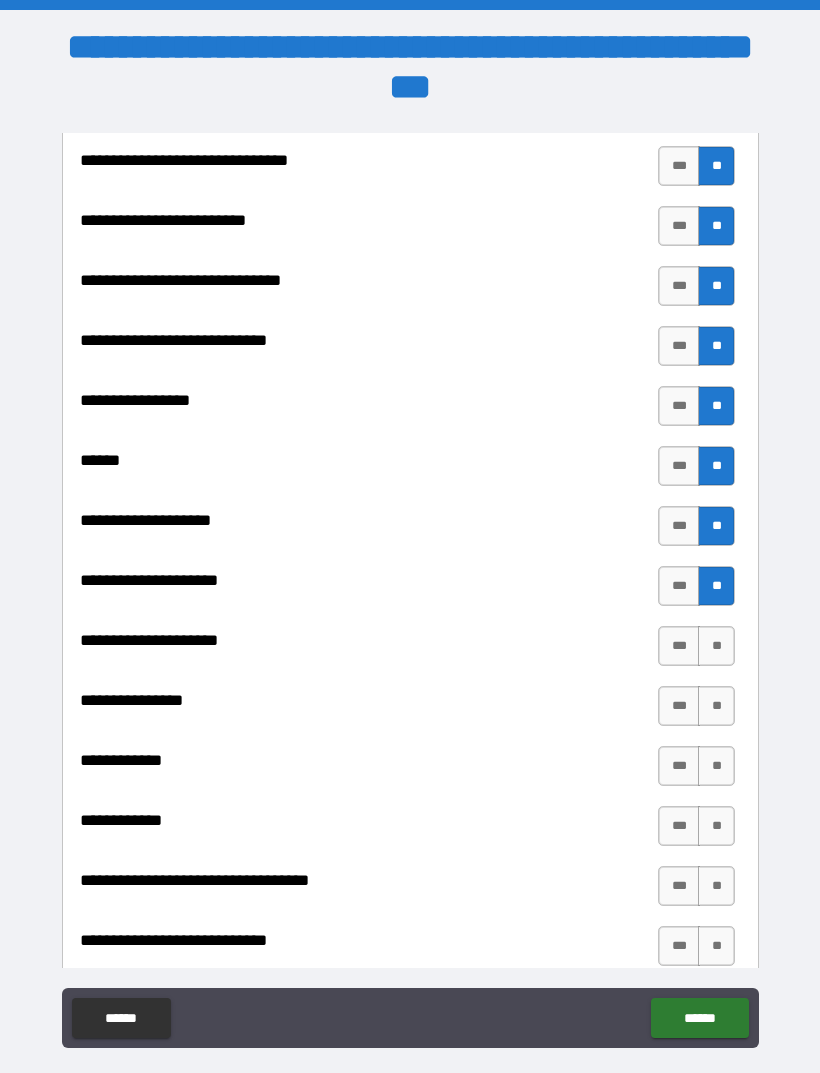click on "**" at bounding box center (716, 646) 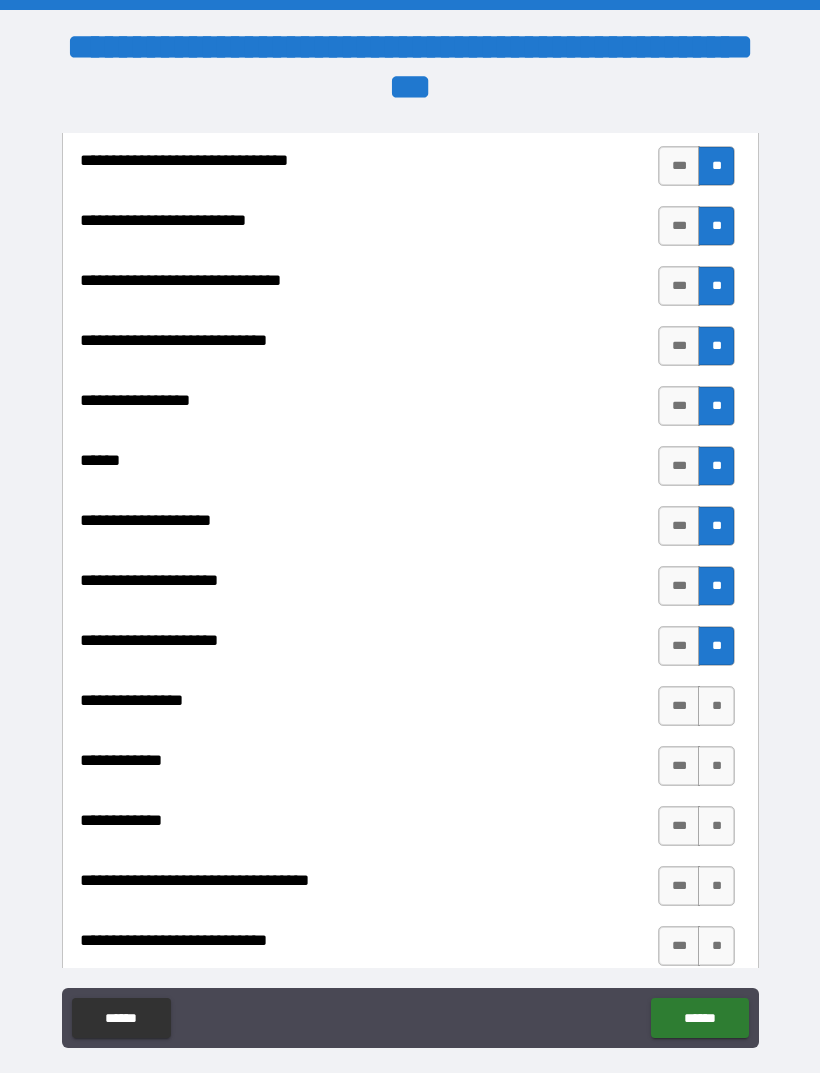 click on "**********" at bounding box center (410, -34) 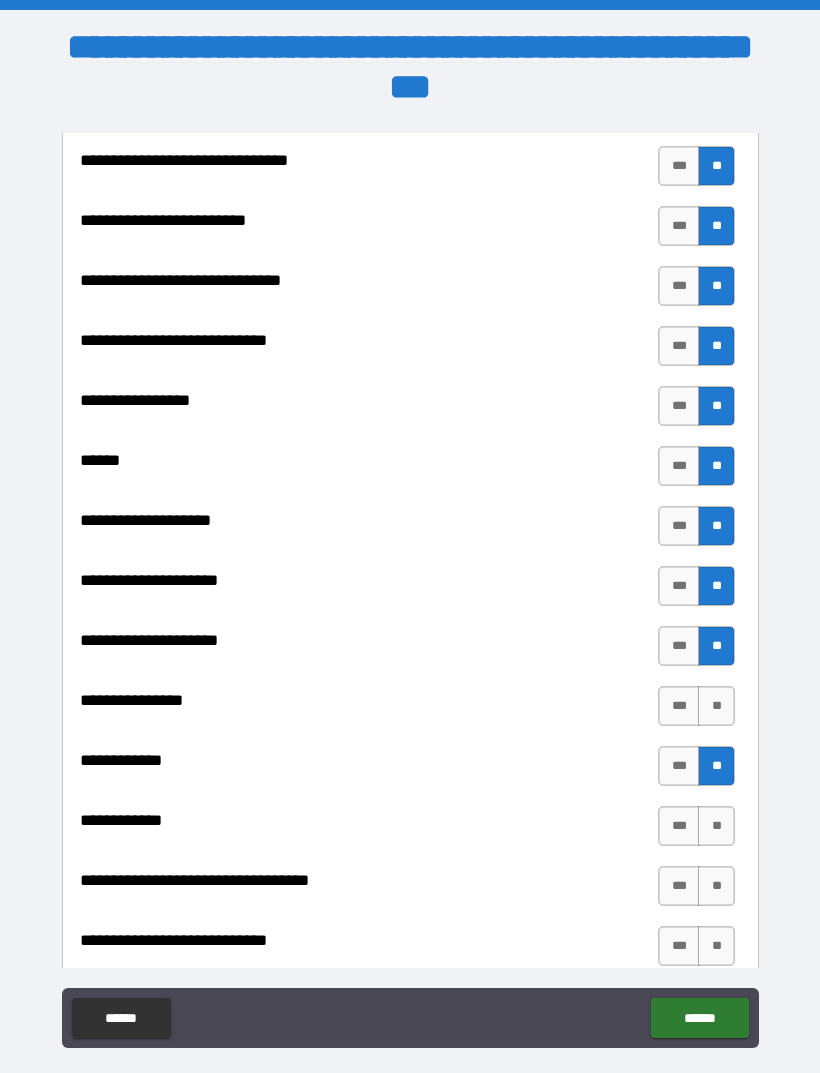 click on "**" at bounding box center (716, 706) 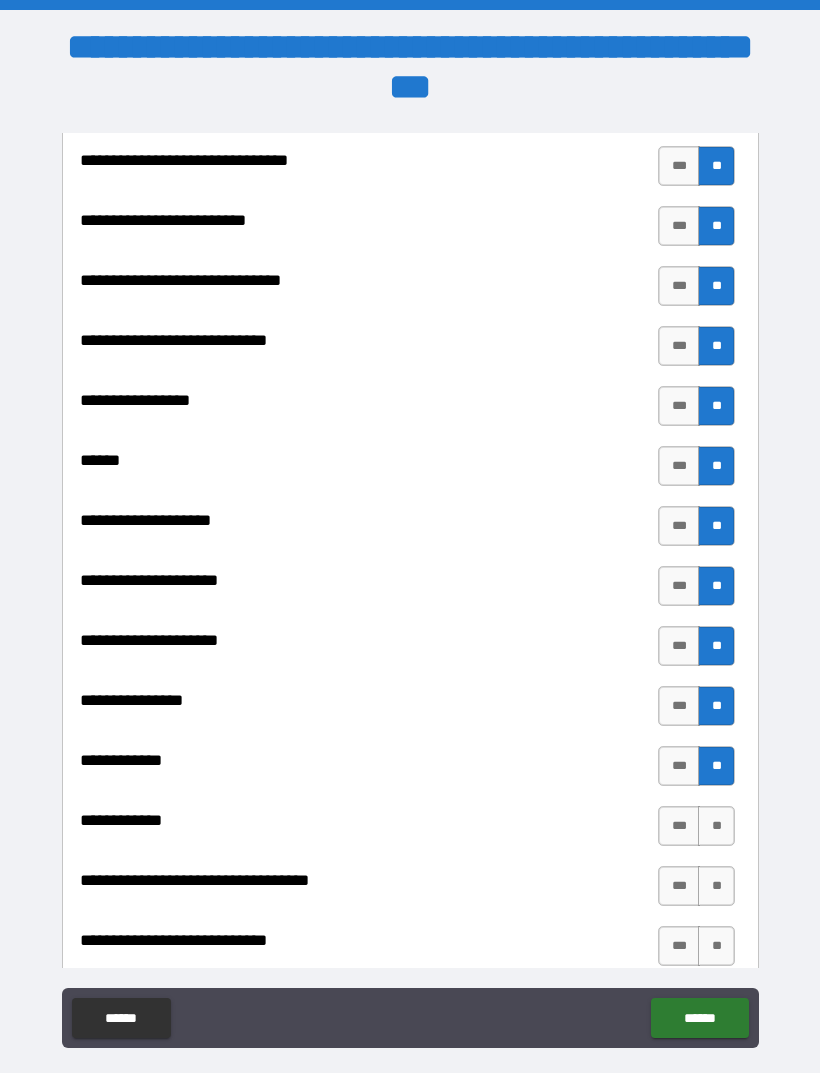 click on "**" at bounding box center (716, 826) 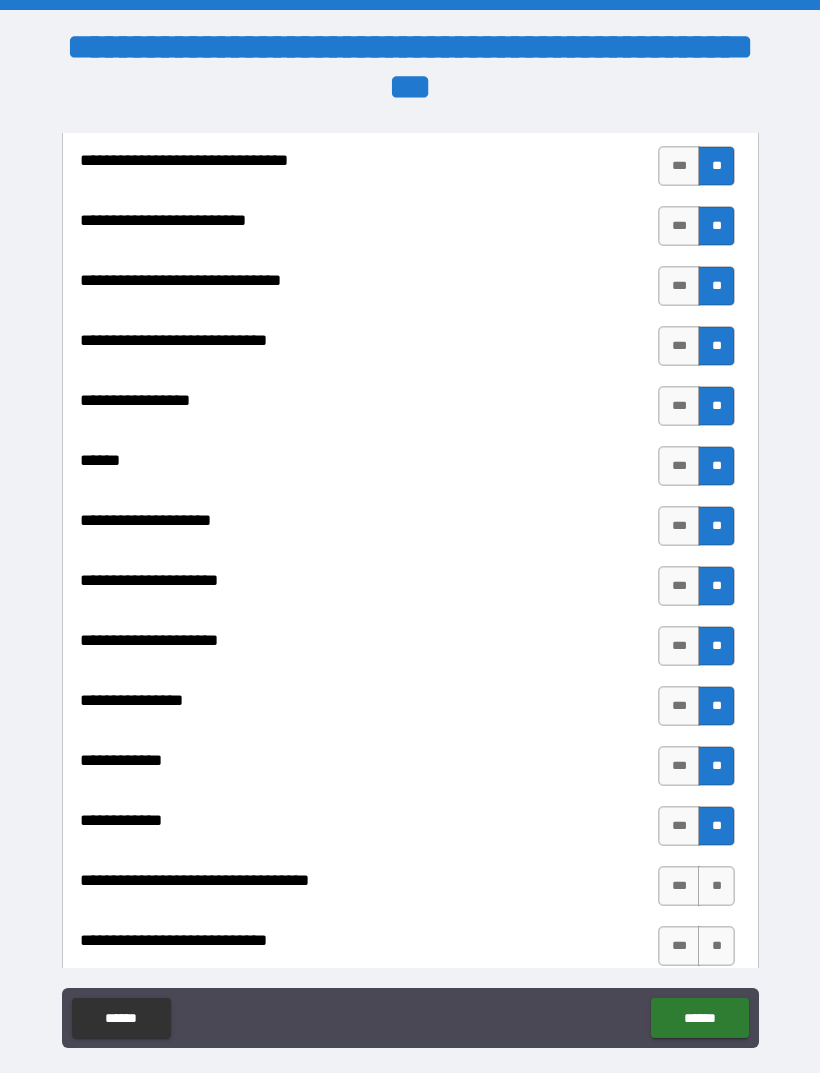 click on "**" at bounding box center [716, 826] 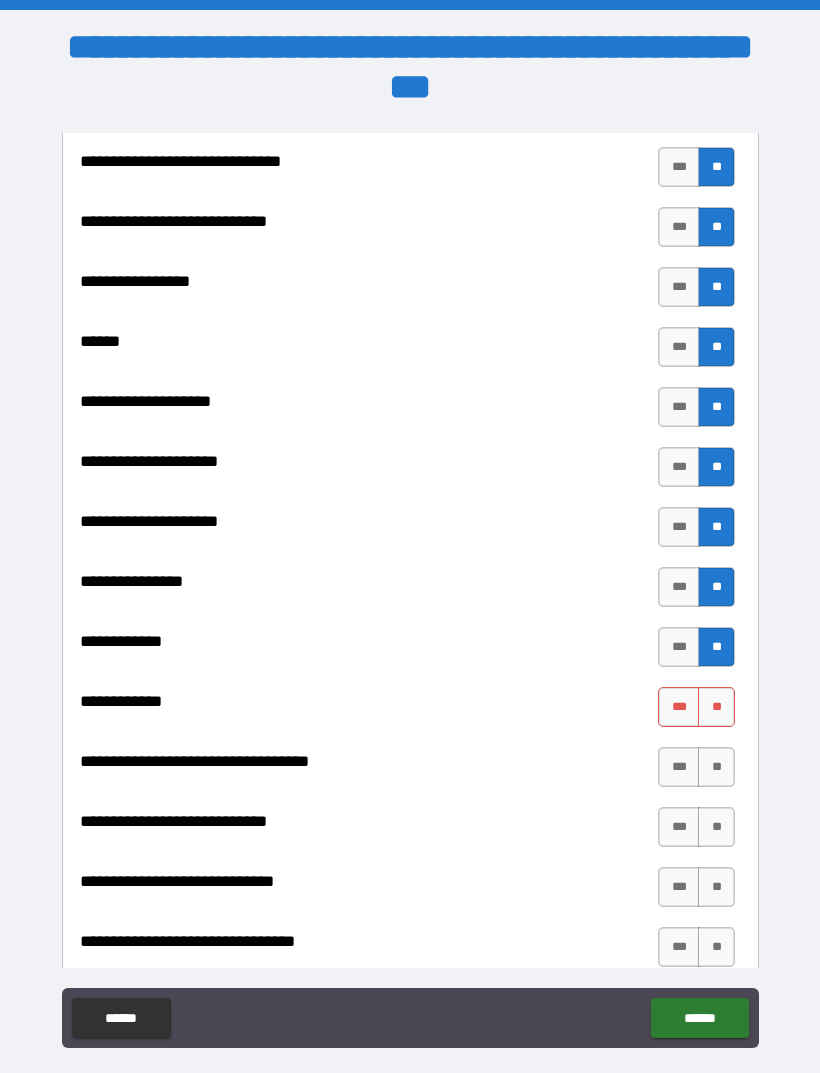 scroll, scrollTop: 9470, scrollLeft: 0, axis: vertical 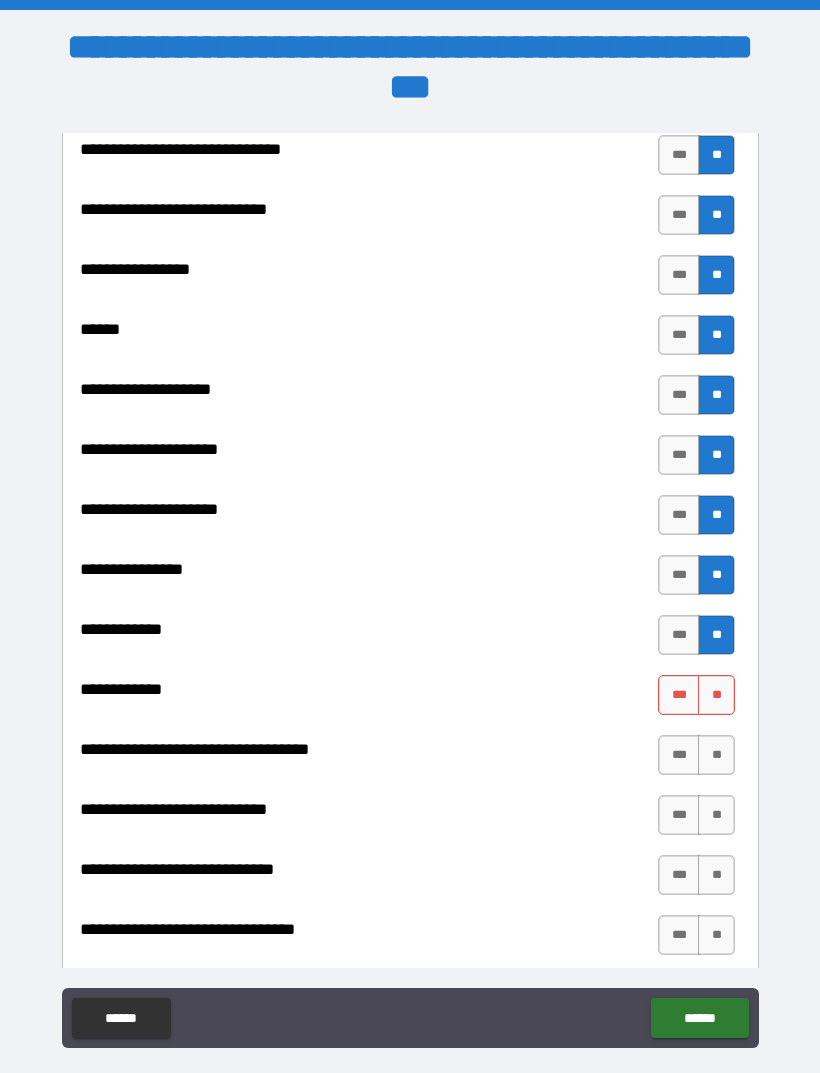 click on "**********" at bounding box center [410, -165] 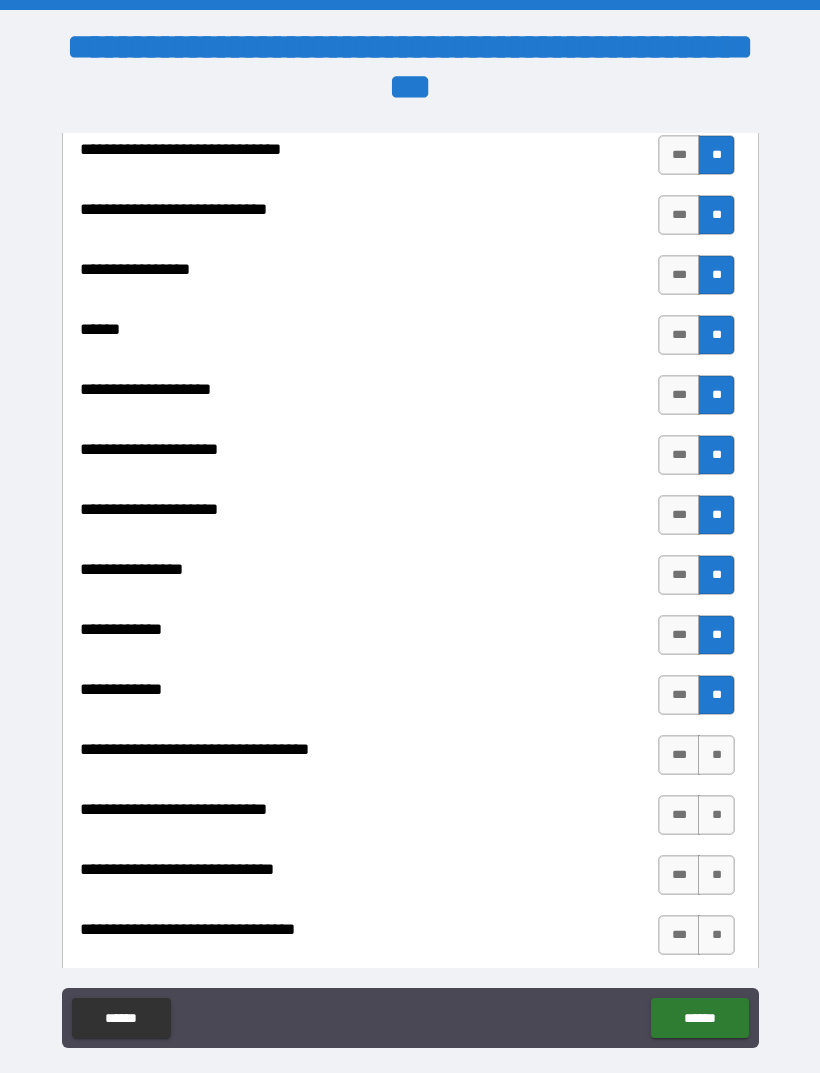 click on "**" at bounding box center (716, 755) 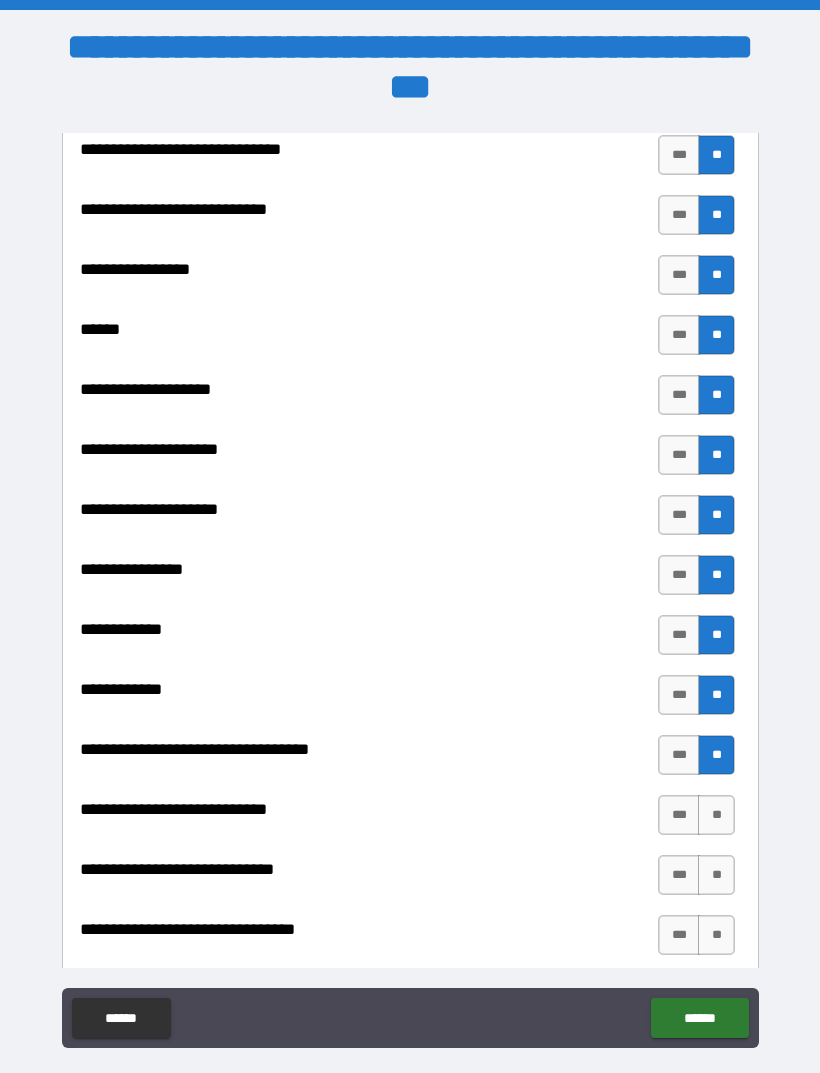 click on "**" at bounding box center (716, 755) 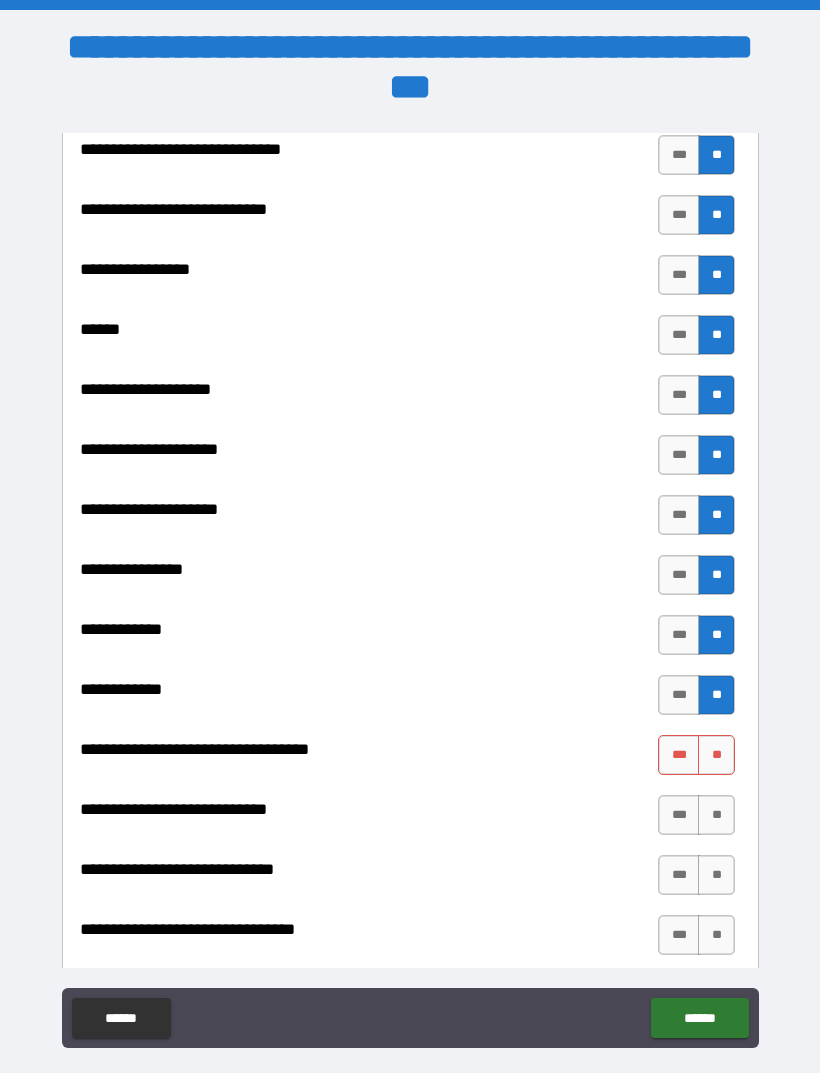 click on "**" at bounding box center [716, 875] 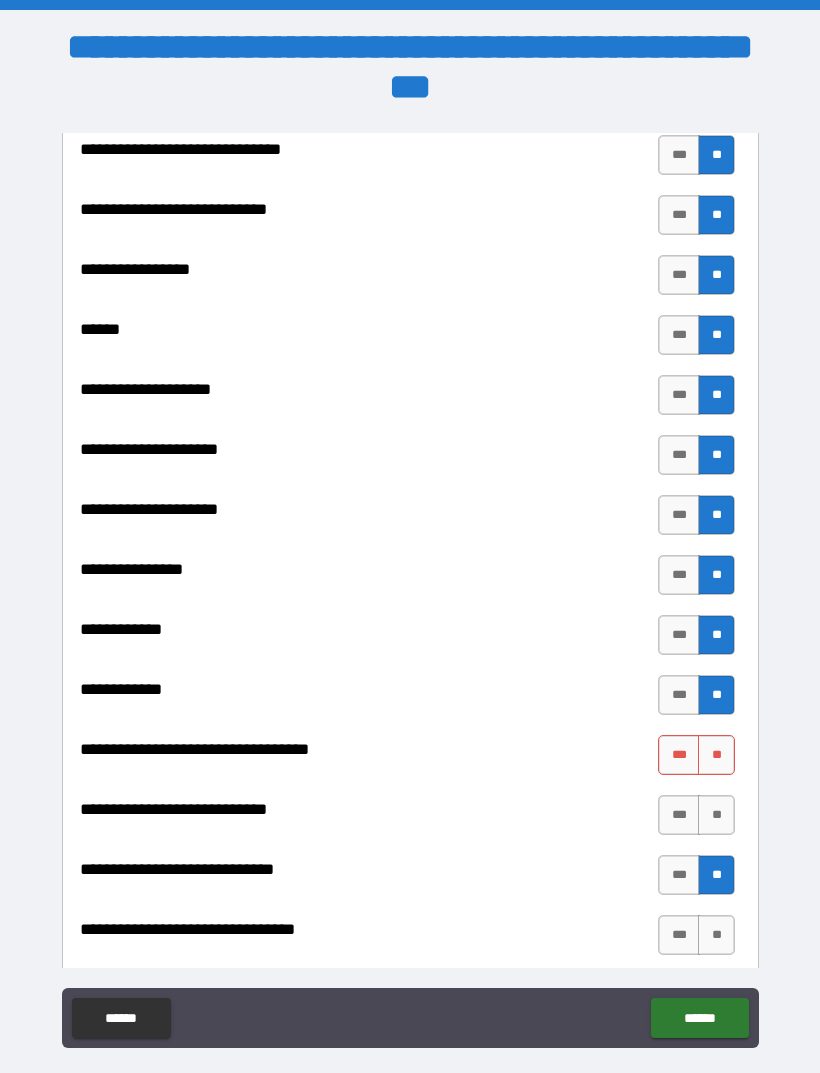click on "**" at bounding box center (716, 815) 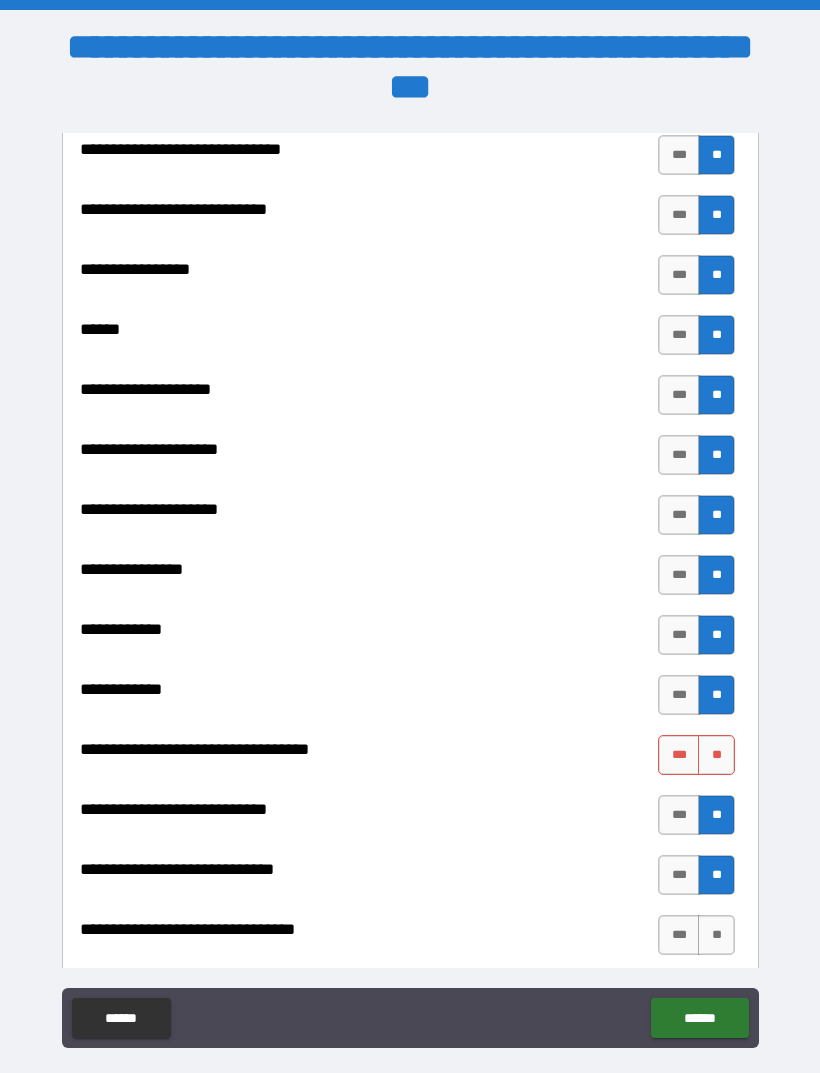 click on "**********" at bounding box center (410, -165) 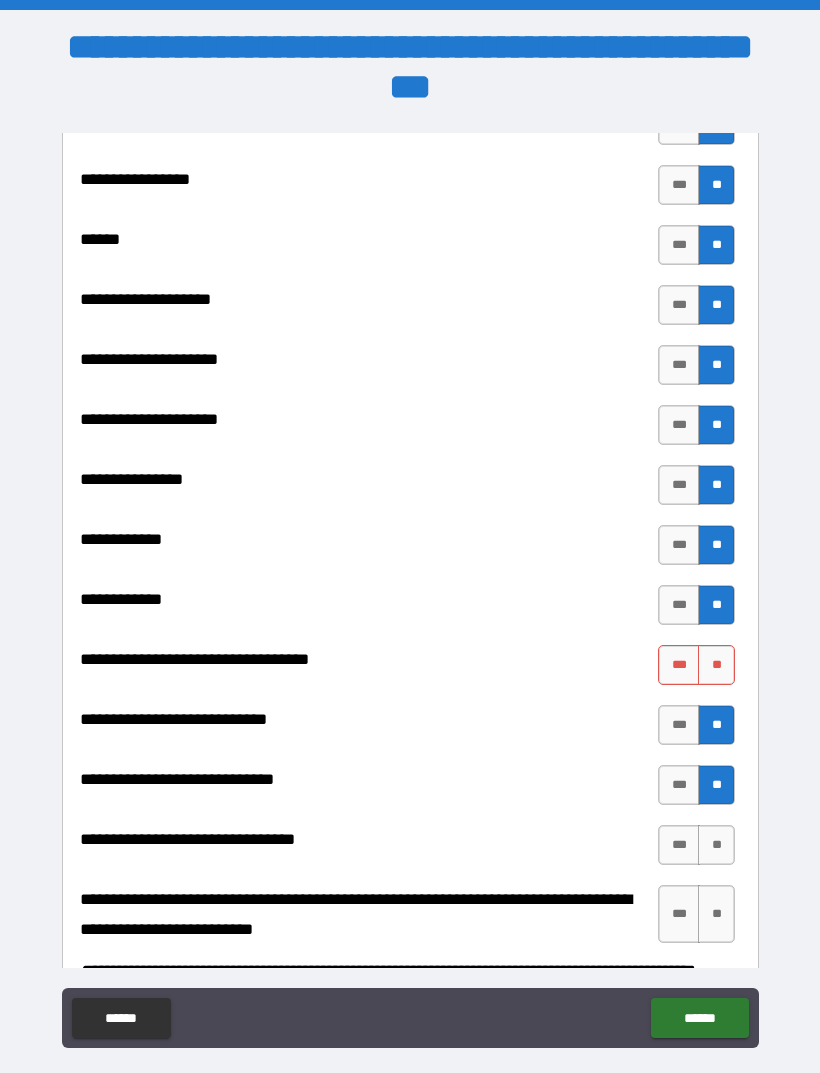 scroll, scrollTop: 9596, scrollLeft: 0, axis: vertical 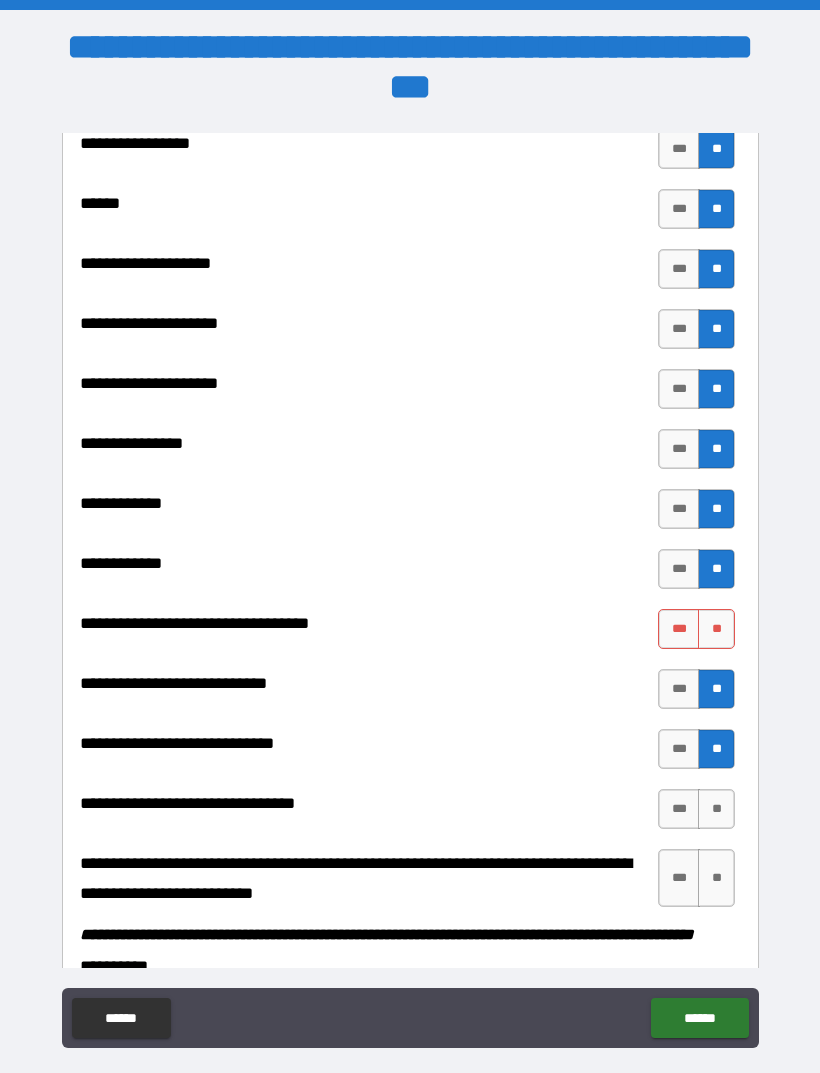 click on "**" at bounding box center (716, 629) 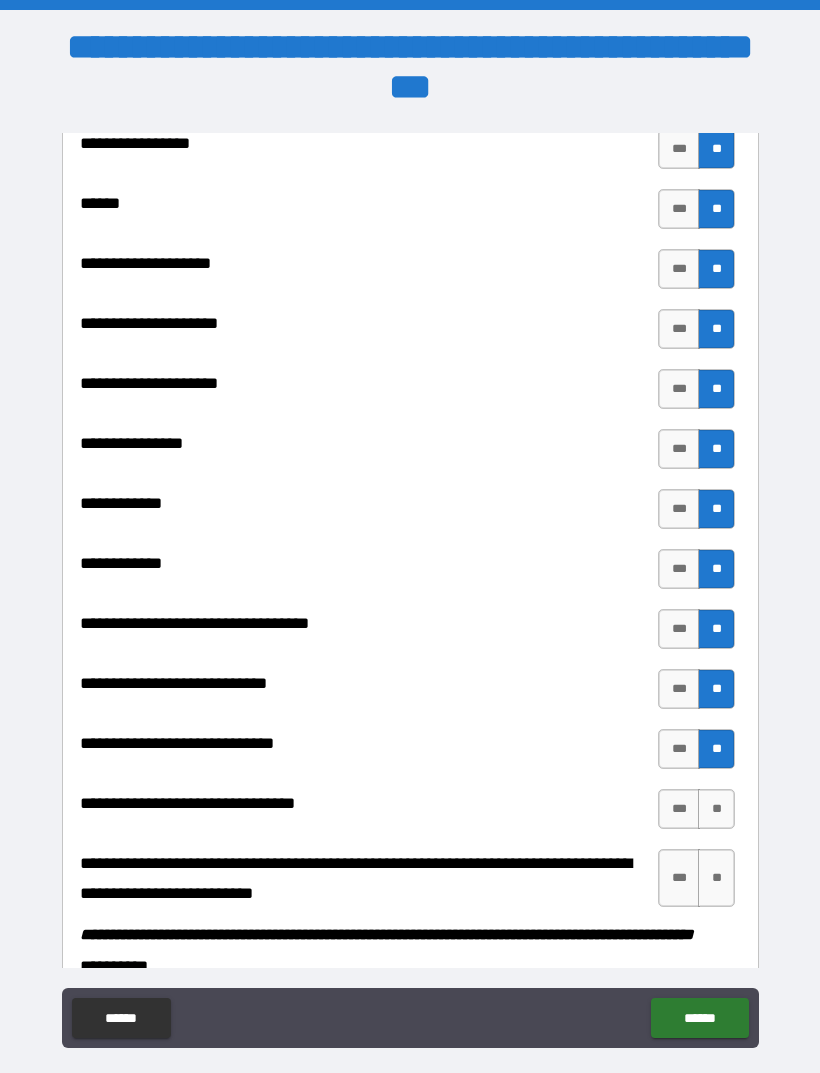 click on "**" at bounding box center [716, 809] 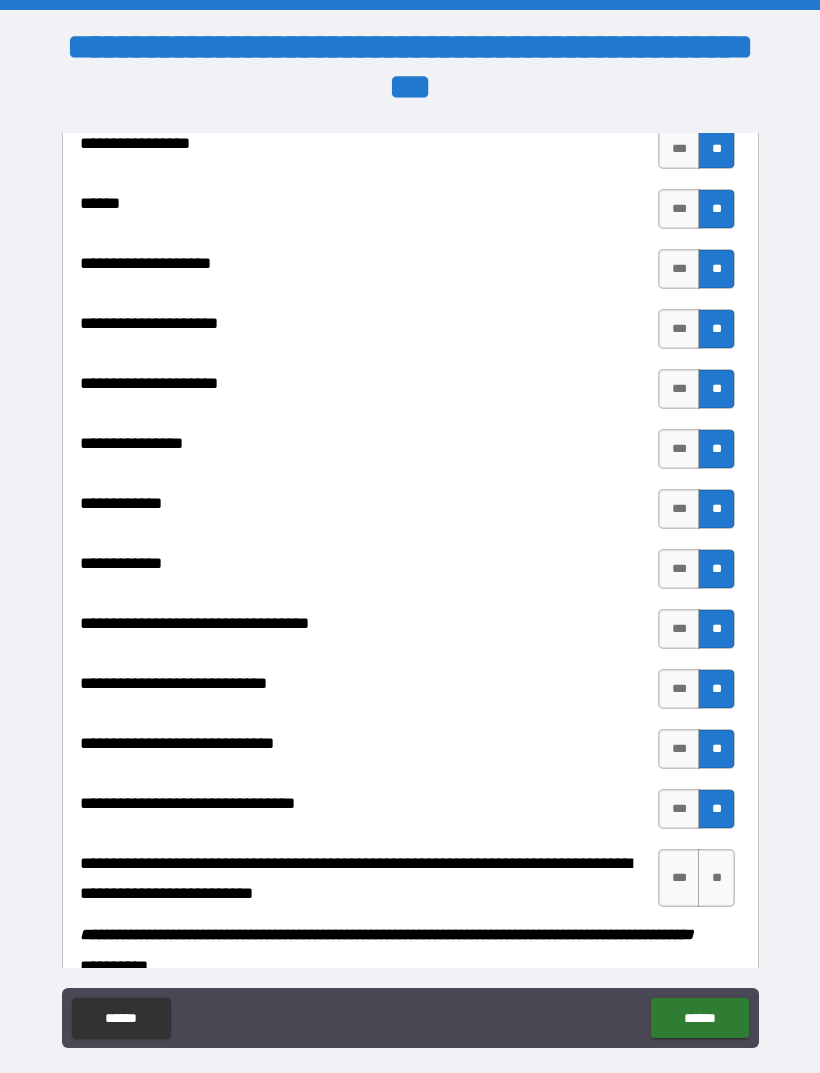 click on "**" at bounding box center [716, 878] 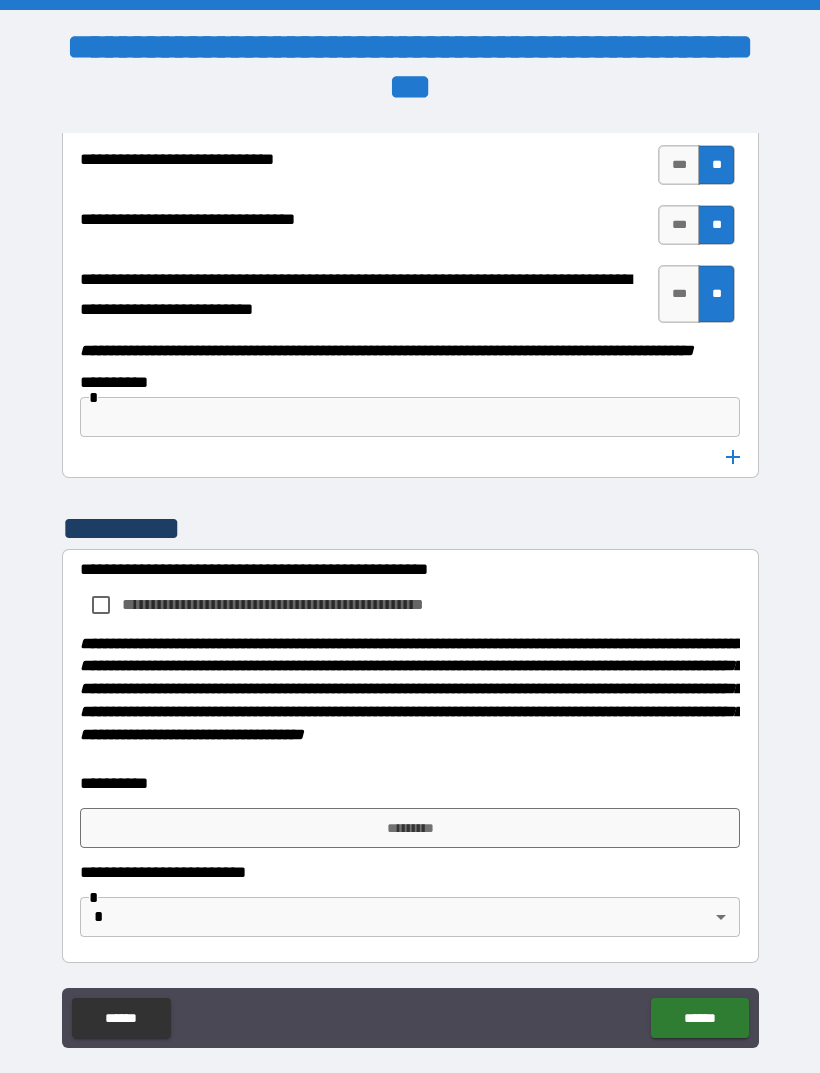scroll, scrollTop: 10233, scrollLeft: 0, axis: vertical 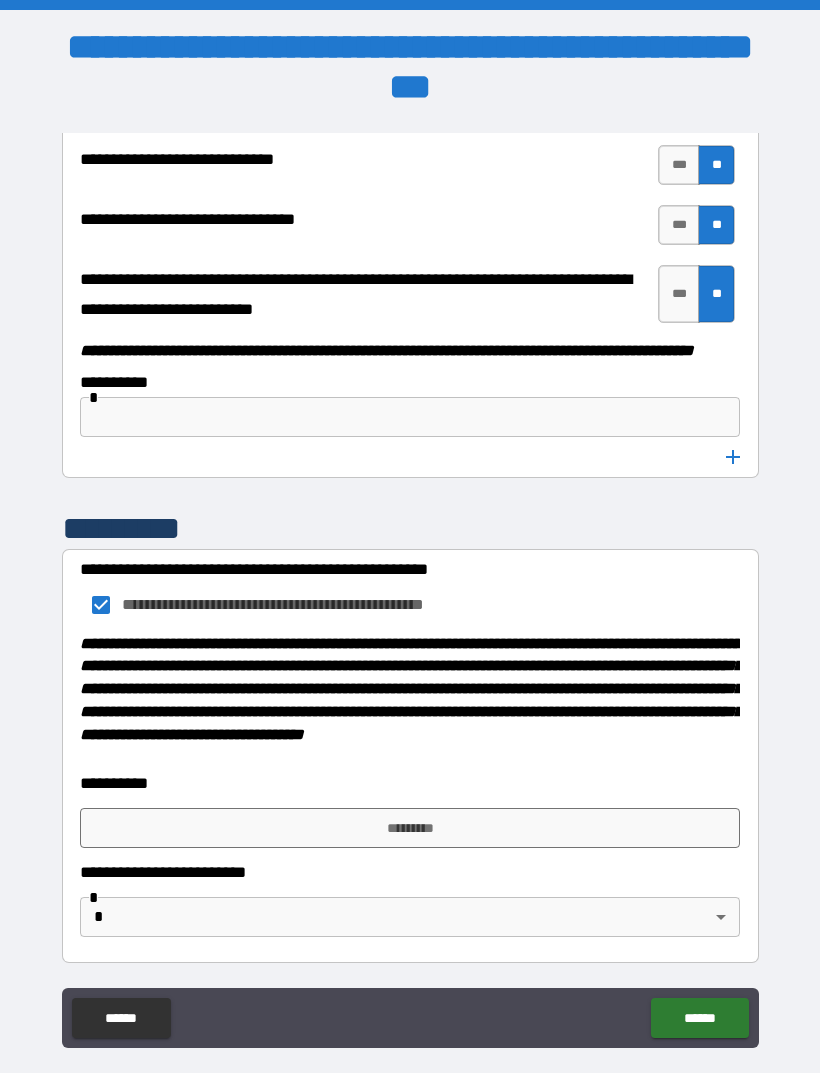 click on "*********" at bounding box center (410, 828) 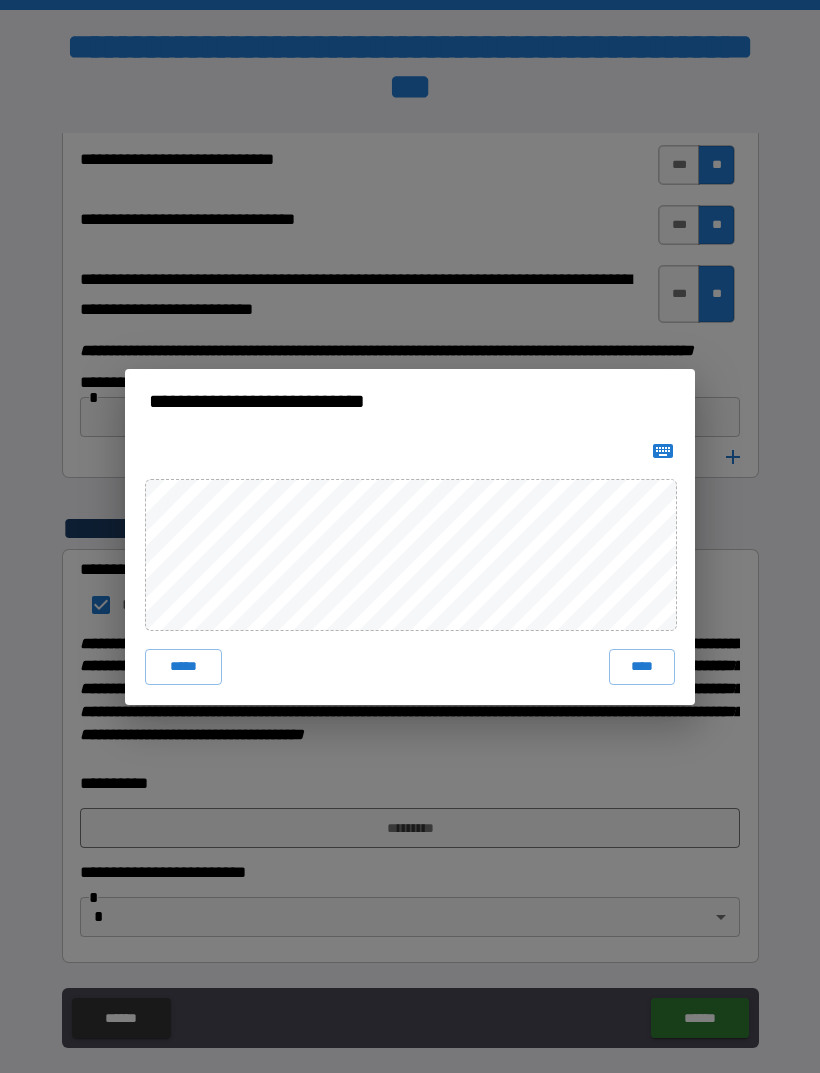 click on "****" at bounding box center [642, 667] 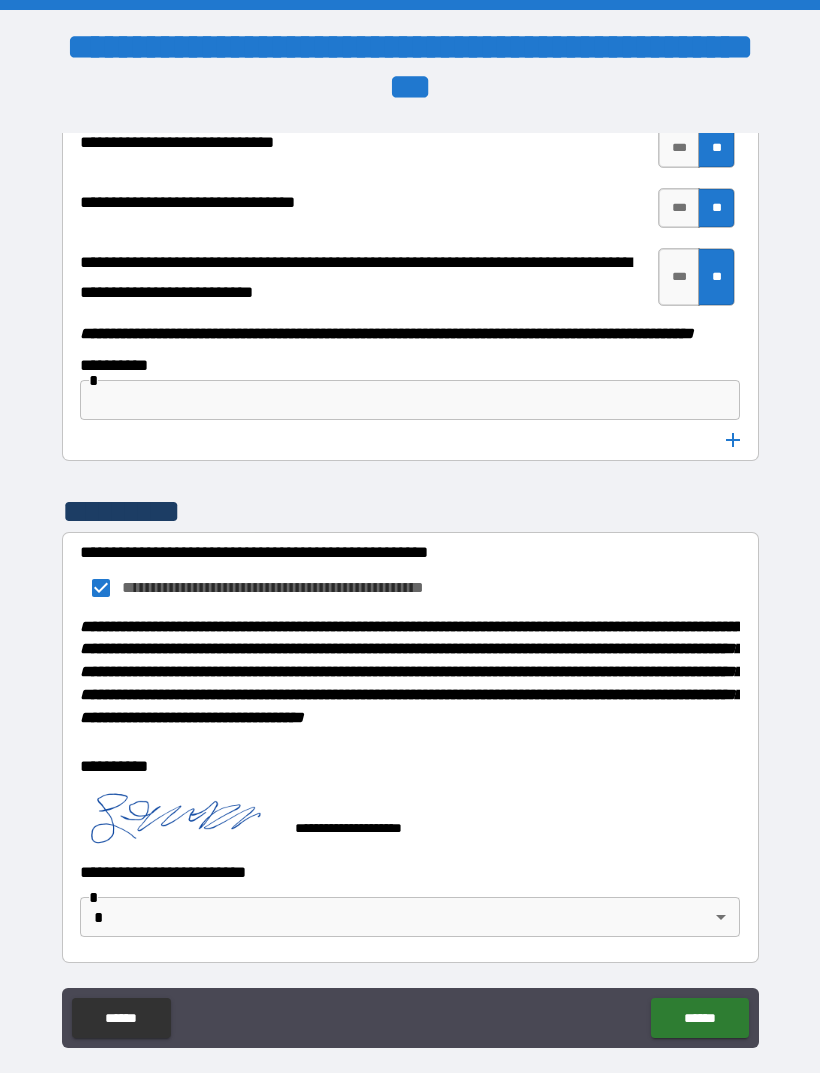 scroll, scrollTop: 10250, scrollLeft: 0, axis: vertical 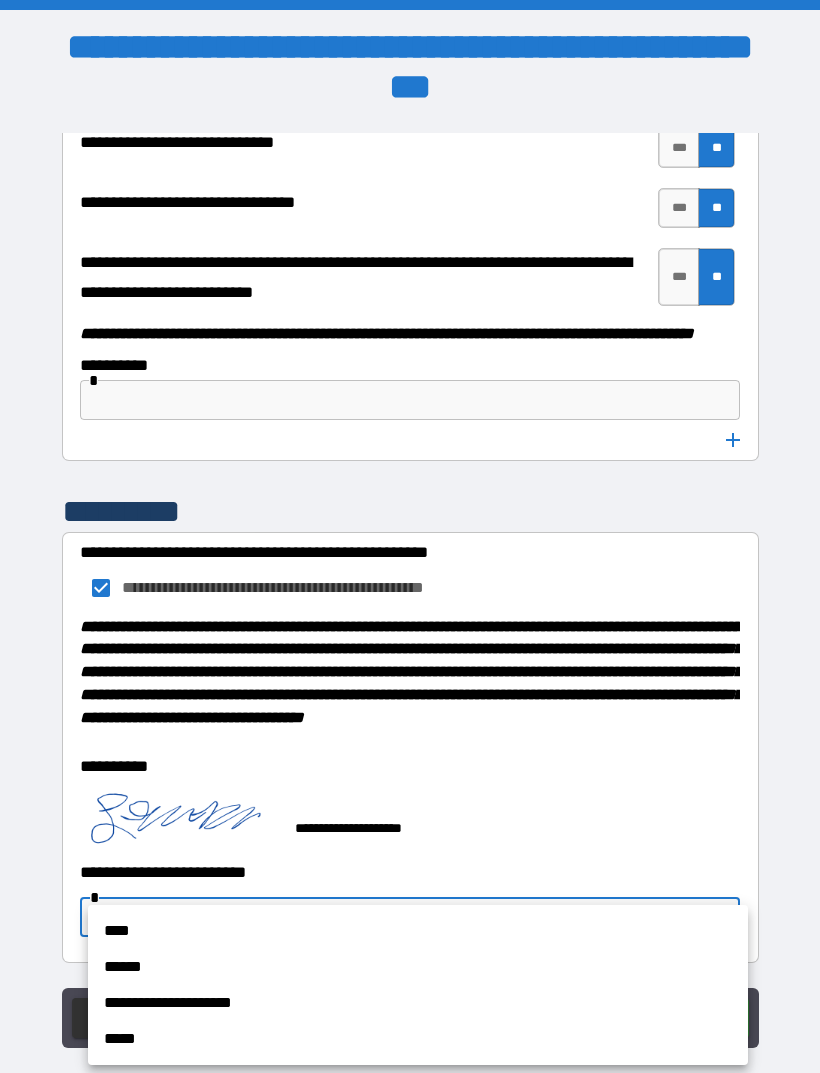 click on "****" at bounding box center [418, 931] 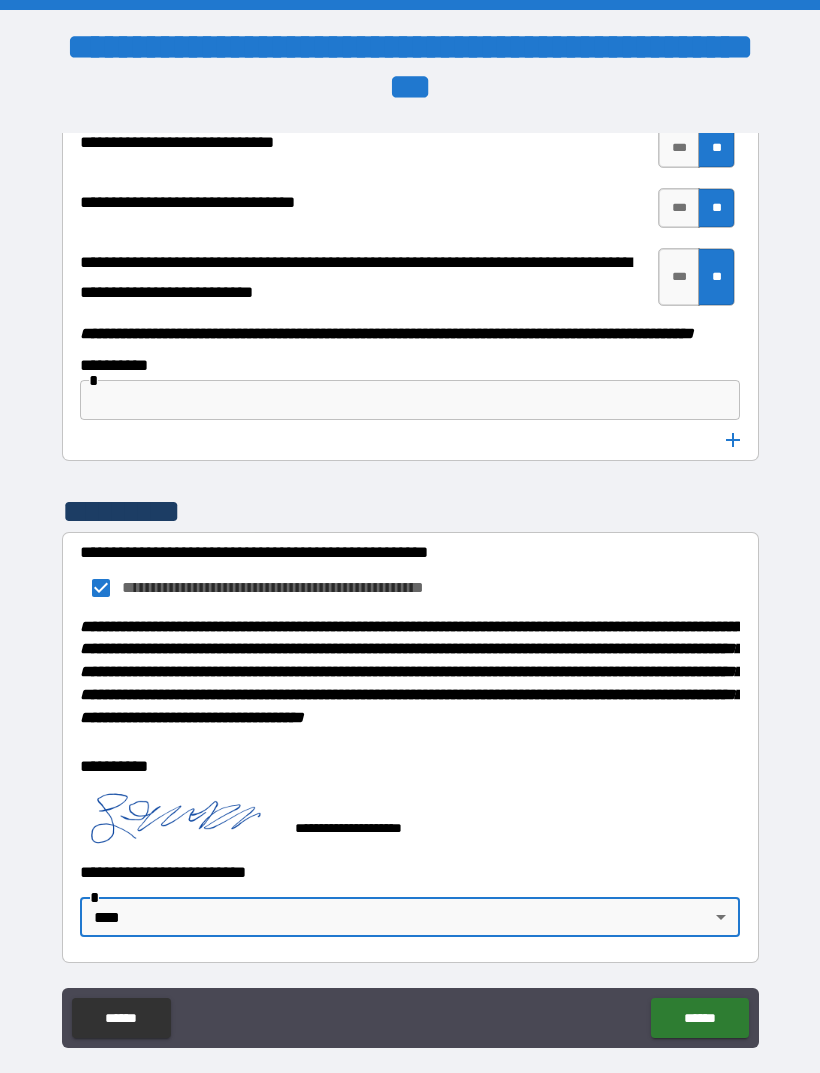 type on "****" 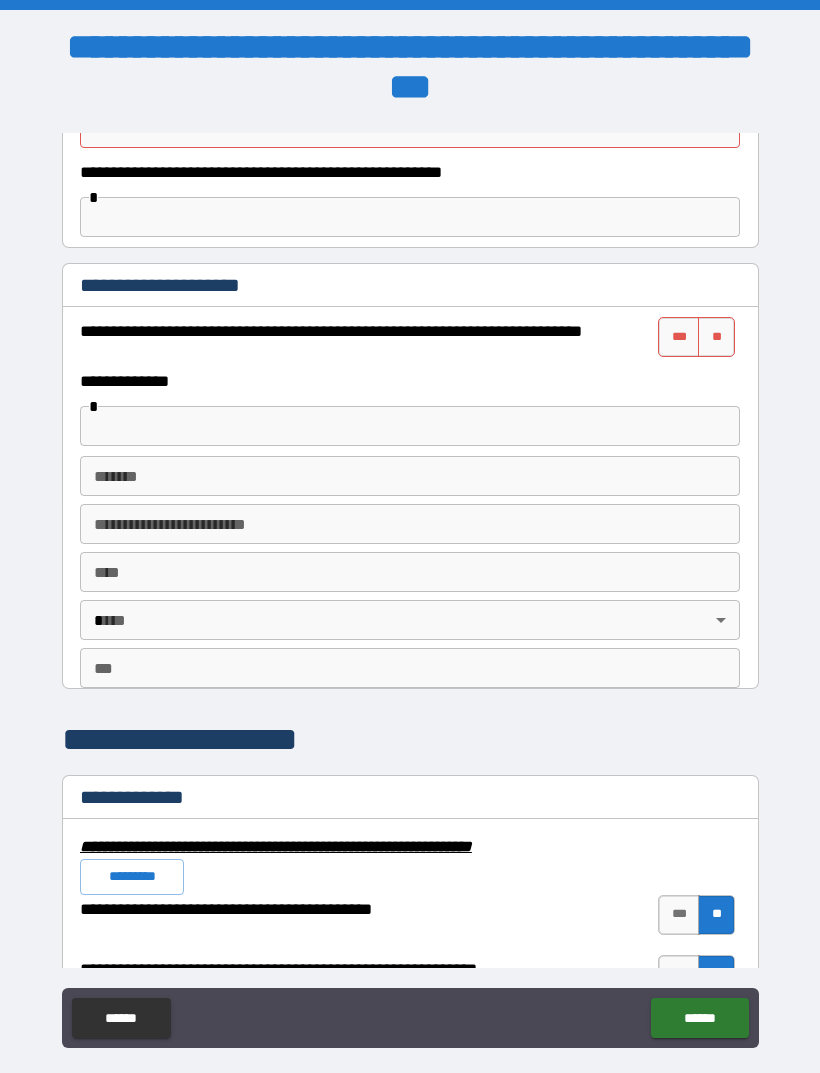 scroll, scrollTop: 1373, scrollLeft: 0, axis: vertical 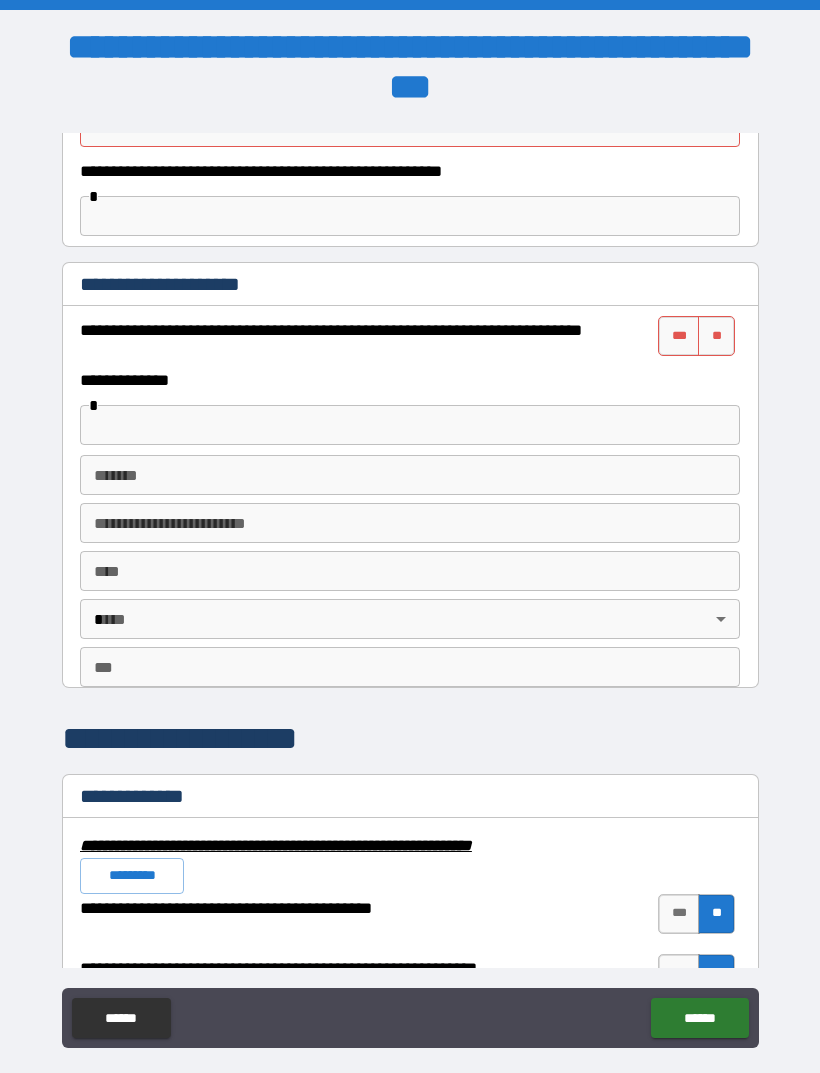 click on "**" at bounding box center [716, 336] 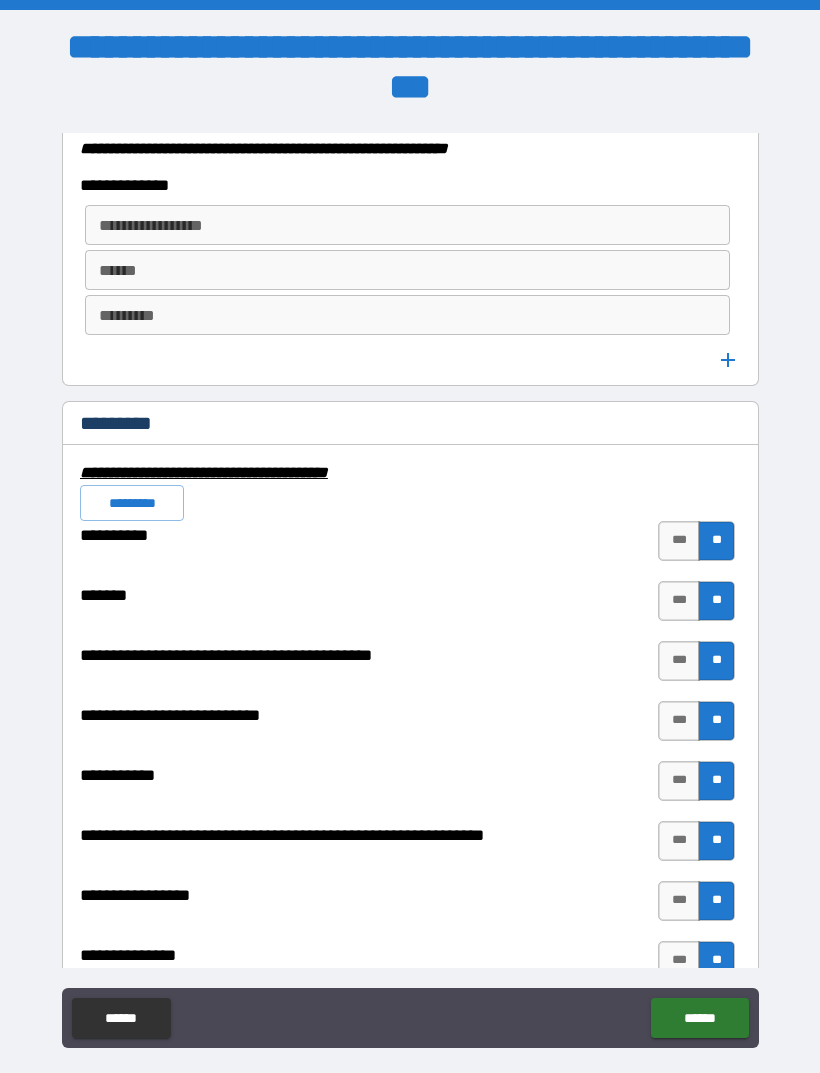 click on "******" at bounding box center (699, 1018) 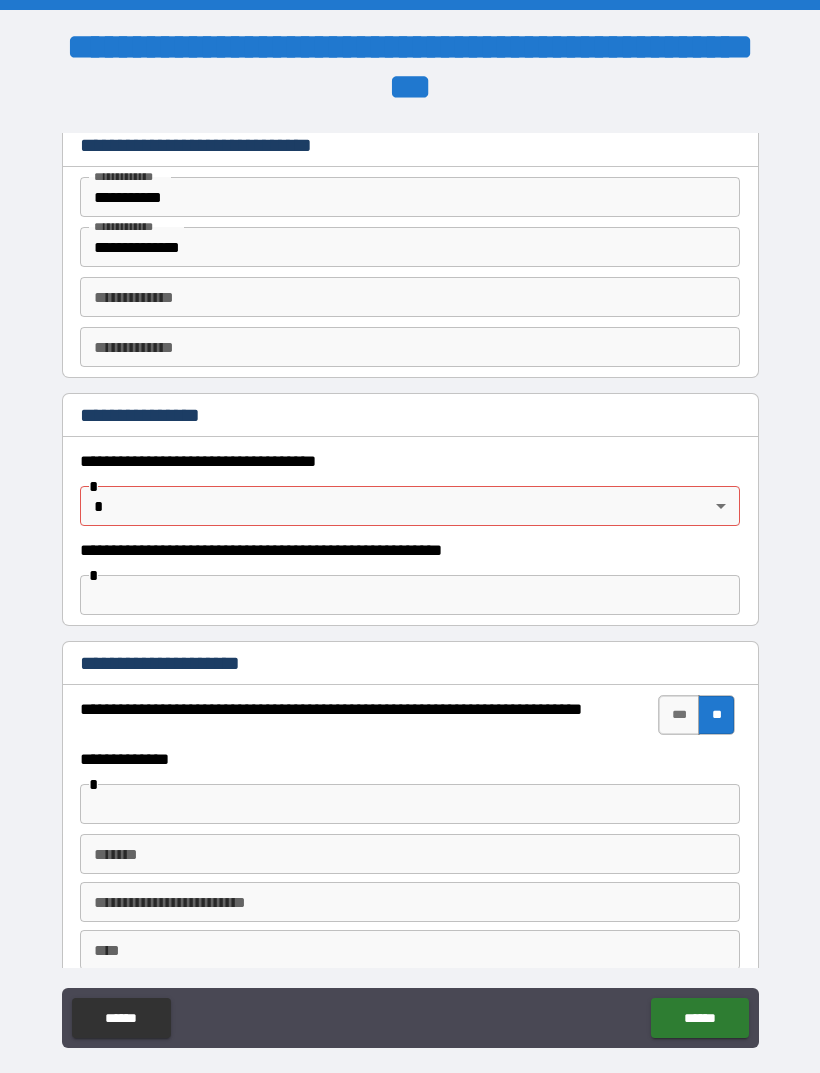 scroll, scrollTop: 1002, scrollLeft: 0, axis: vertical 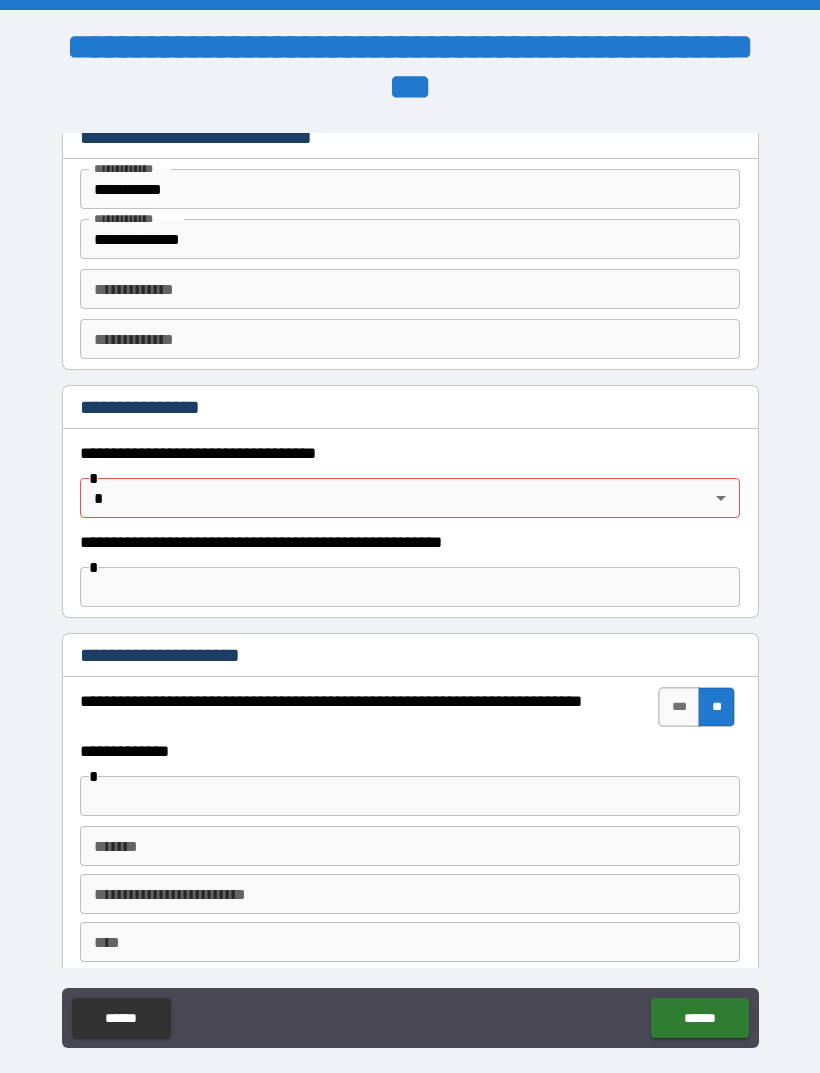 click on "**********" at bounding box center [410, 570] 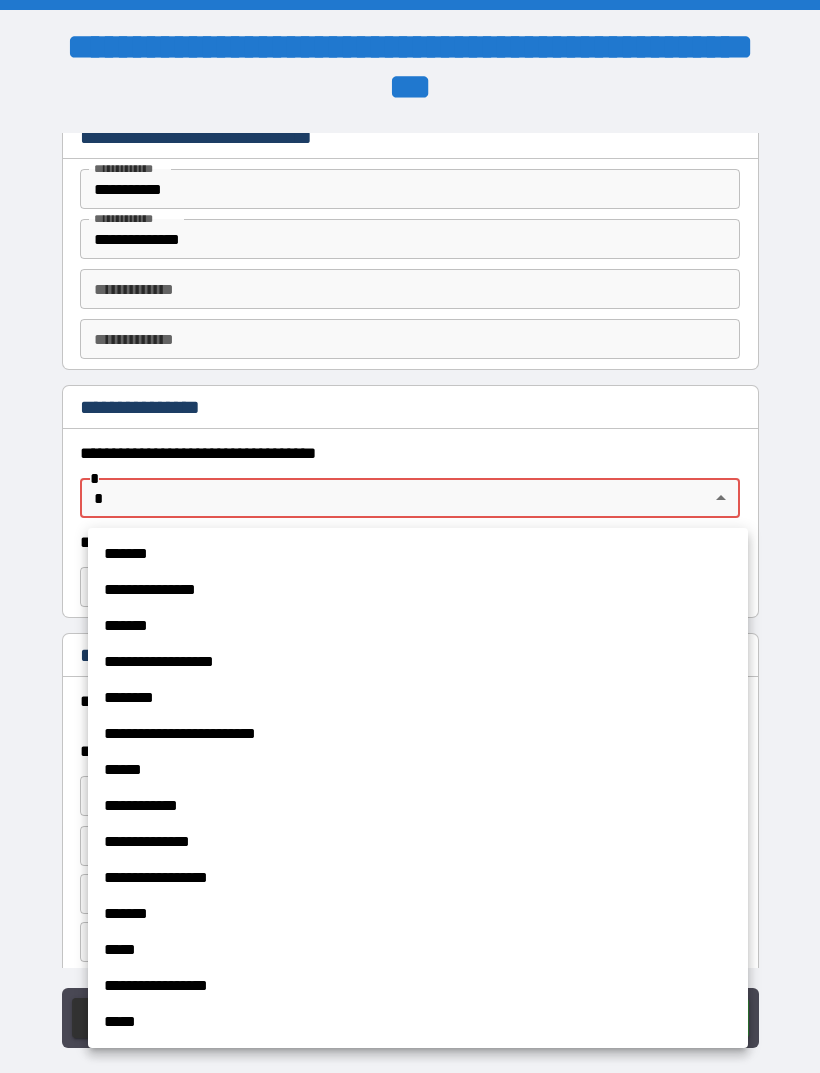 click on "**********" at bounding box center [418, 734] 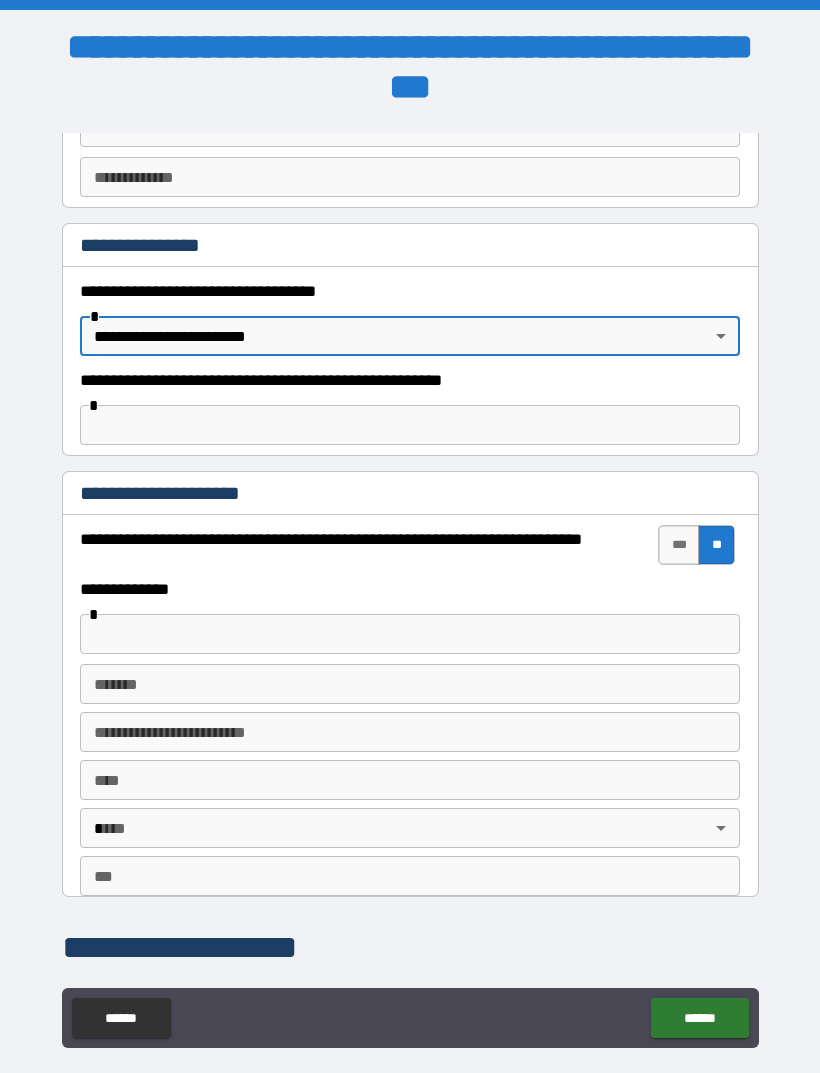 scroll, scrollTop: 1243, scrollLeft: 0, axis: vertical 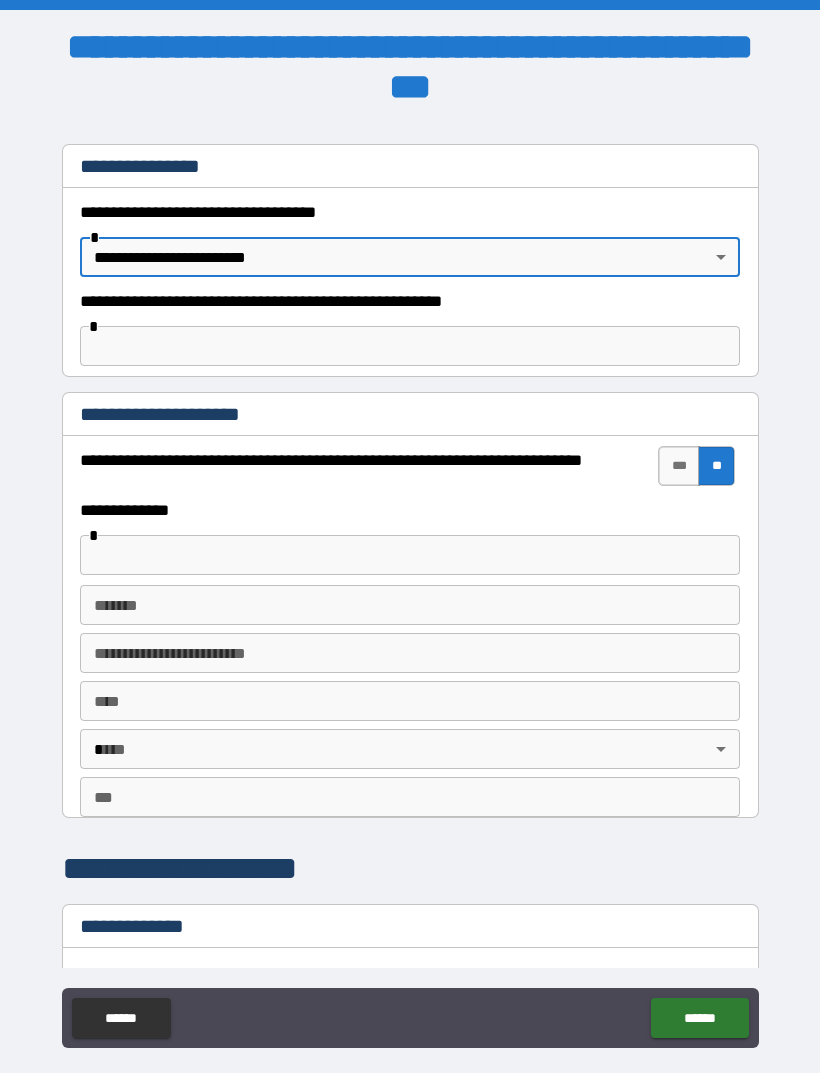click on "******" at bounding box center (699, 1018) 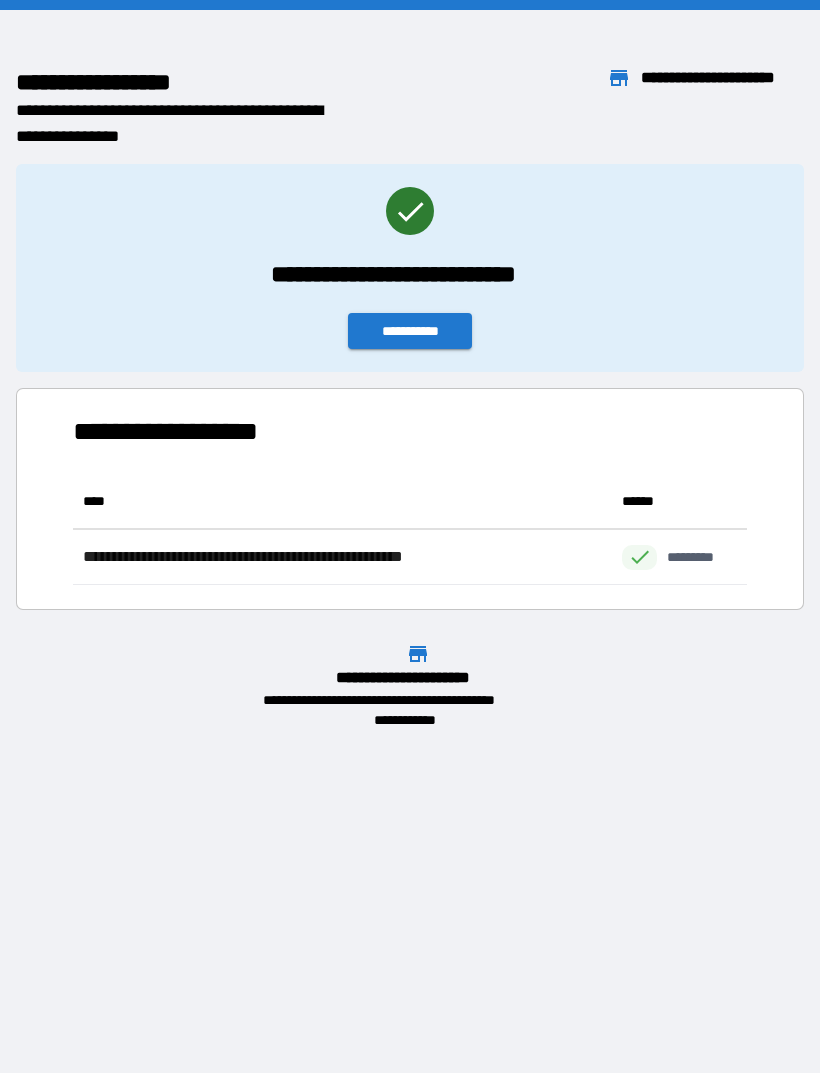 scroll, scrollTop: 1, scrollLeft: 1, axis: both 